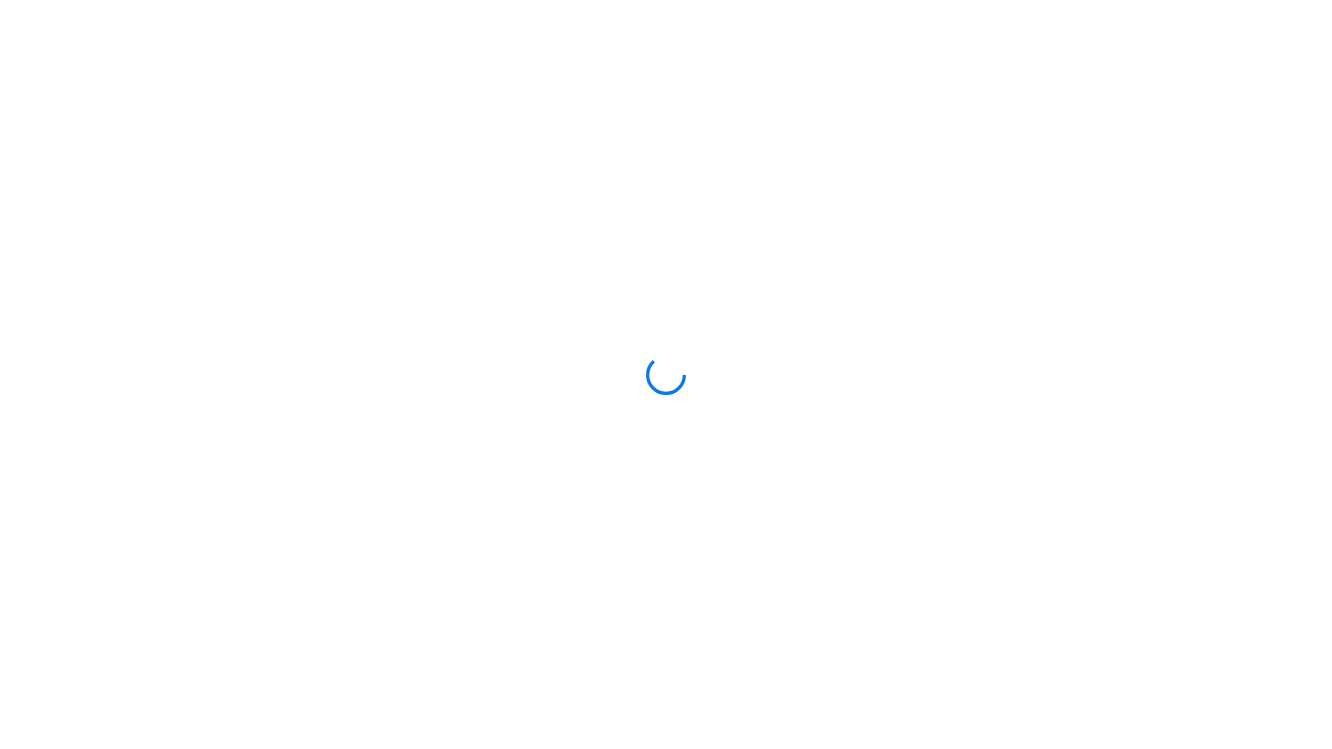 scroll, scrollTop: 0, scrollLeft: 0, axis: both 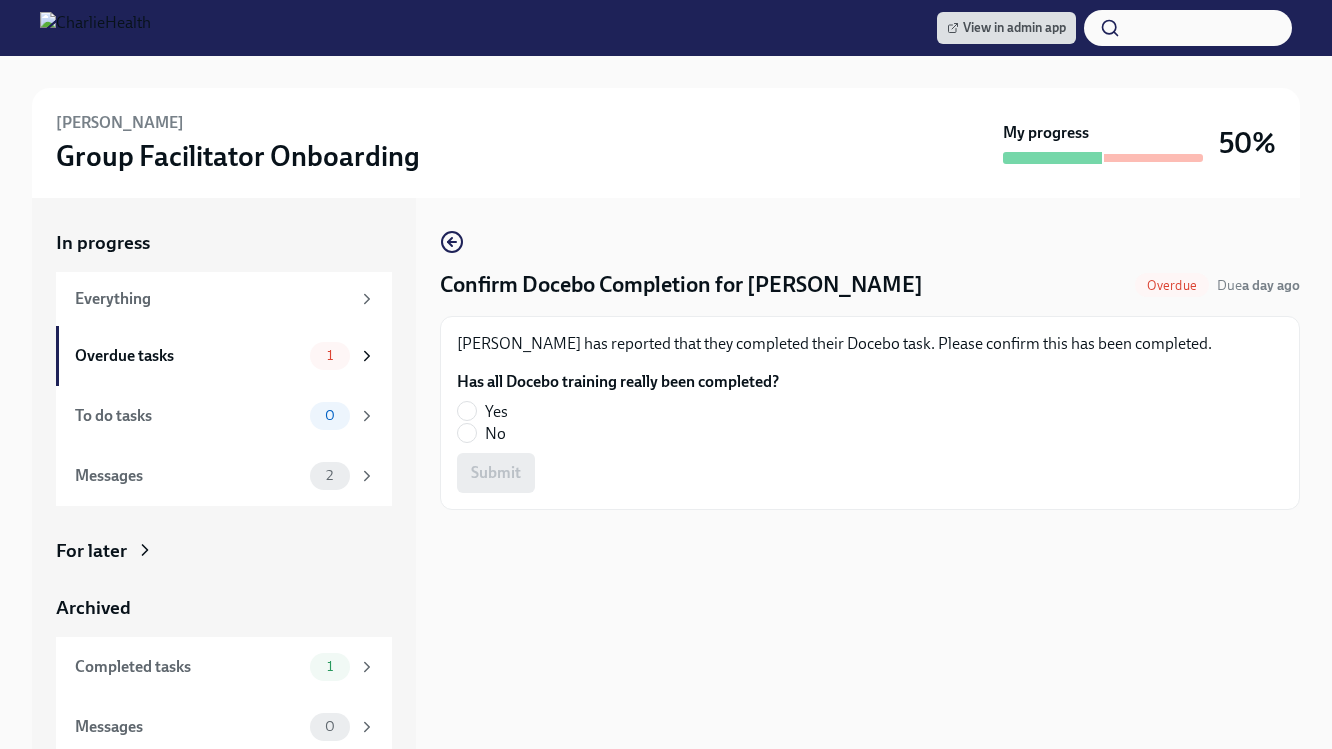 click on "Yes" at bounding box center [610, 412] 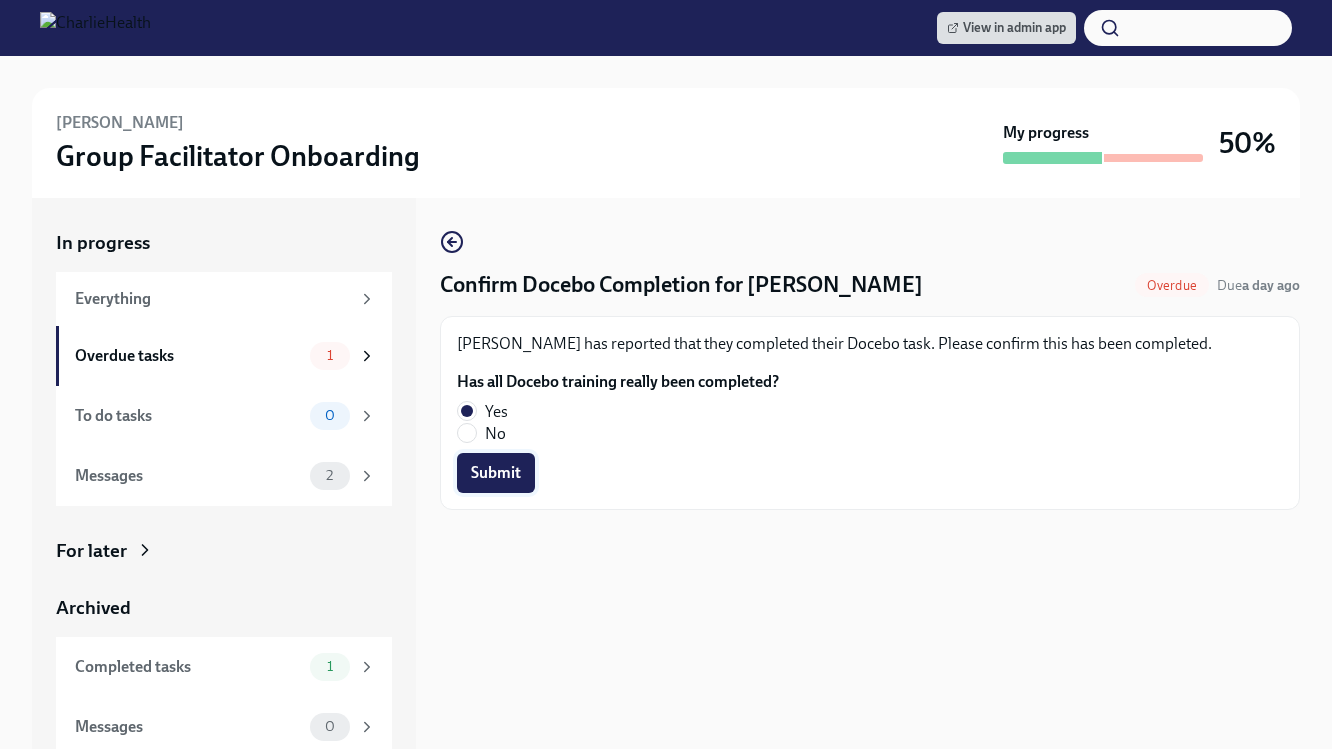 click on "Submit" at bounding box center (496, 473) 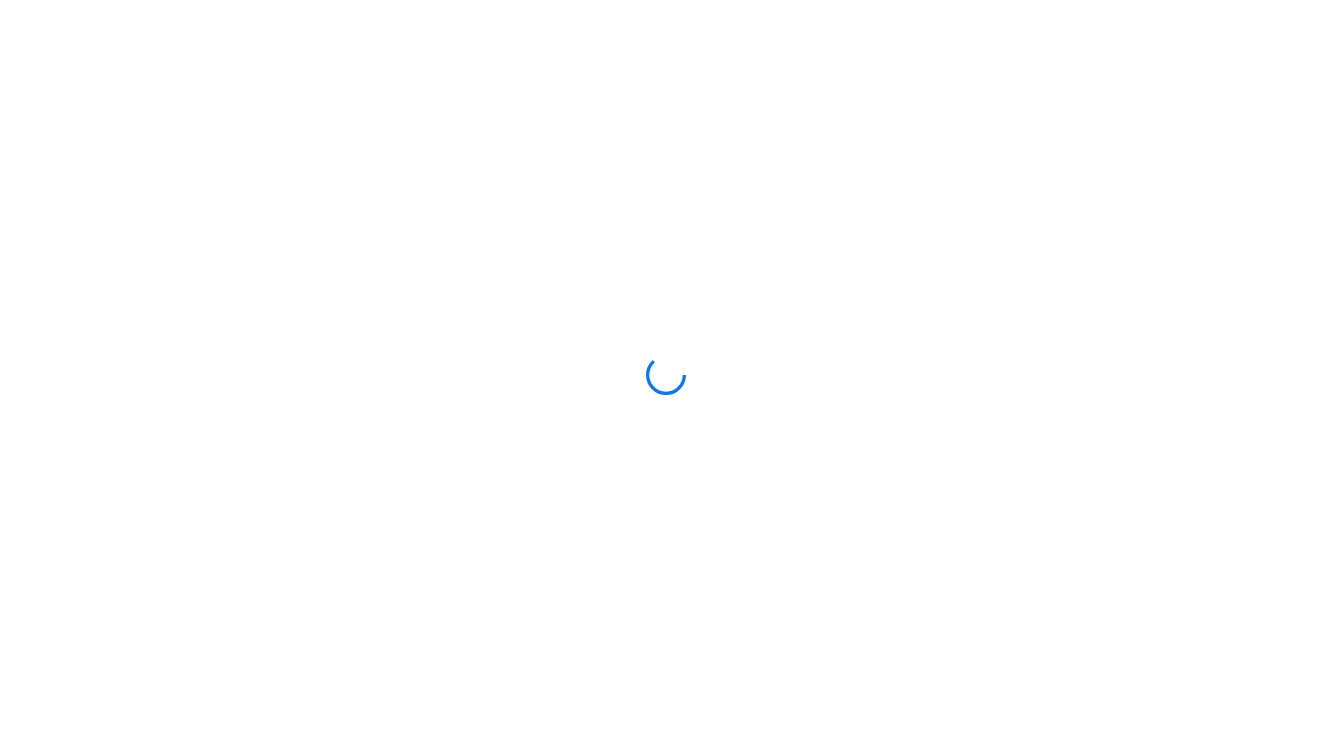 scroll, scrollTop: 0, scrollLeft: 0, axis: both 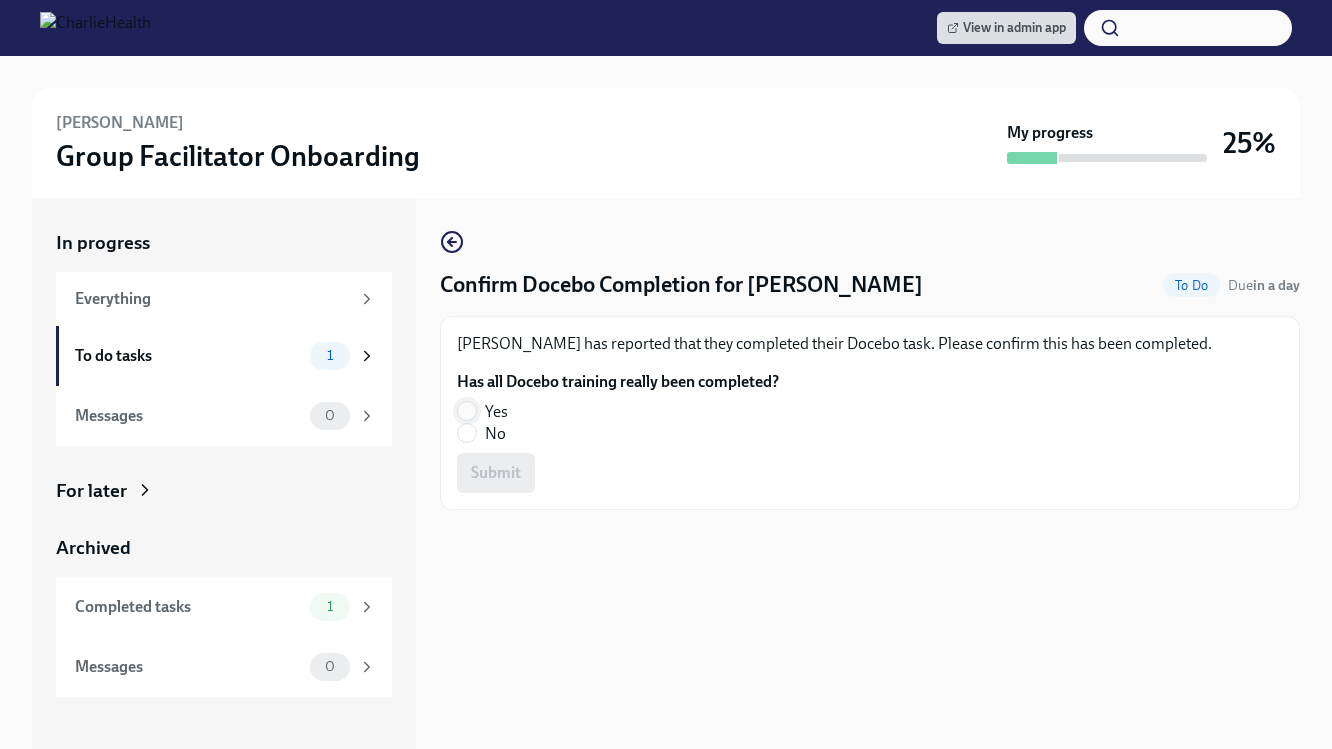 click on "Yes" at bounding box center (467, 411) 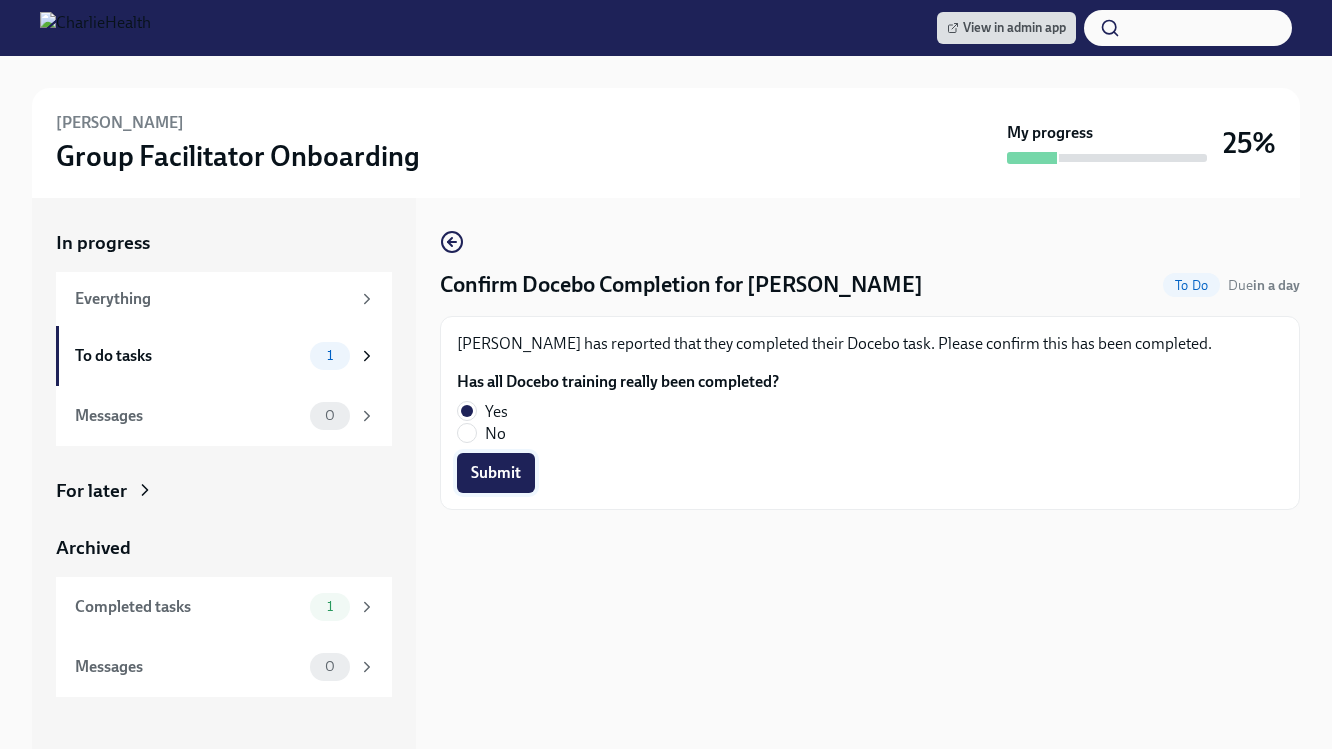 click on "Submit" at bounding box center [496, 473] 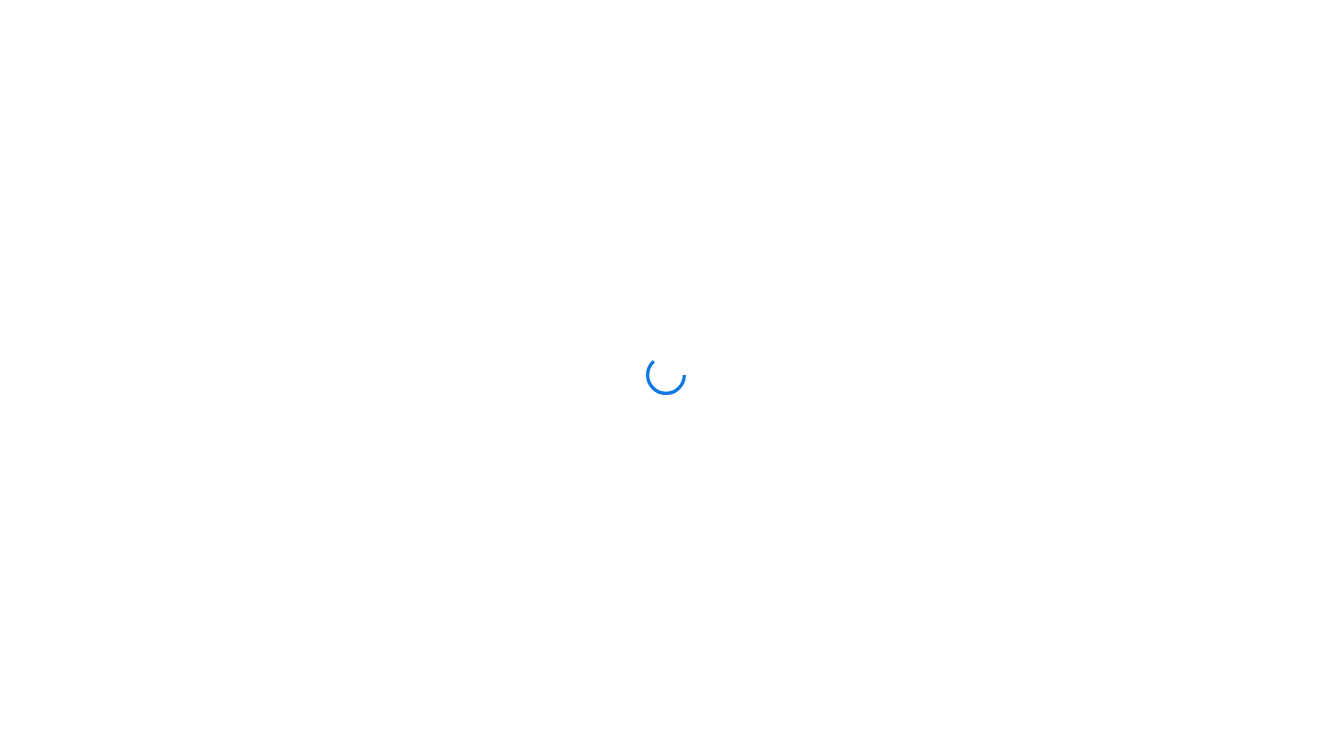 scroll, scrollTop: 0, scrollLeft: 0, axis: both 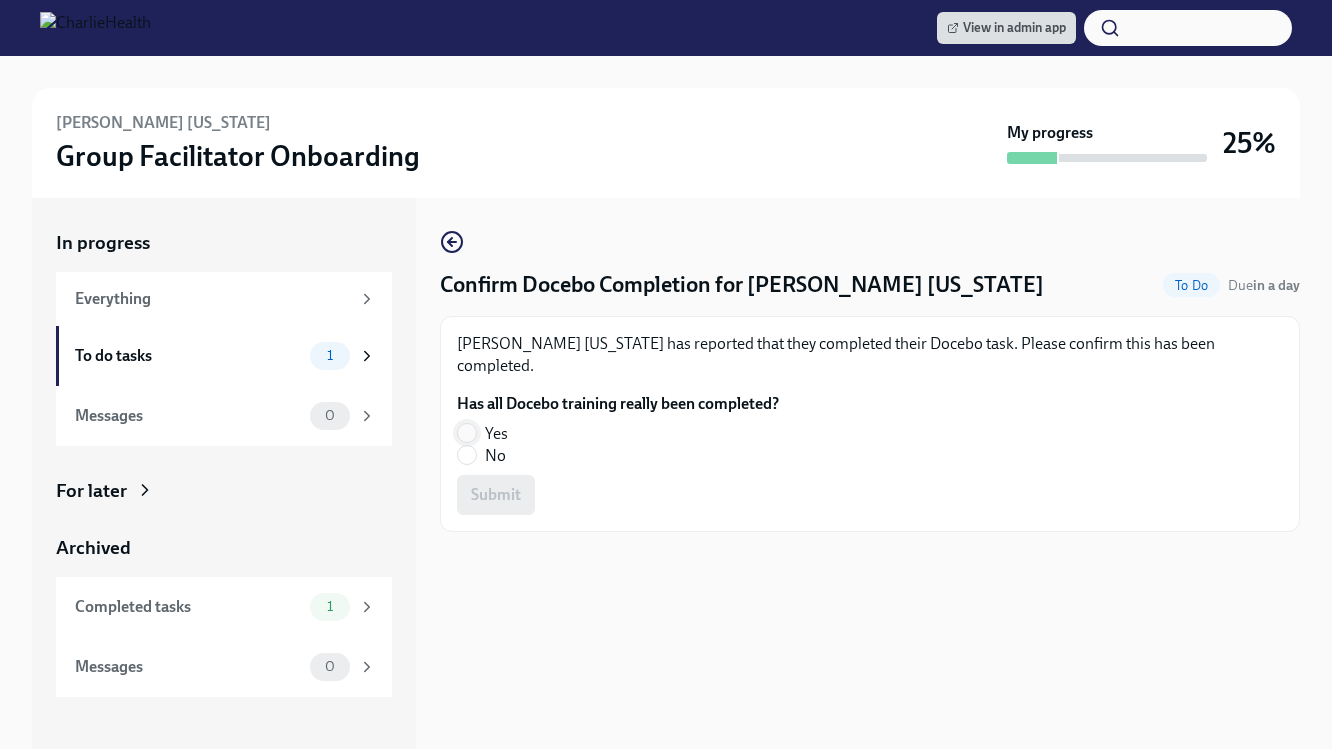 click on "Yes" at bounding box center [467, 433] 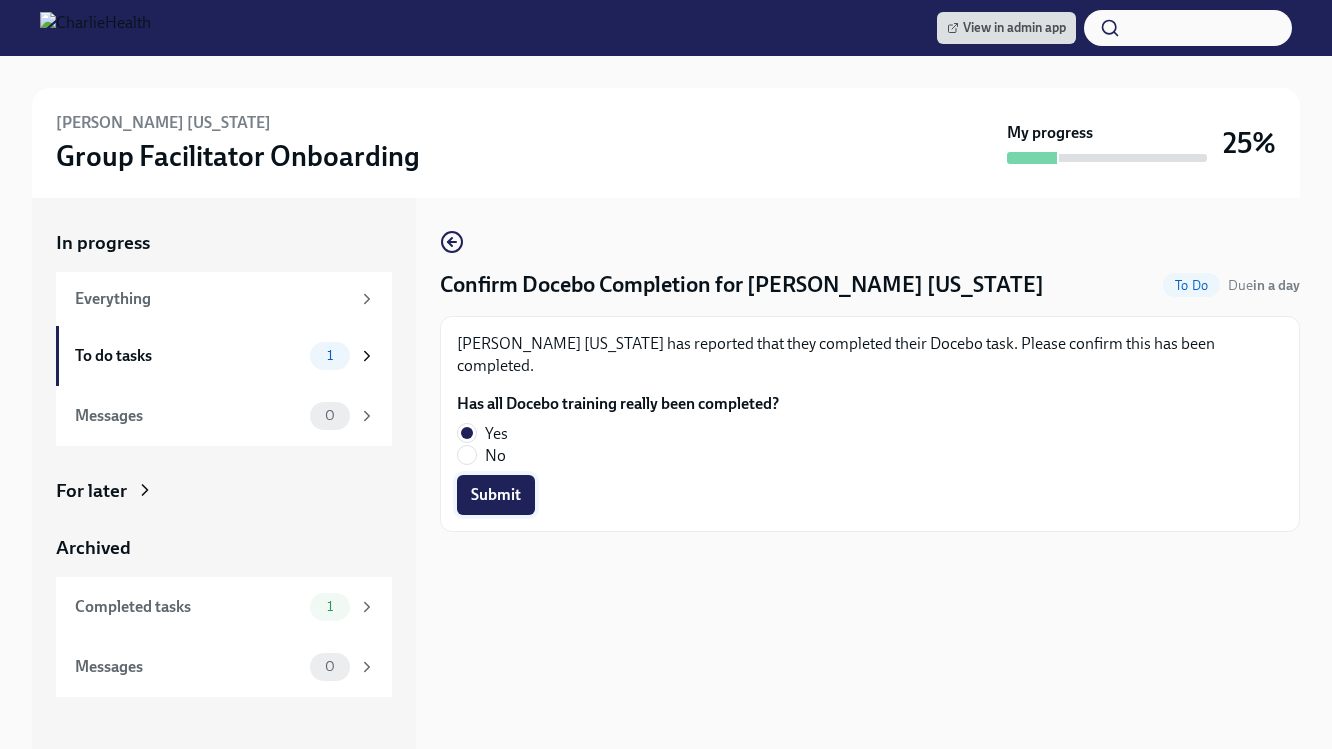 click on "Submit" at bounding box center [496, 495] 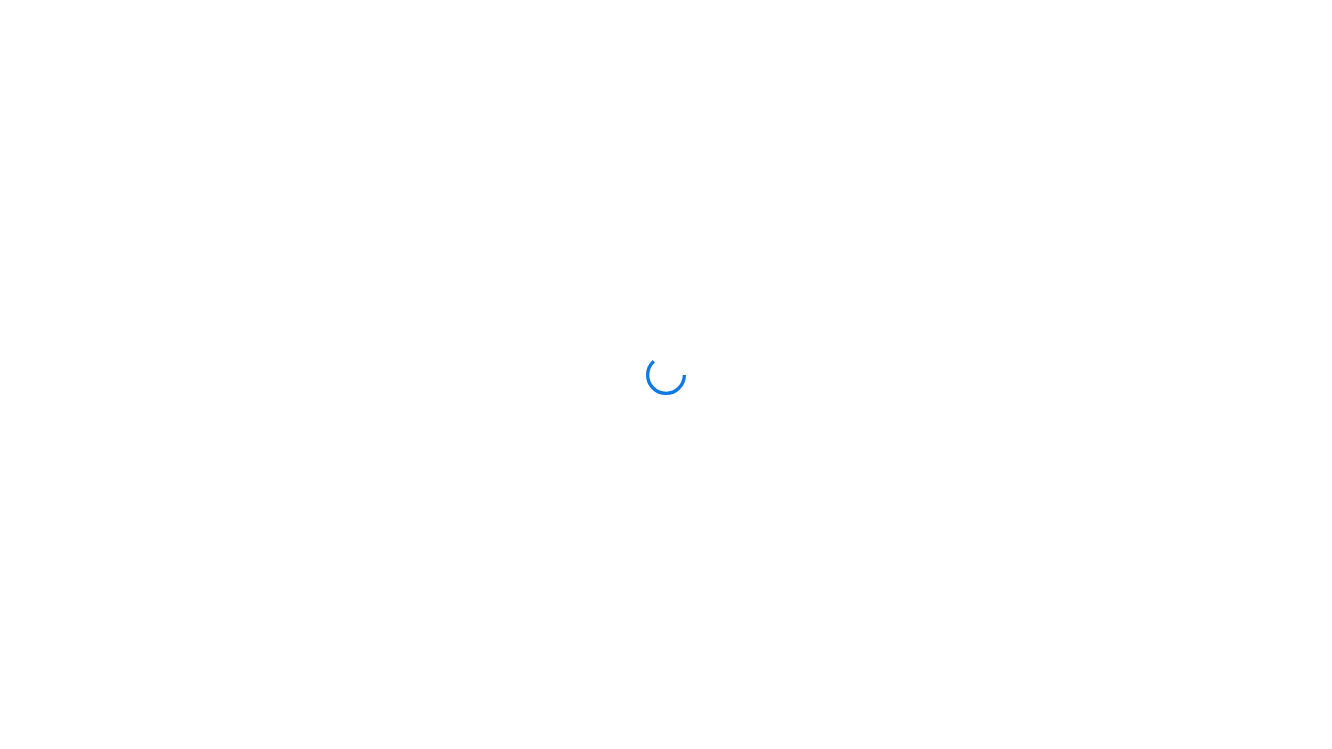 scroll, scrollTop: 0, scrollLeft: 0, axis: both 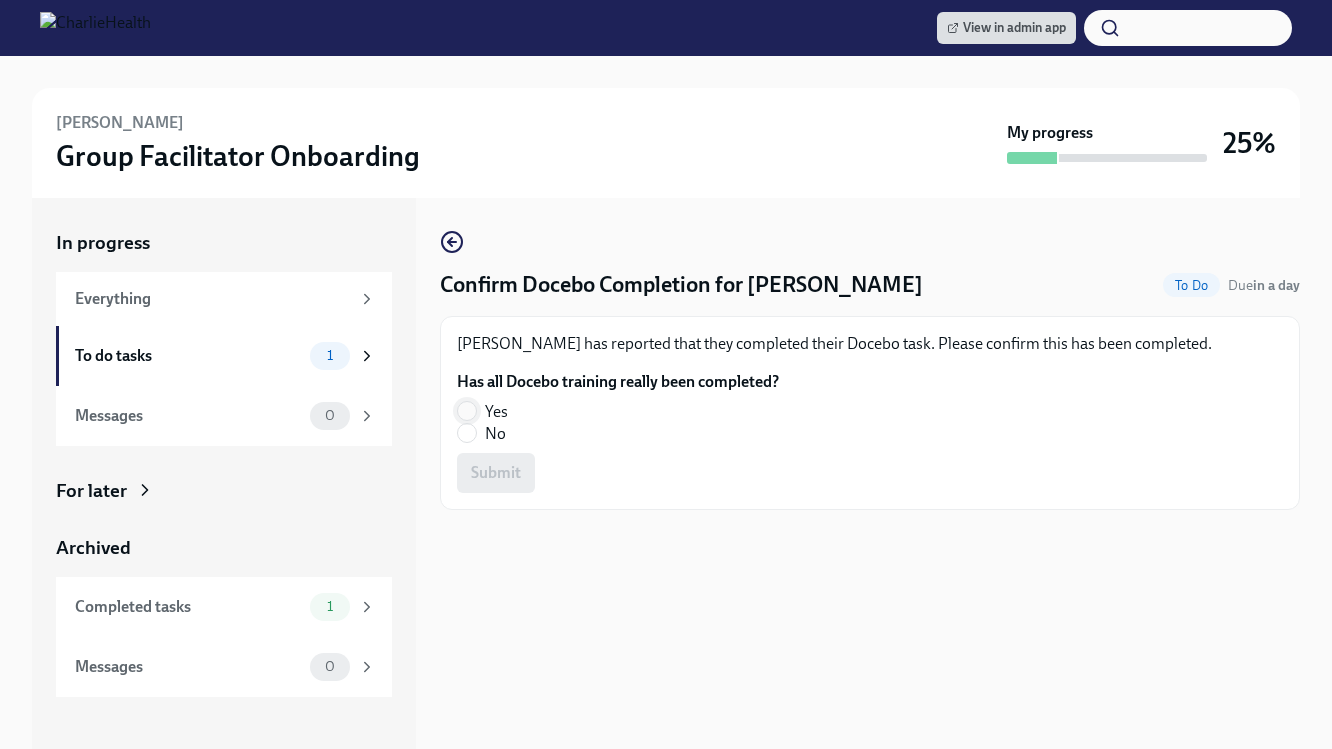 click on "Yes" at bounding box center (467, 411) 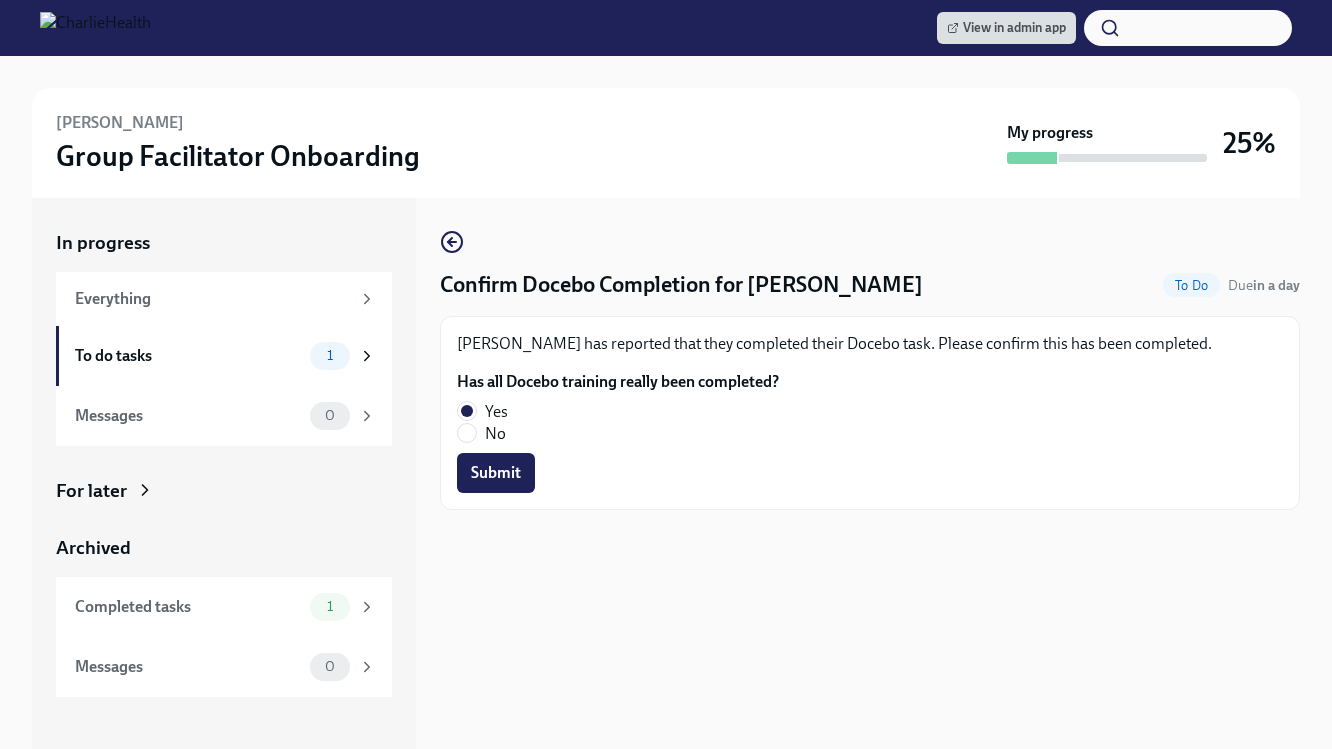 click on "Conswella Cloyd has reported that they completed their Docebo task. Please confirm this has been completed. Has all Docebo training really been completed? Yes No Submit" at bounding box center (870, 413) 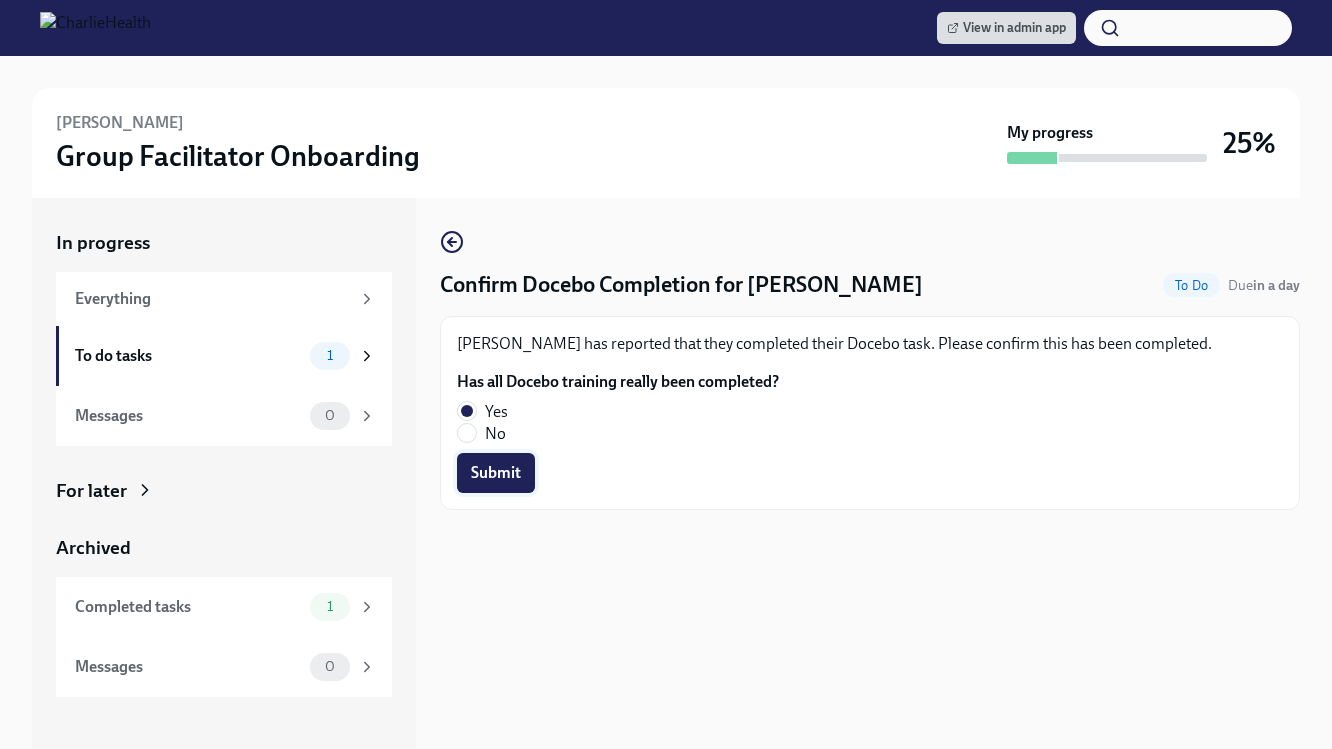 click on "Submit" at bounding box center (496, 473) 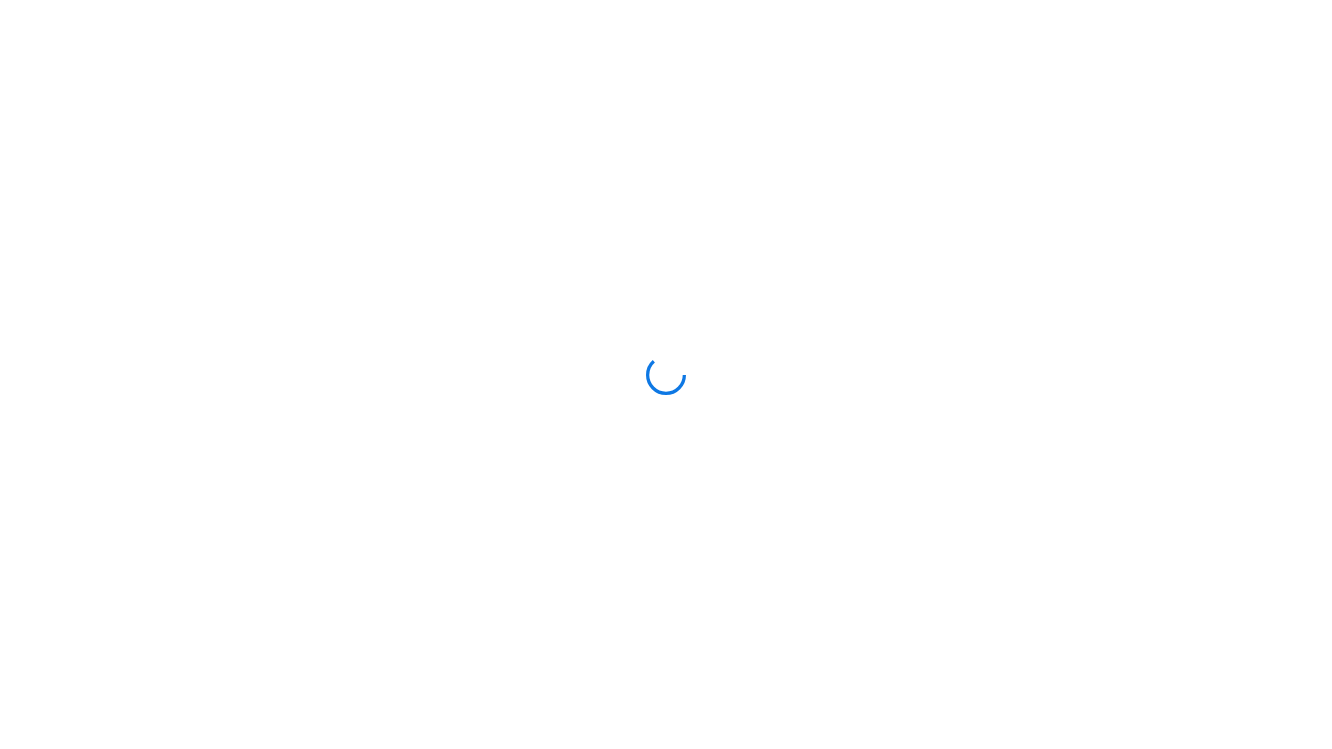 scroll, scrollTop: 0, scrollLeft: 0, axis: both 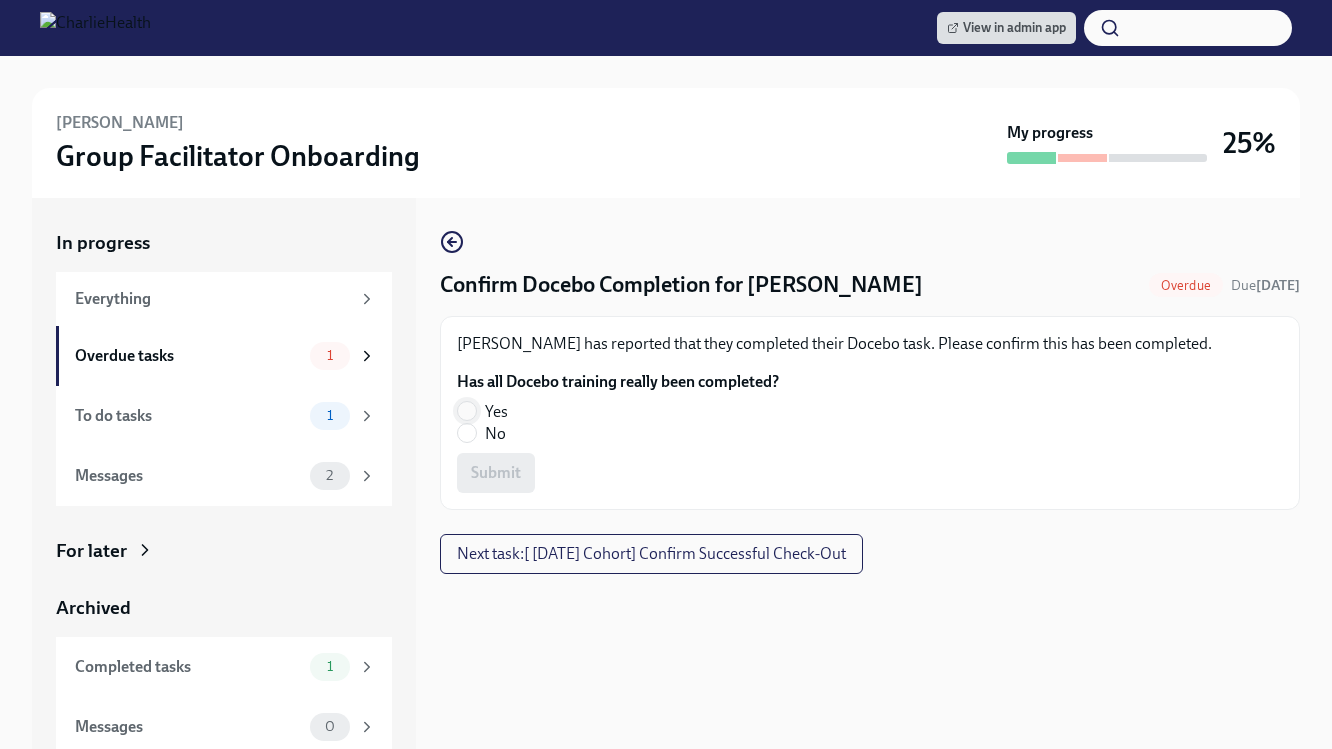 click on "Yes" at bounding box center [467, 411] 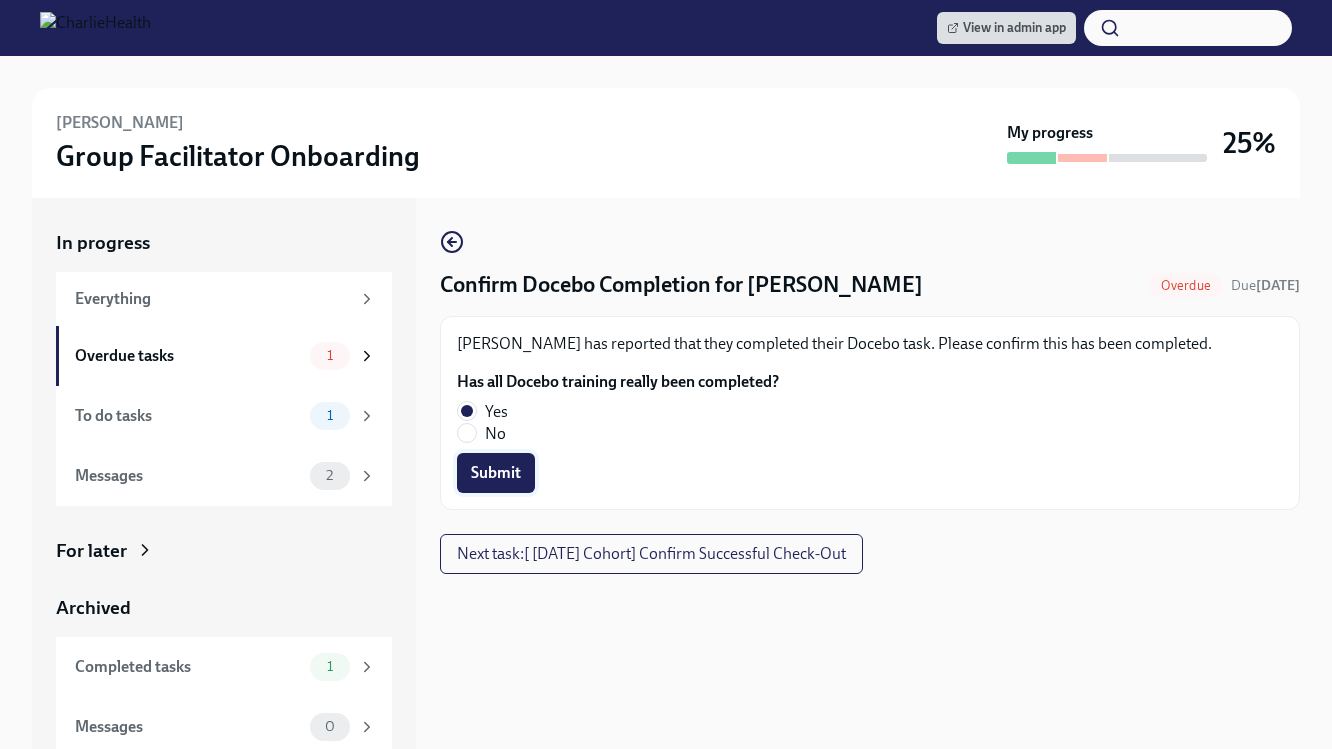 click on "Submit" at bounding box center (496, 473) 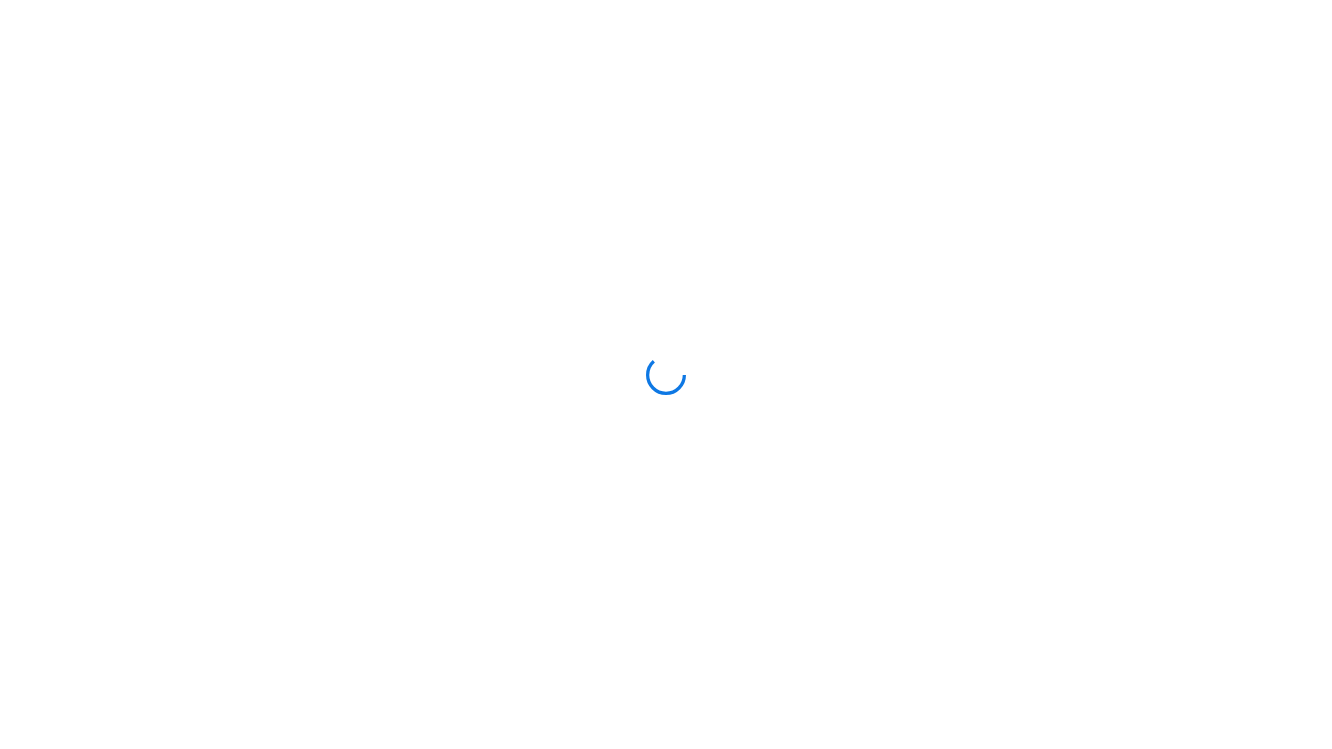 scroll, scrollTop: 0, scrollLeft: 0, axis: both 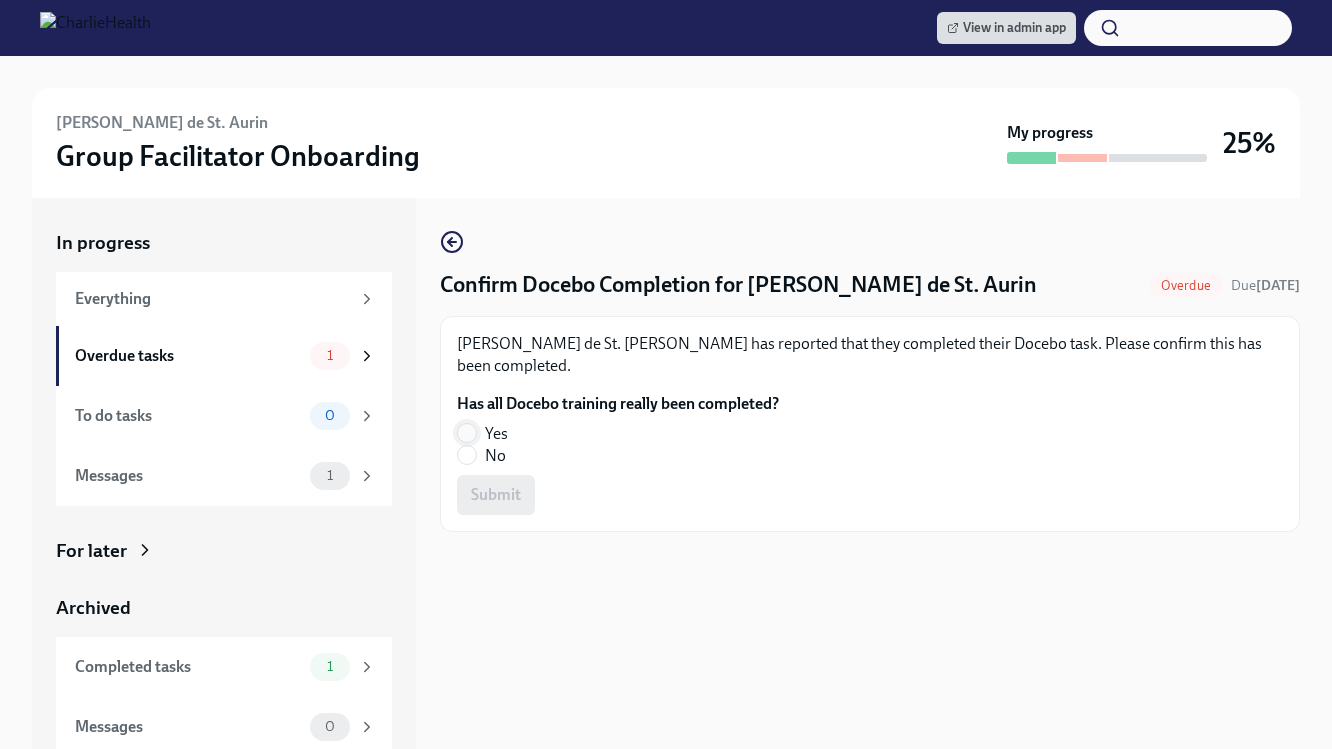 click on "Yes" at bounding box center (467, 433) 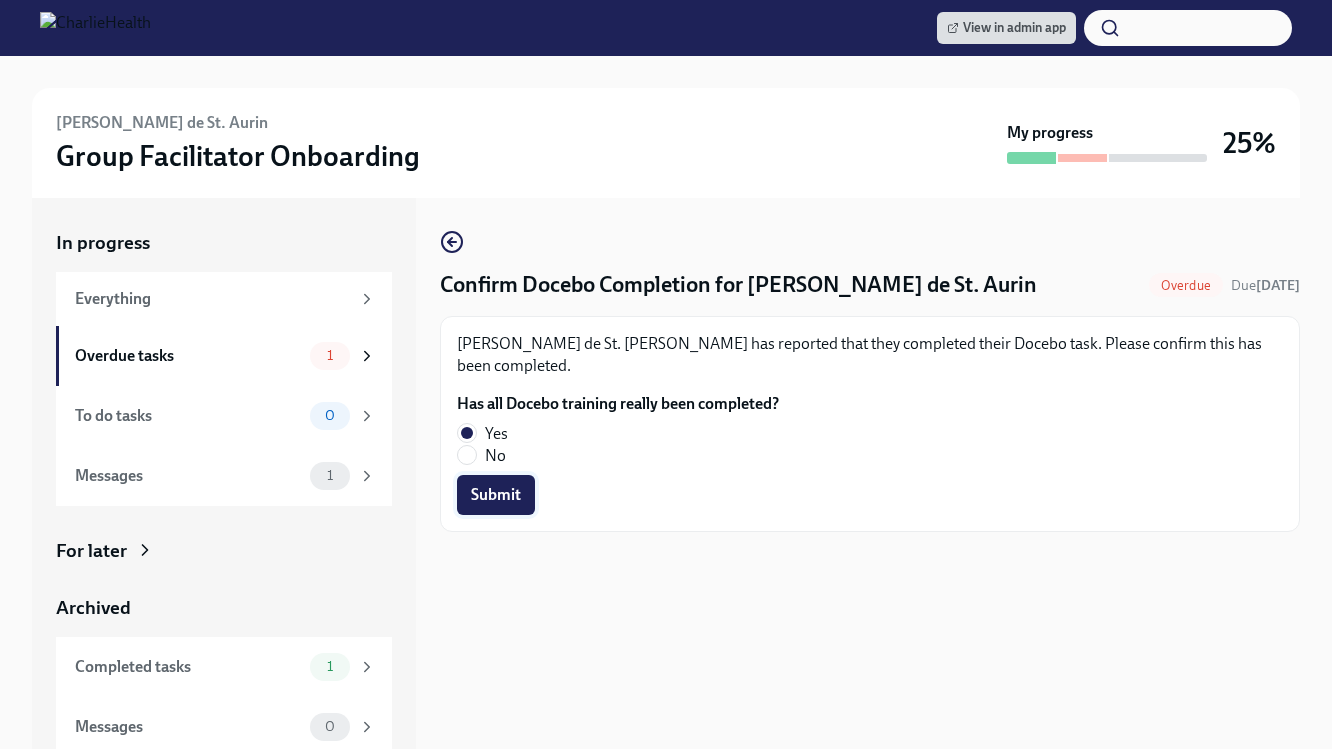click on "Submit" at bounding box center (496, 495) 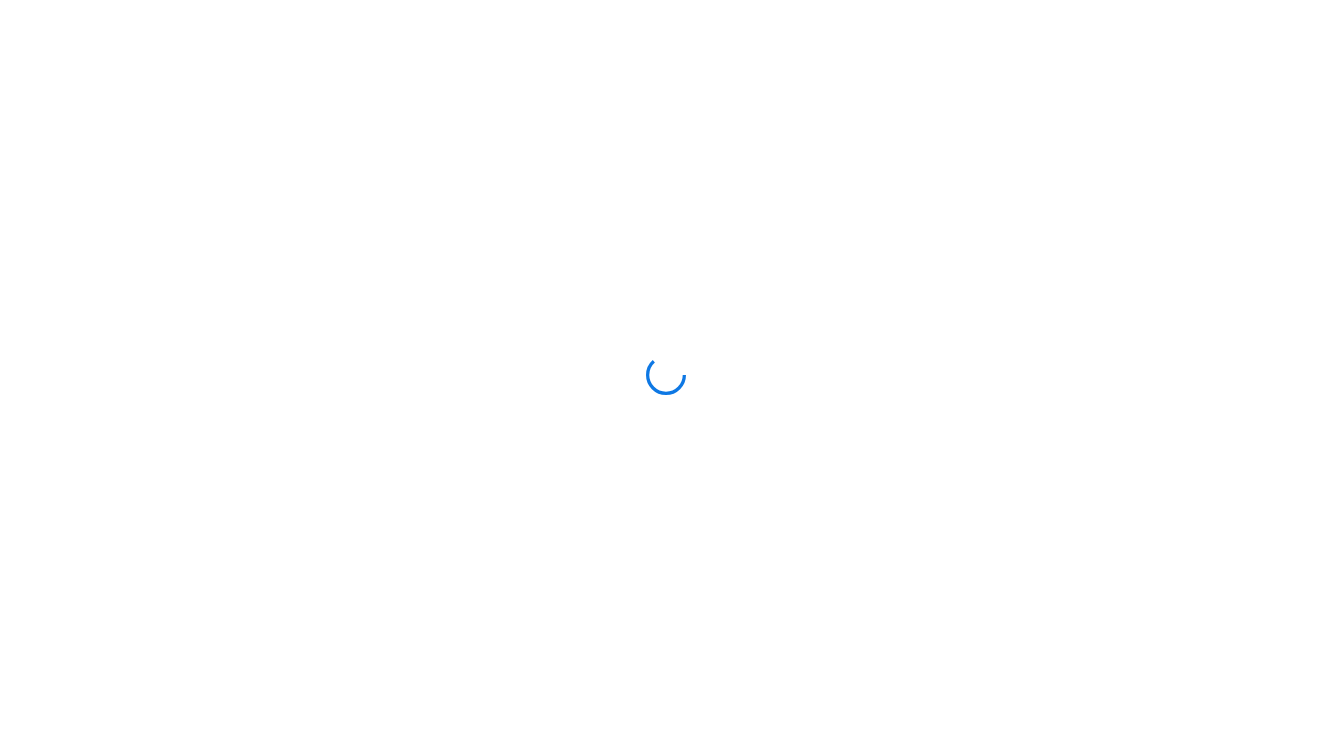 scroll, scrollTop: 0, scrollLeft: 0, axis: both 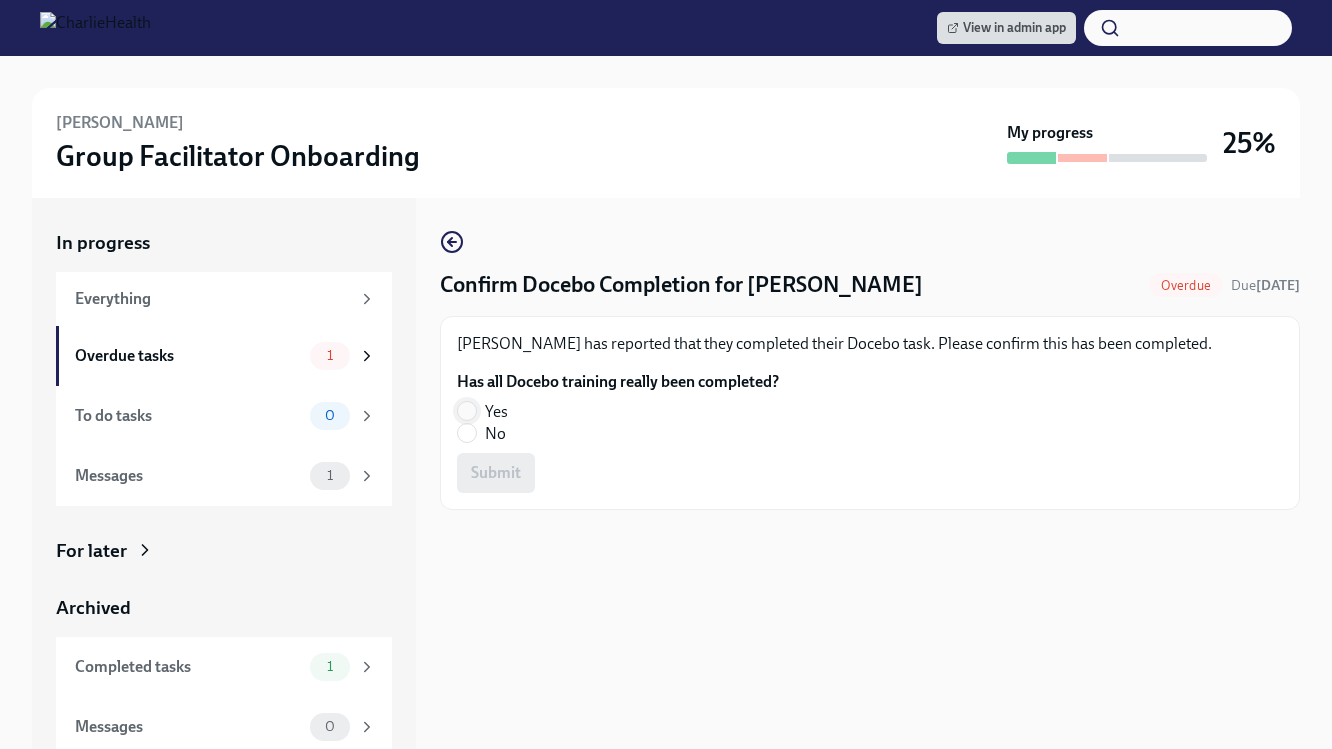 click on "Yes" at bounding box center (467, 411) 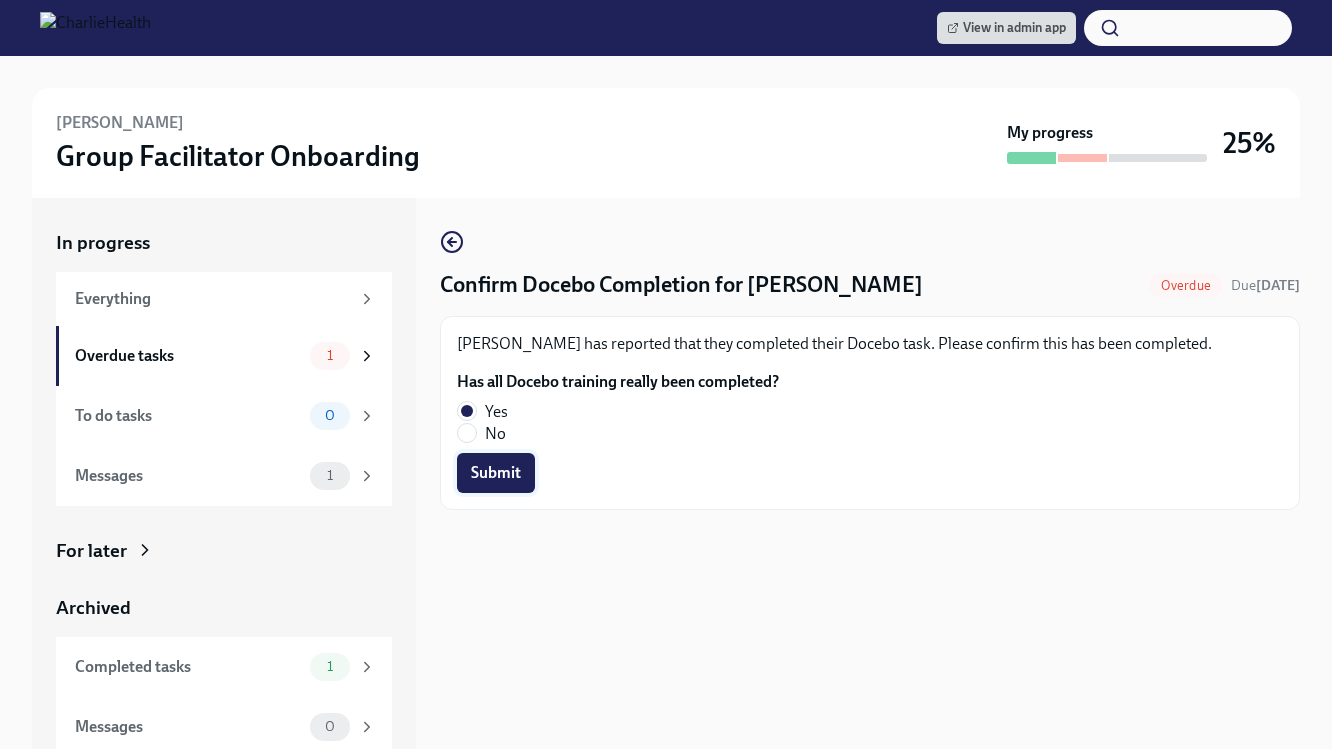 click on "Submit" at bounding box center (496, 473) 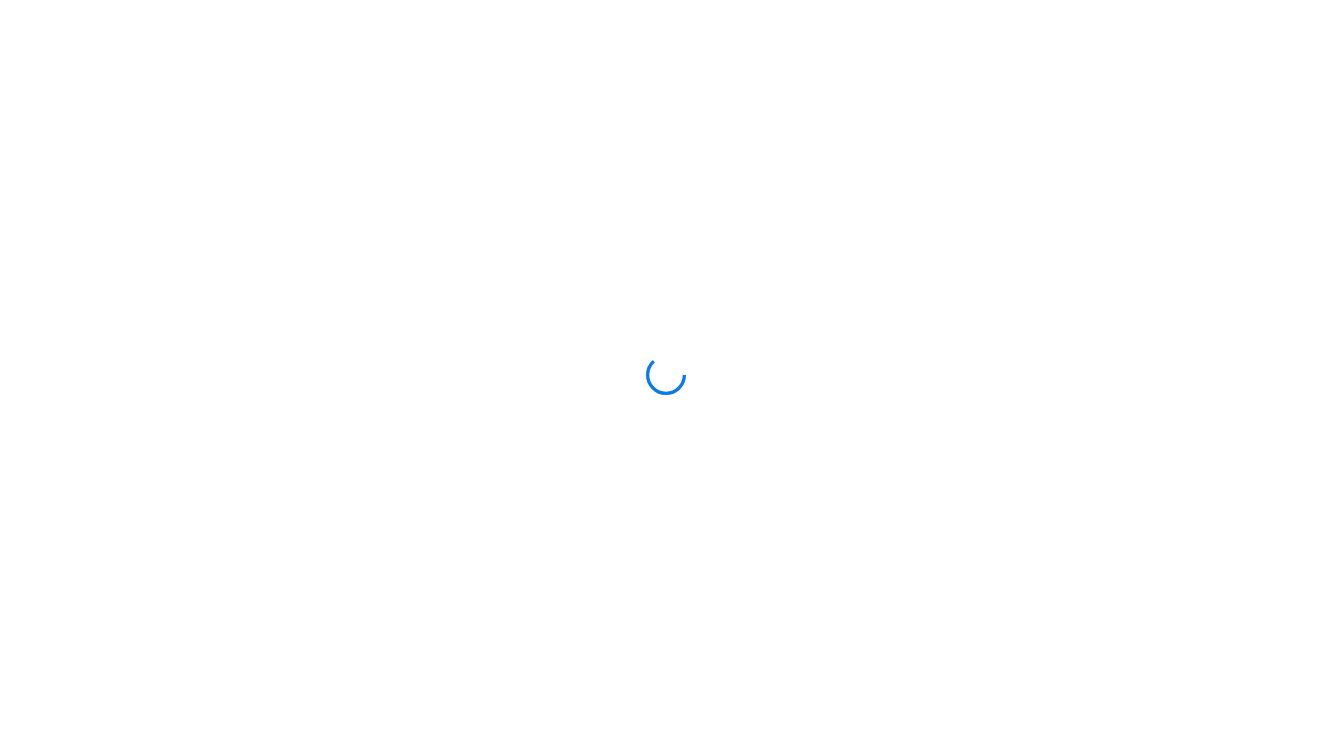 scroll, scrollTop: 0, scrollLeft: 0, axis: both 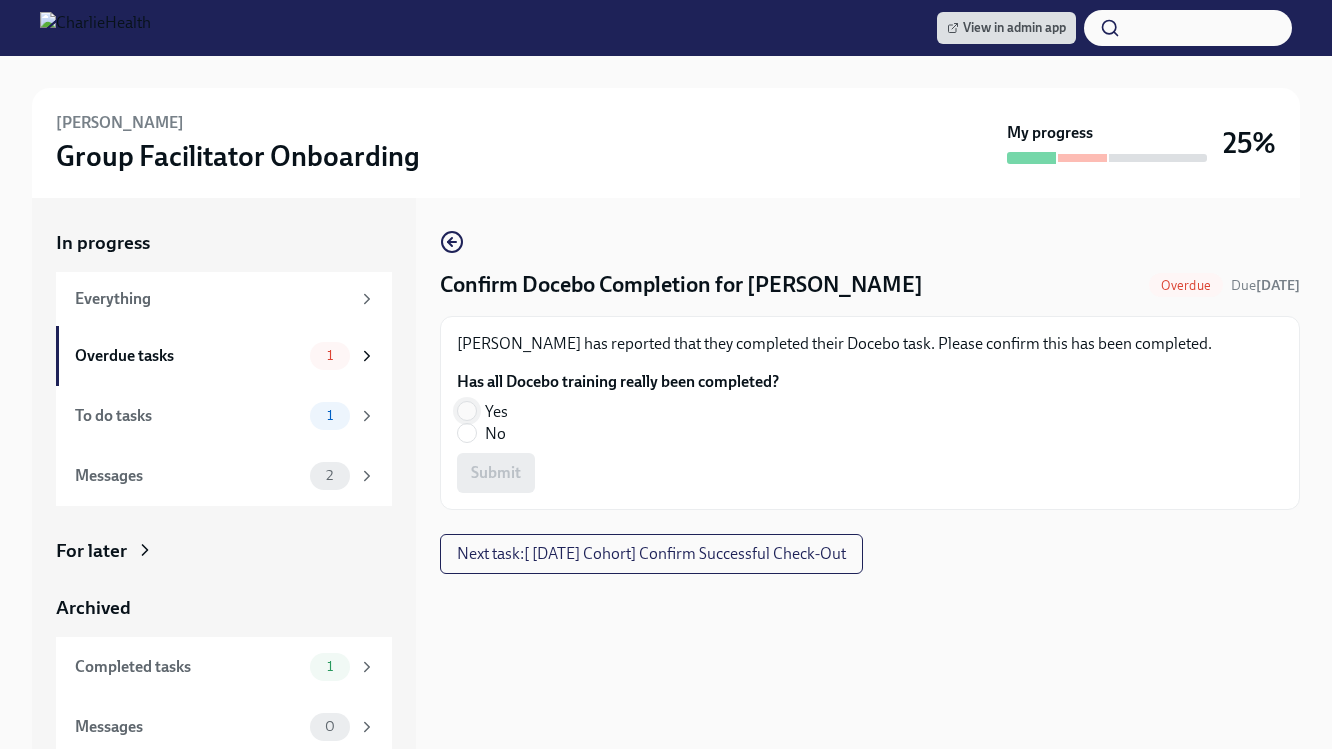 click on "Yes" at bounding box center [467, 411] 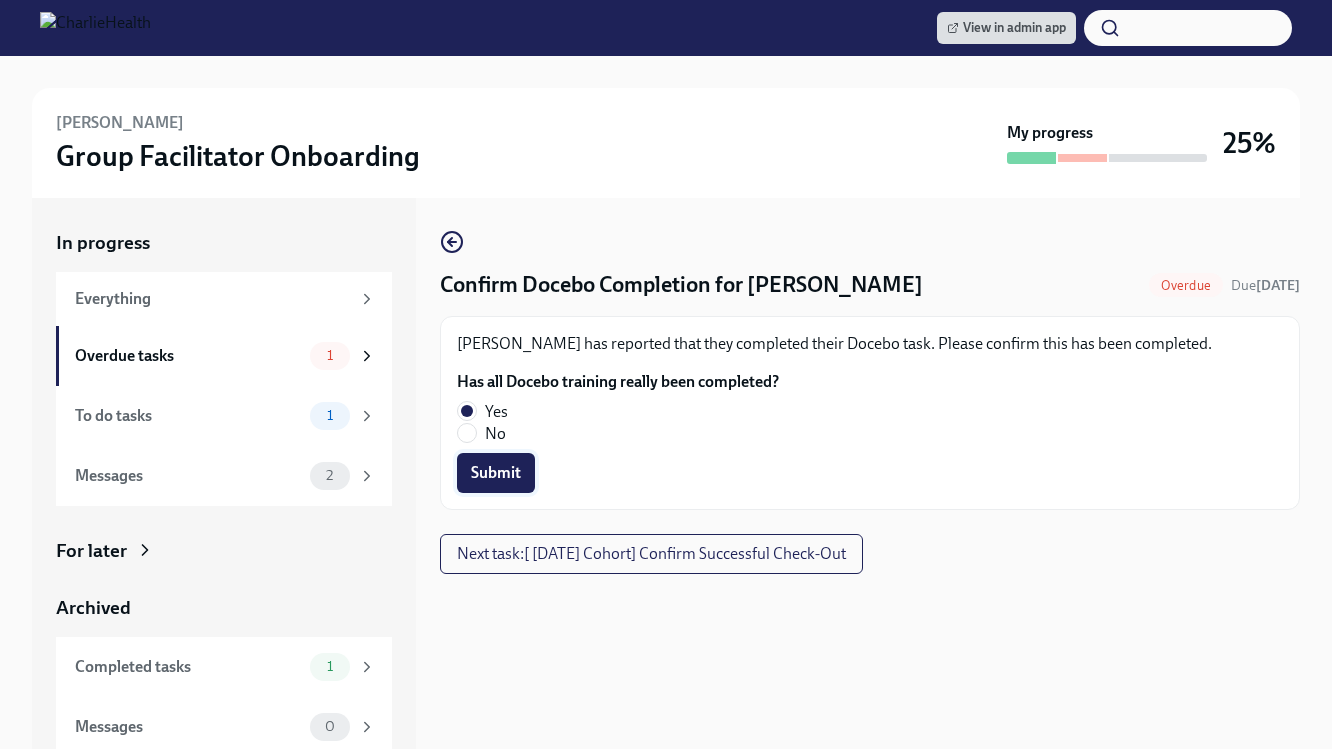 click on "Submit" at bounding box center (496, 473) 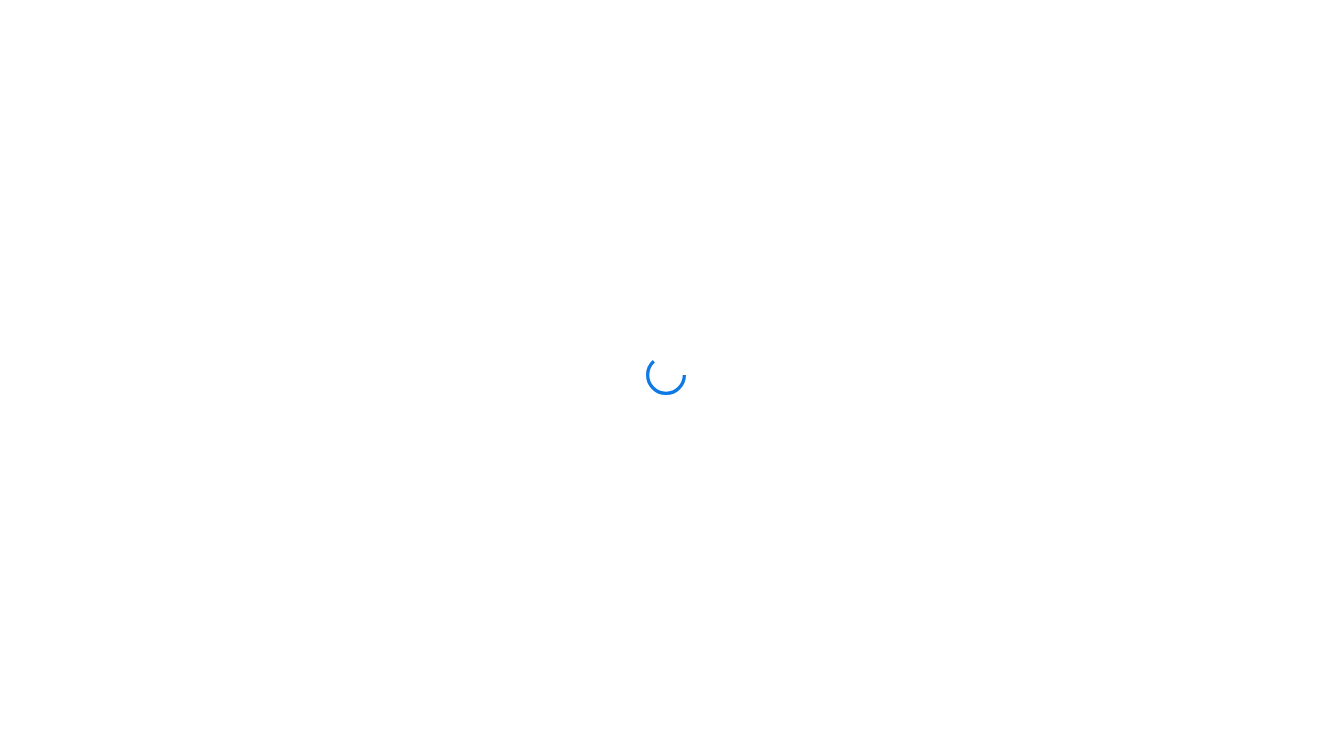 scroll, scrollTop: 0, scrollLeft: 0, axis: both 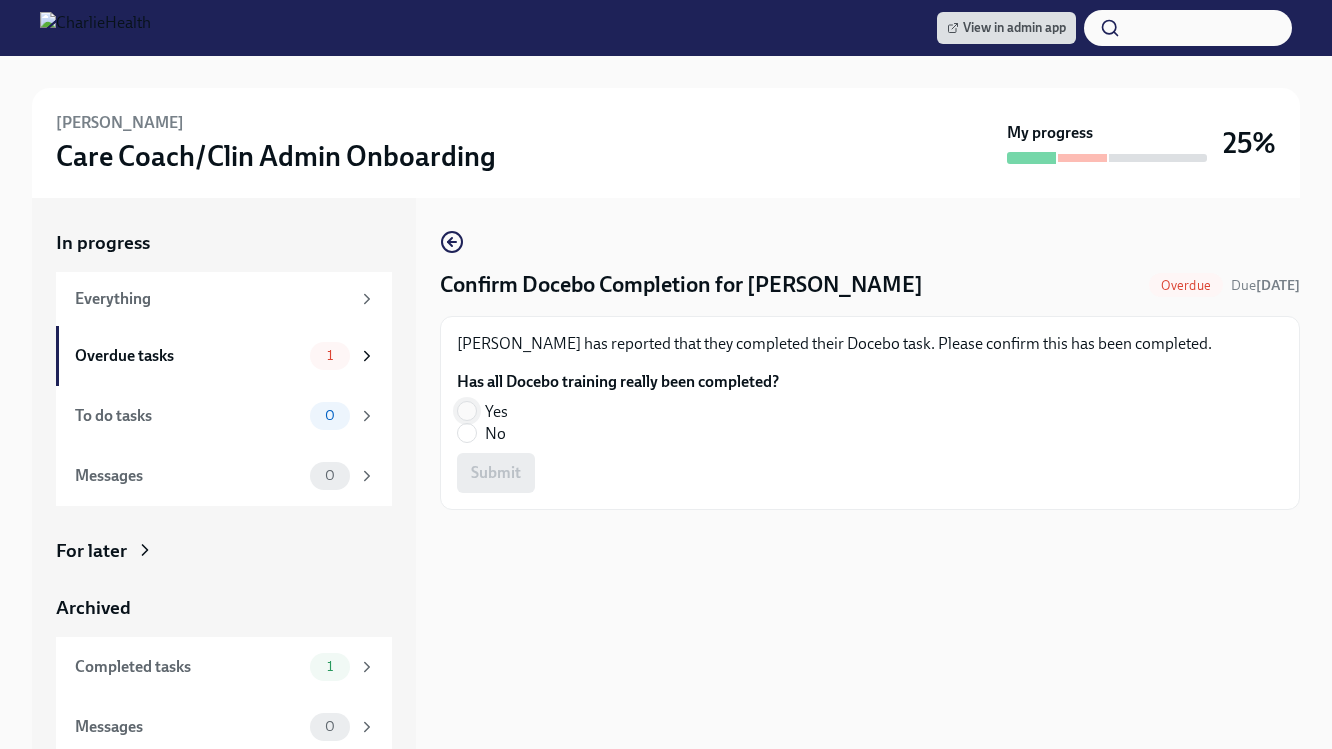 click on "Yes" at bounding box center (467, 411) 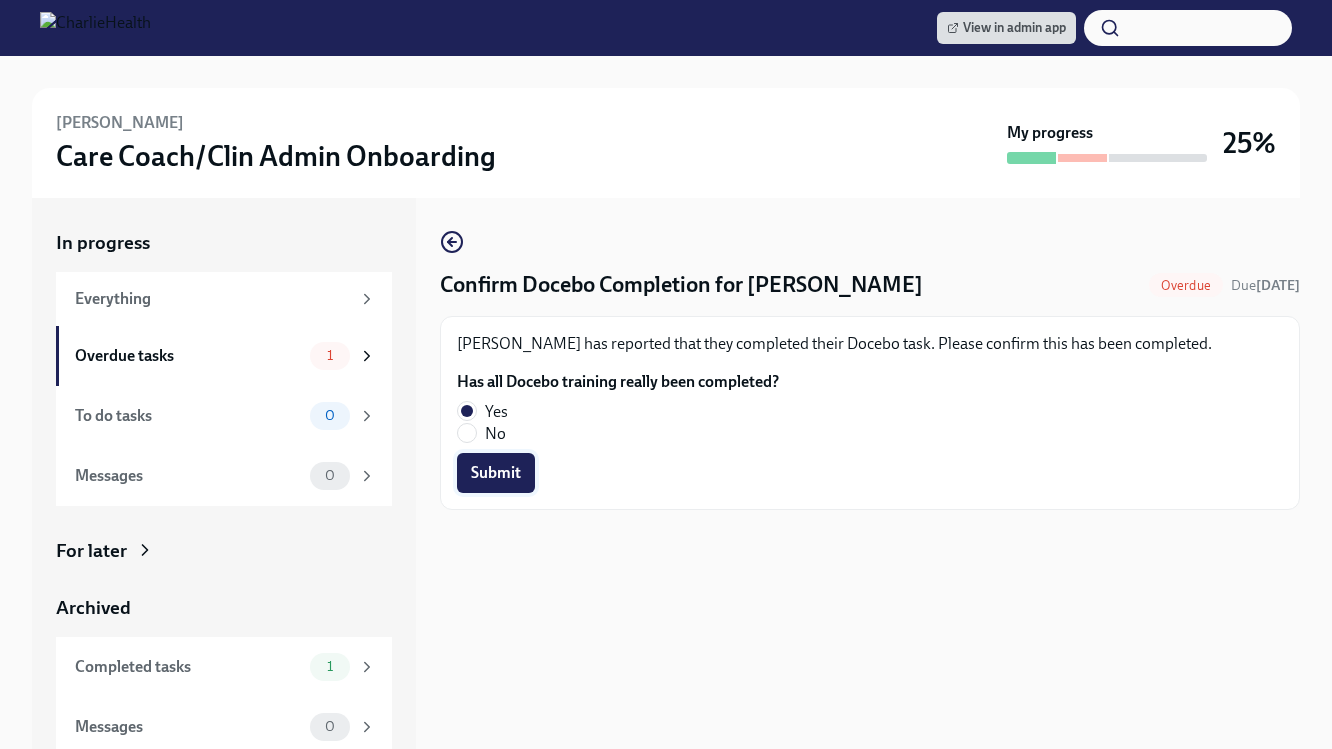 click on "Submit" at bounding box center [496, 473] 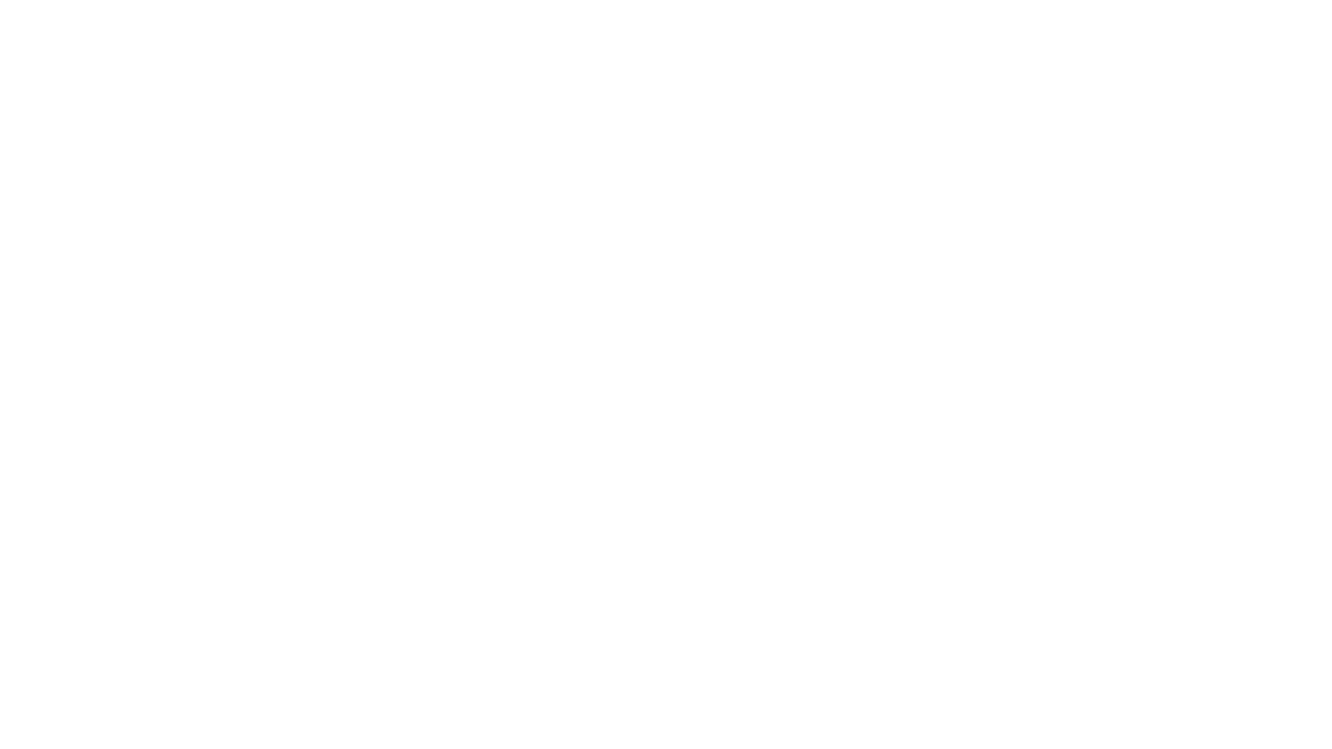 scroll, scrollTop: 0, scrollLeft: 0, axis: both 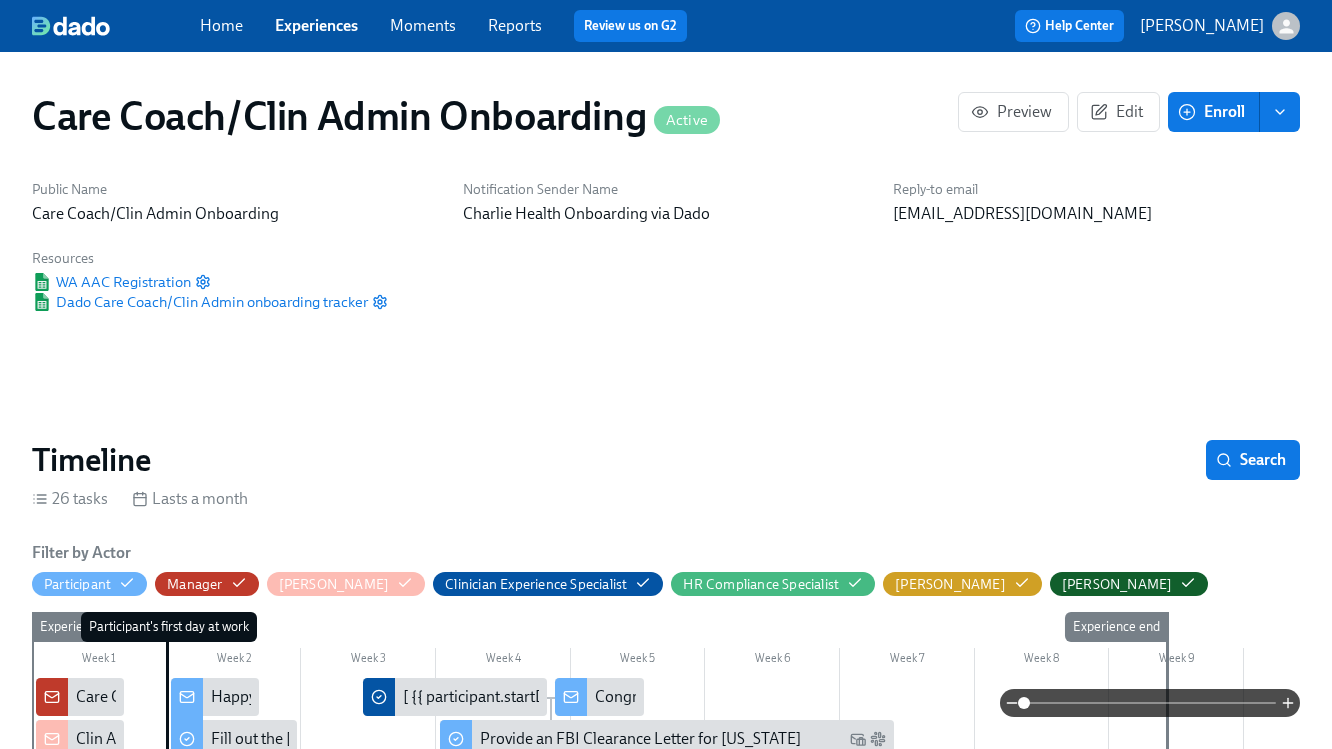 click on "Experiences" at bounding box center [316, 25] 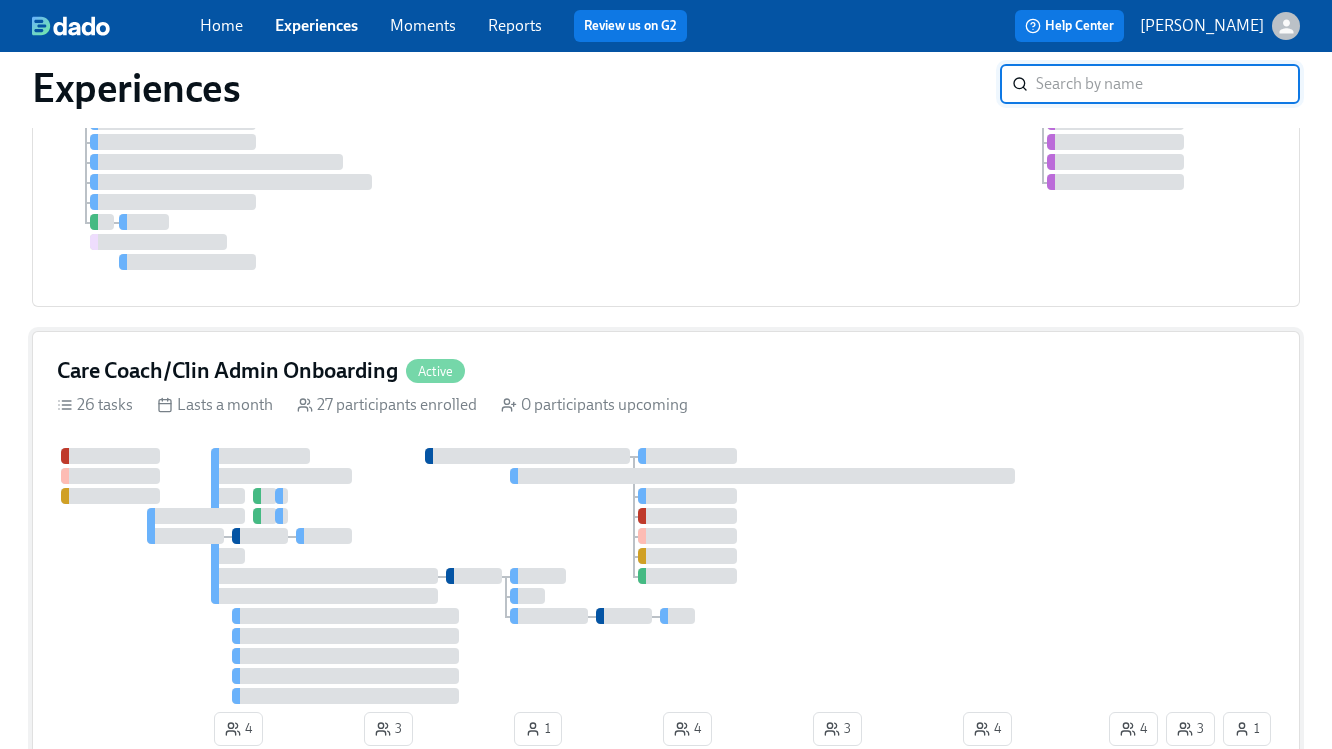 scroll, scrollTop: 746, scrollLeft: 0, axis: vertical 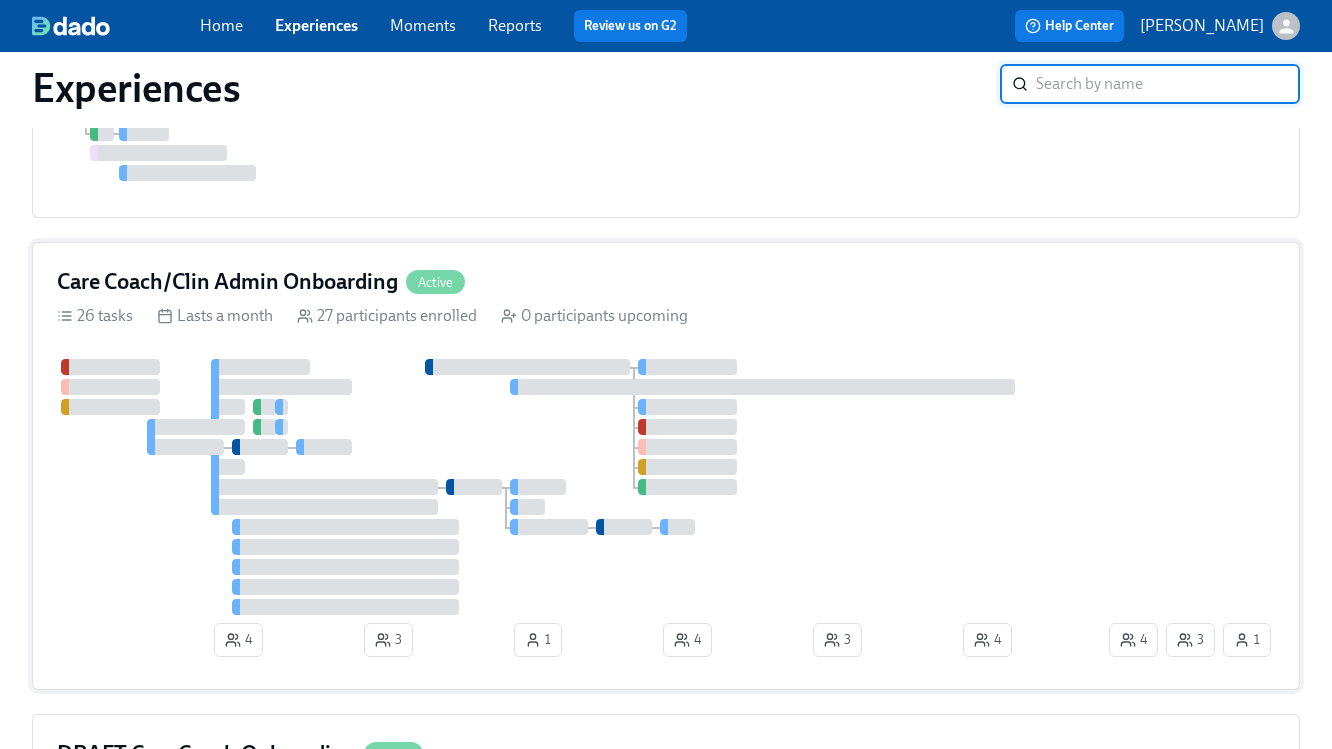 click at bounding box center [581, 487] 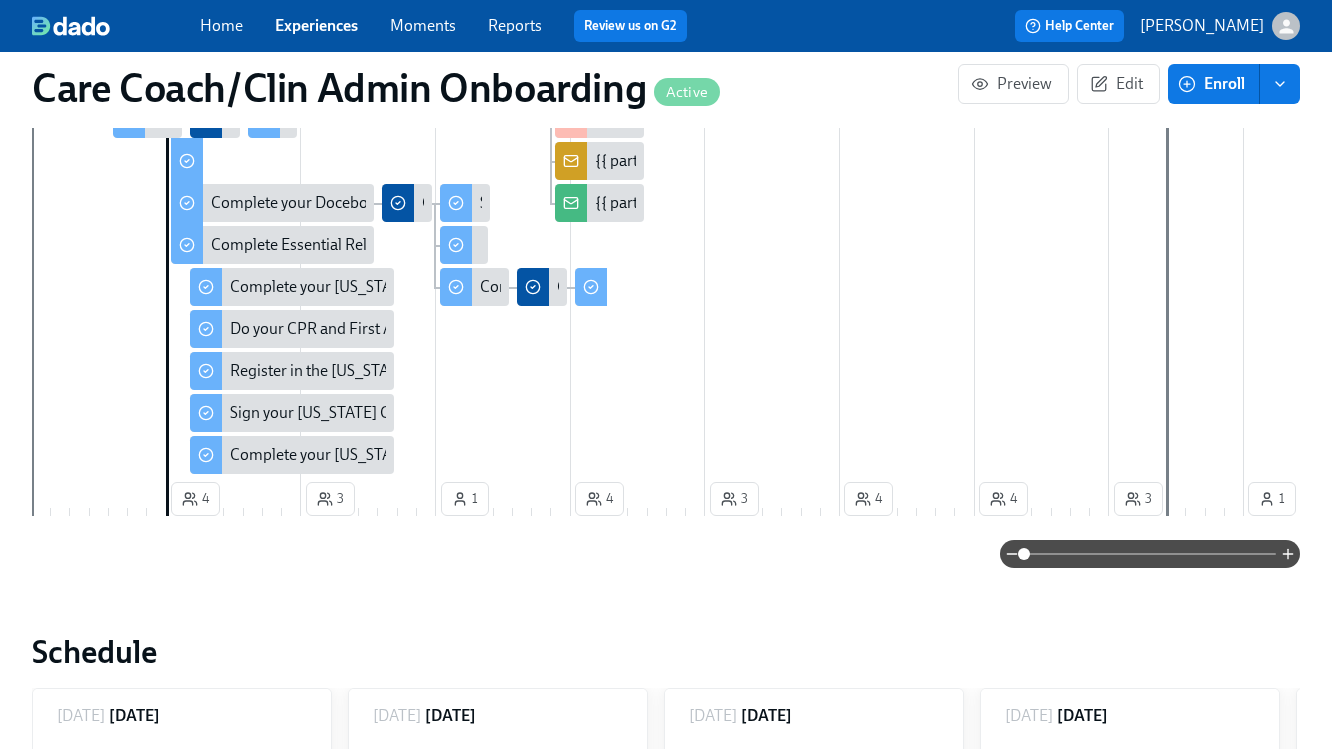 scroll, scrollTop: 0, scrollLeft: 0, axis: both 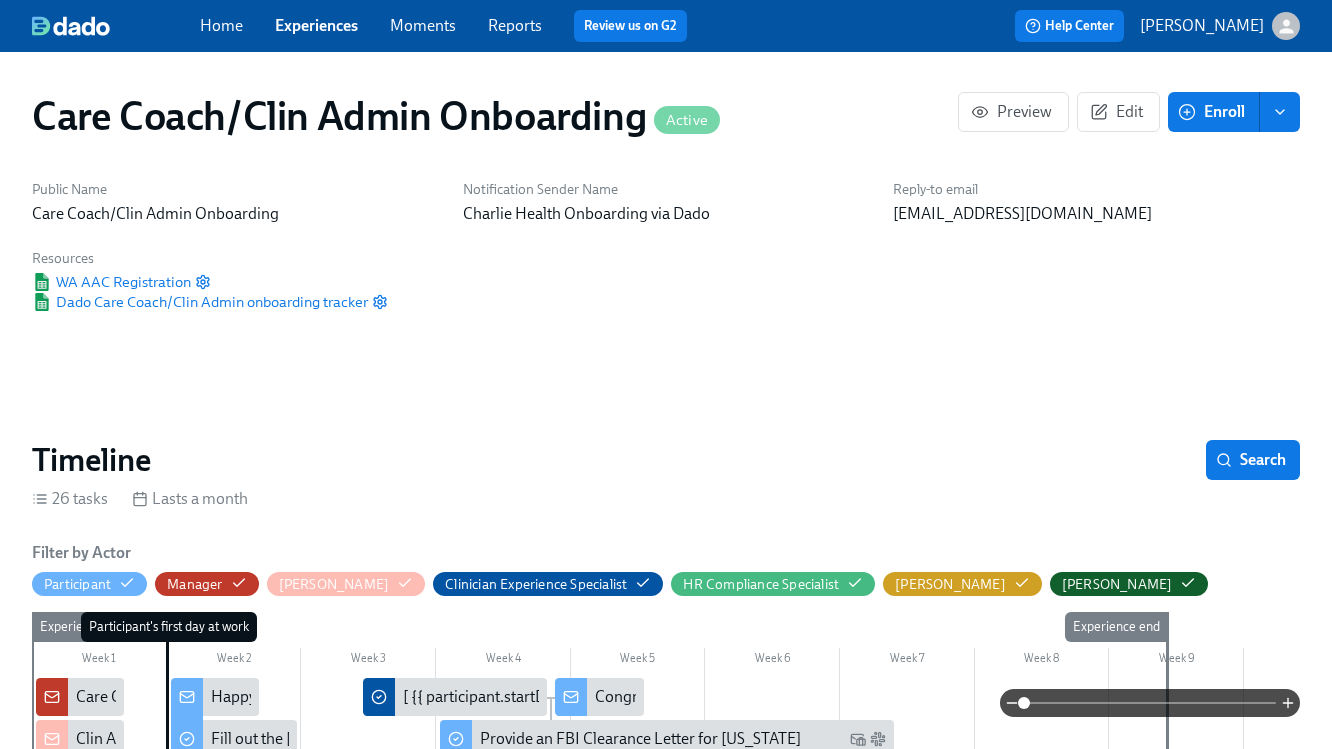 click on "Experiences" at bounding box center (316, 25) 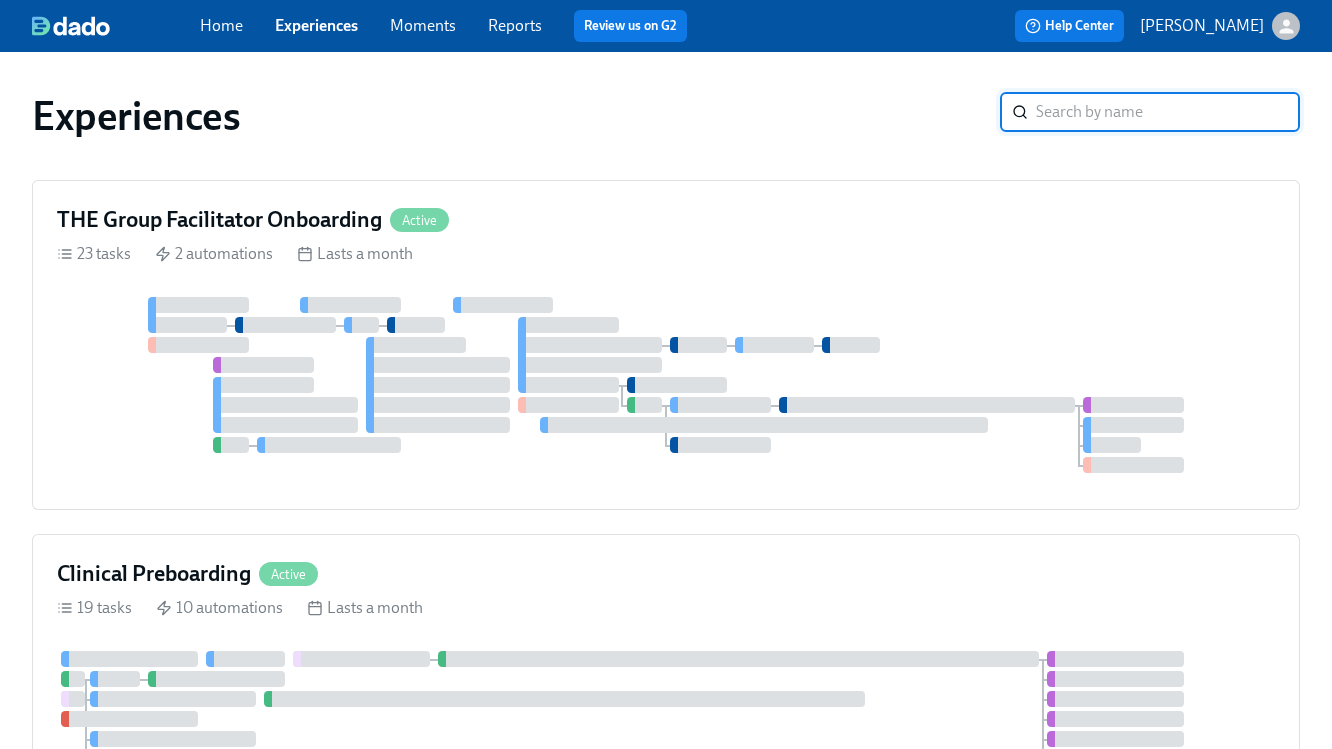 scroll, scrollTop: 435, scrollLeft: 0, axis: vertical 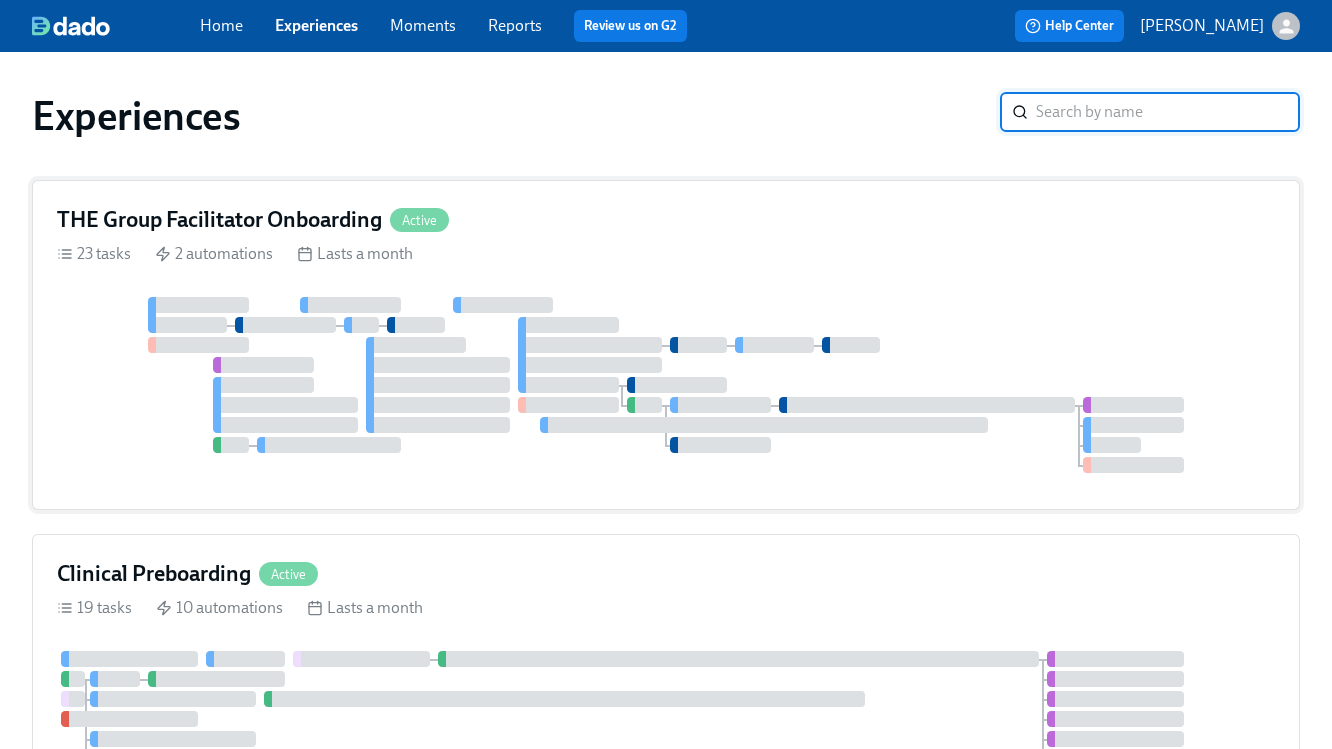 click at bounding box center [438, 405] 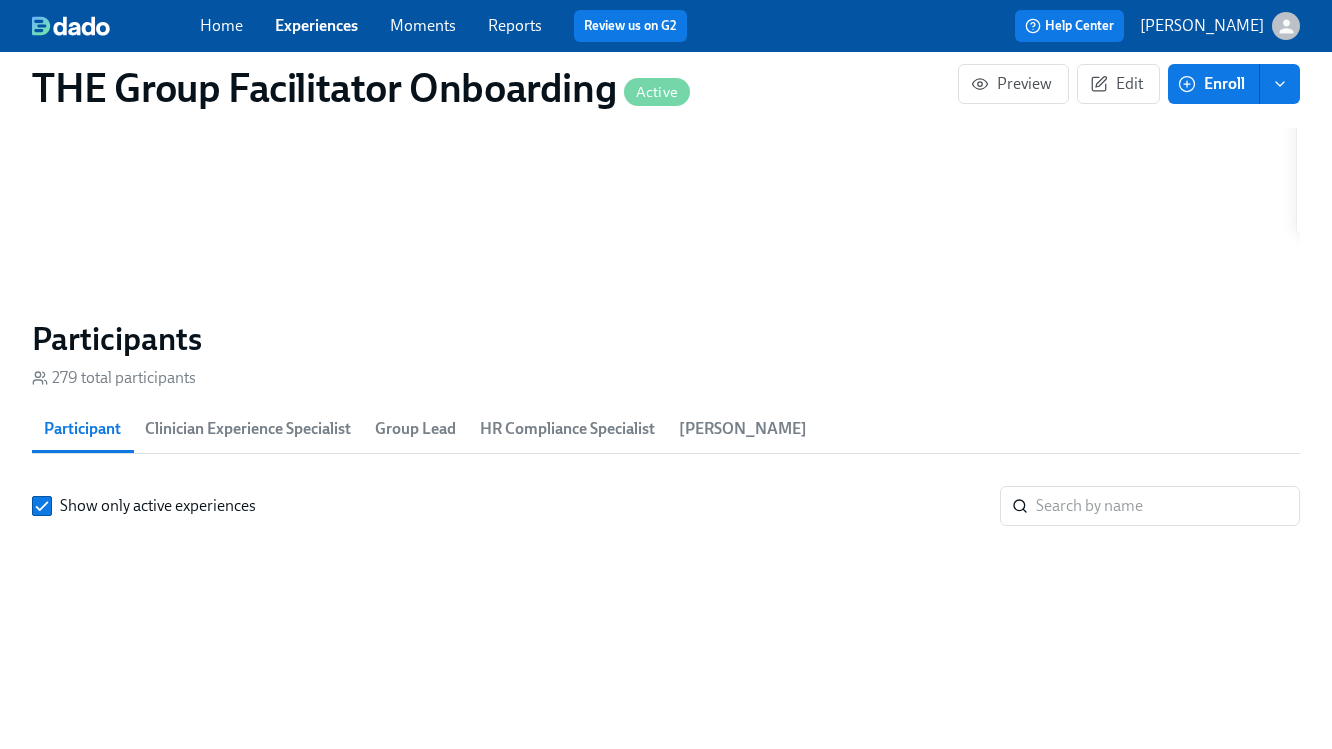 scroll, scrollTop: 1633, scrollLeft: 0, axis: vertical 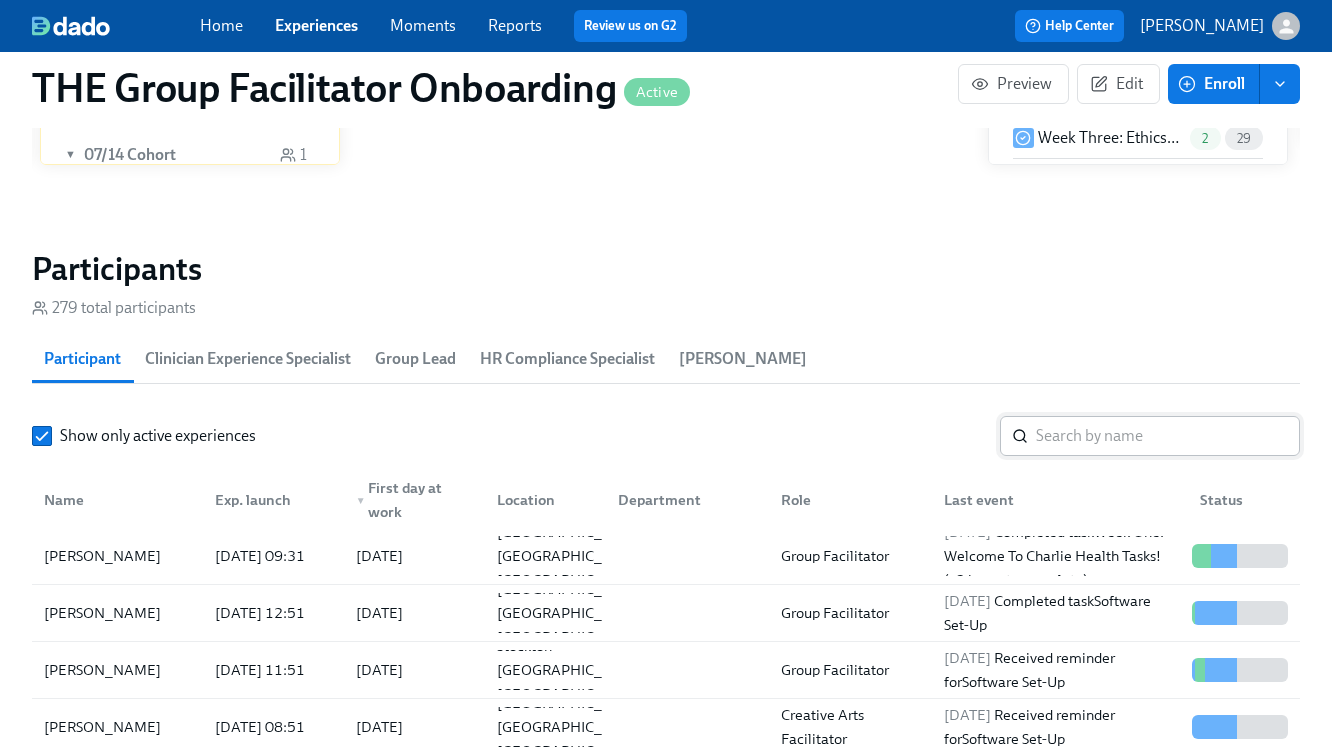 click at bounding box center [1168, 436] 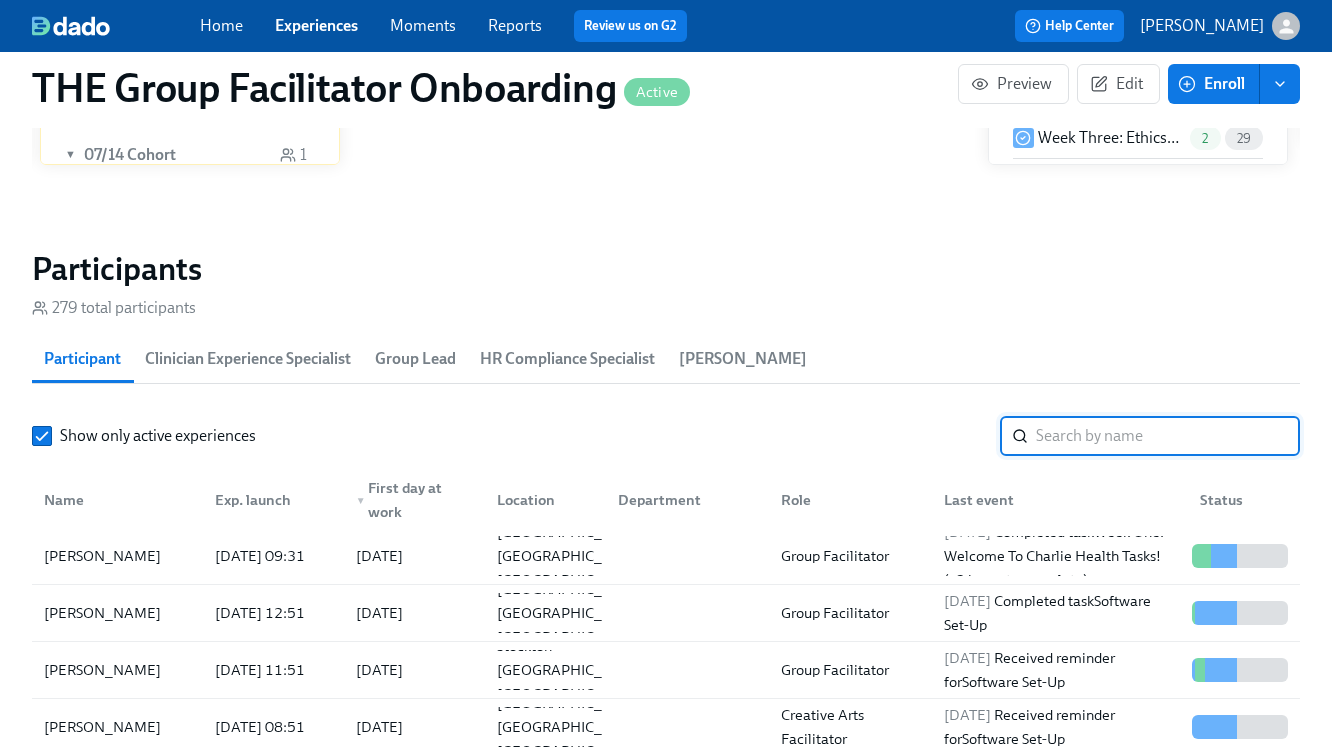 paste on "Ernest Moreno" 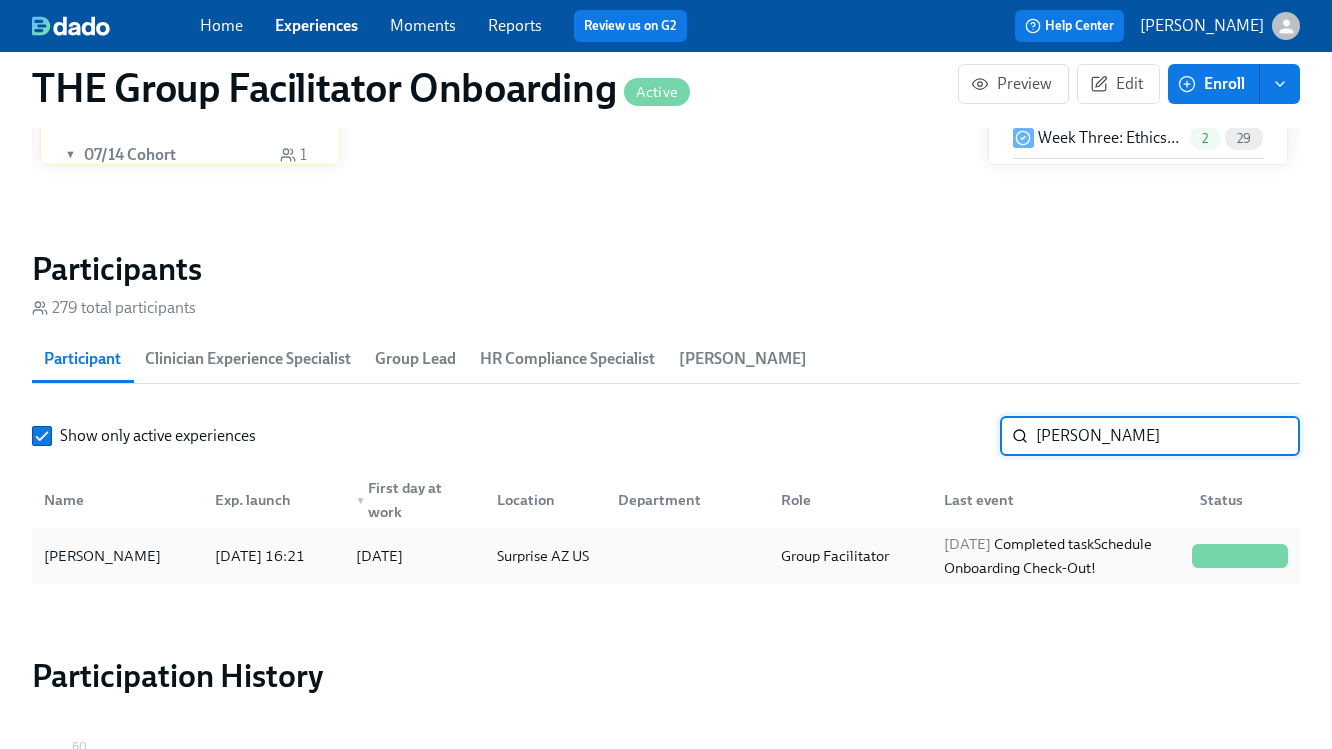 click on "2025/07/14   Completed task  Schedule Onboarding Check-Out!" at bounding box center [1060, 556] 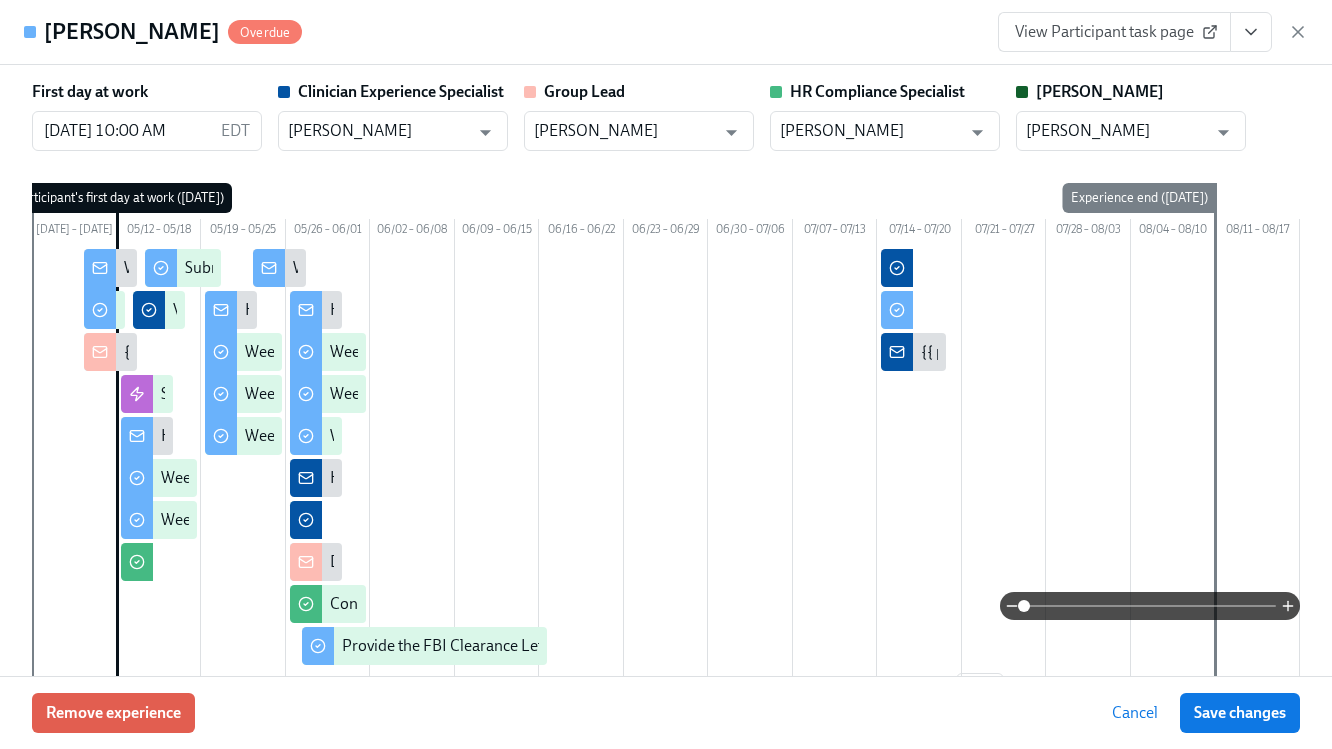 click 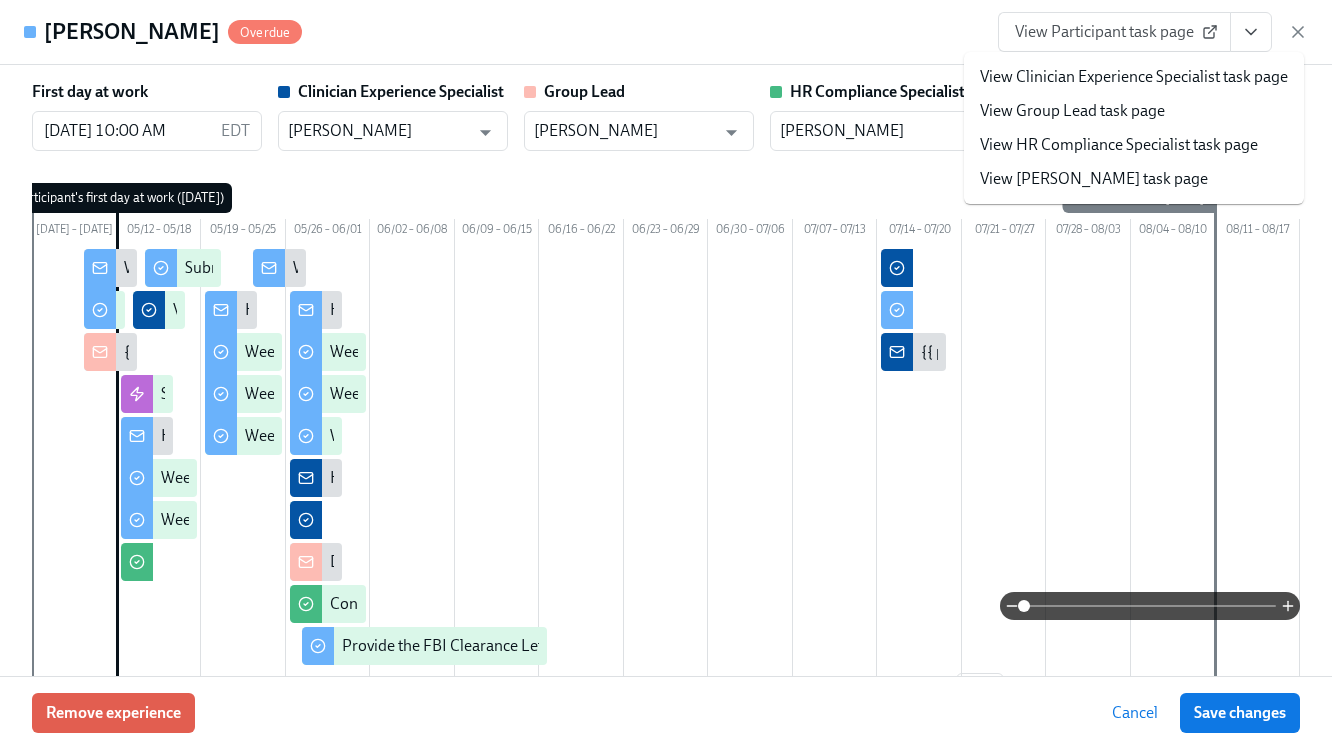 click on "View Clinician Experience Specialist task page" at bounding box center (1134, 77) 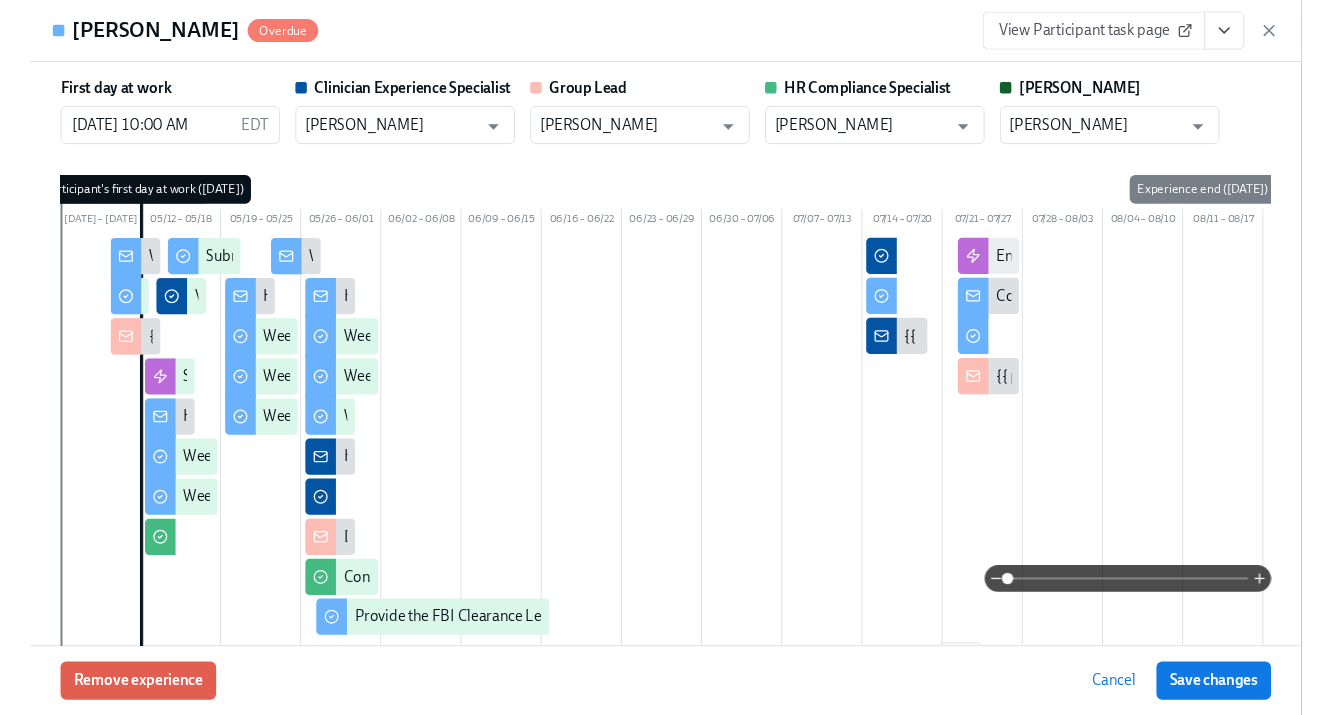 scroll, scrollTop: 0, scrollLeft: 24628, axis: horizontal 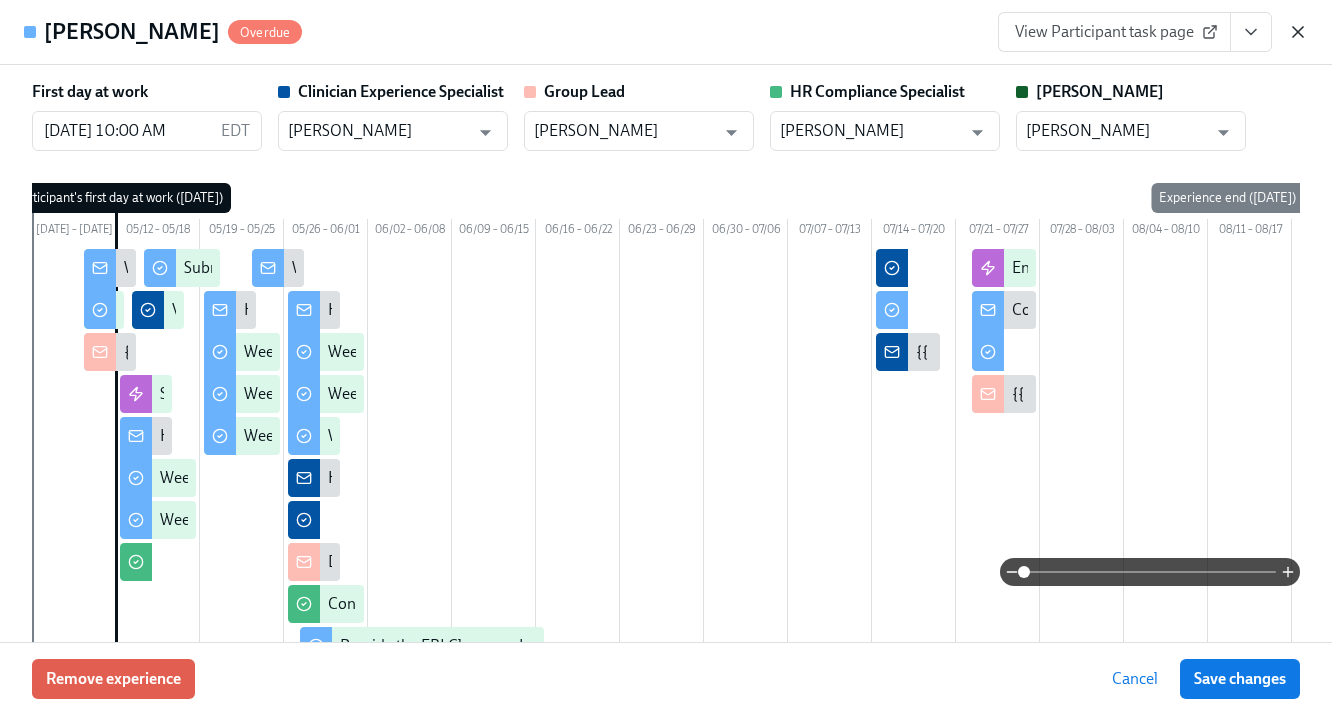 click 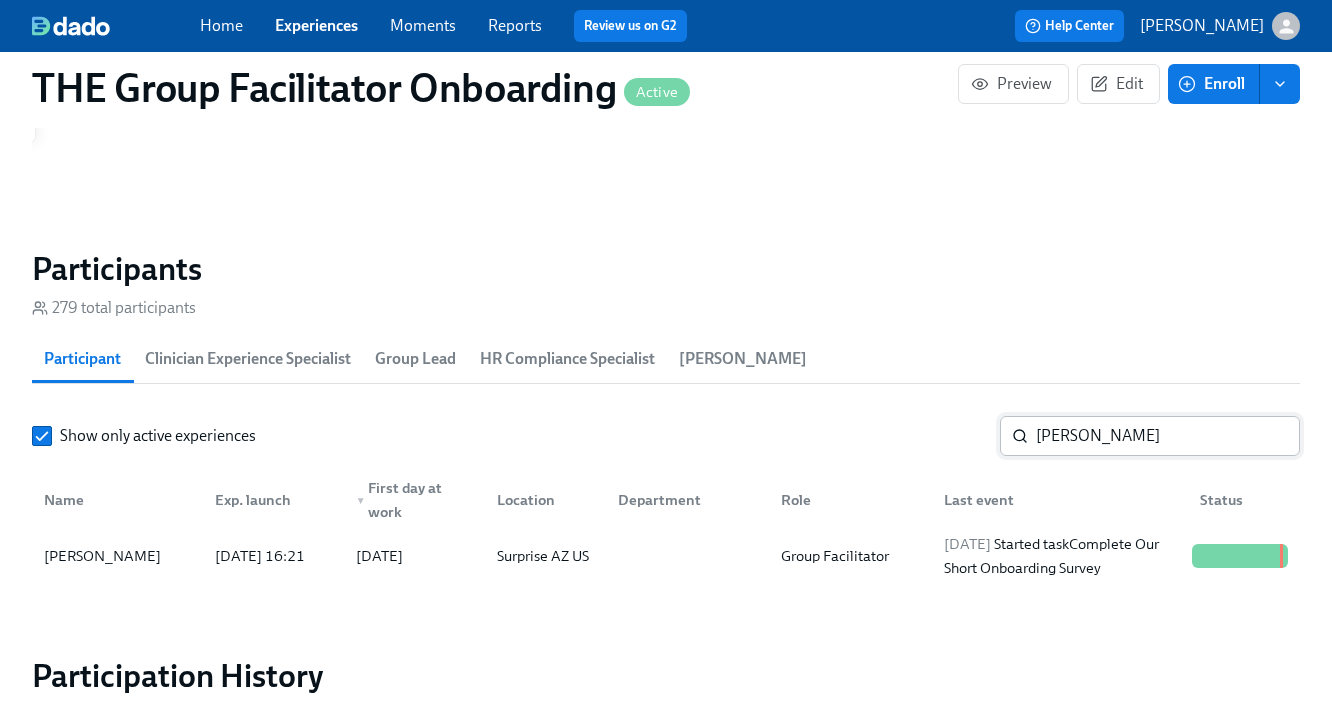 click on "Ernest Moreno" at bounding box center (1168, 436) 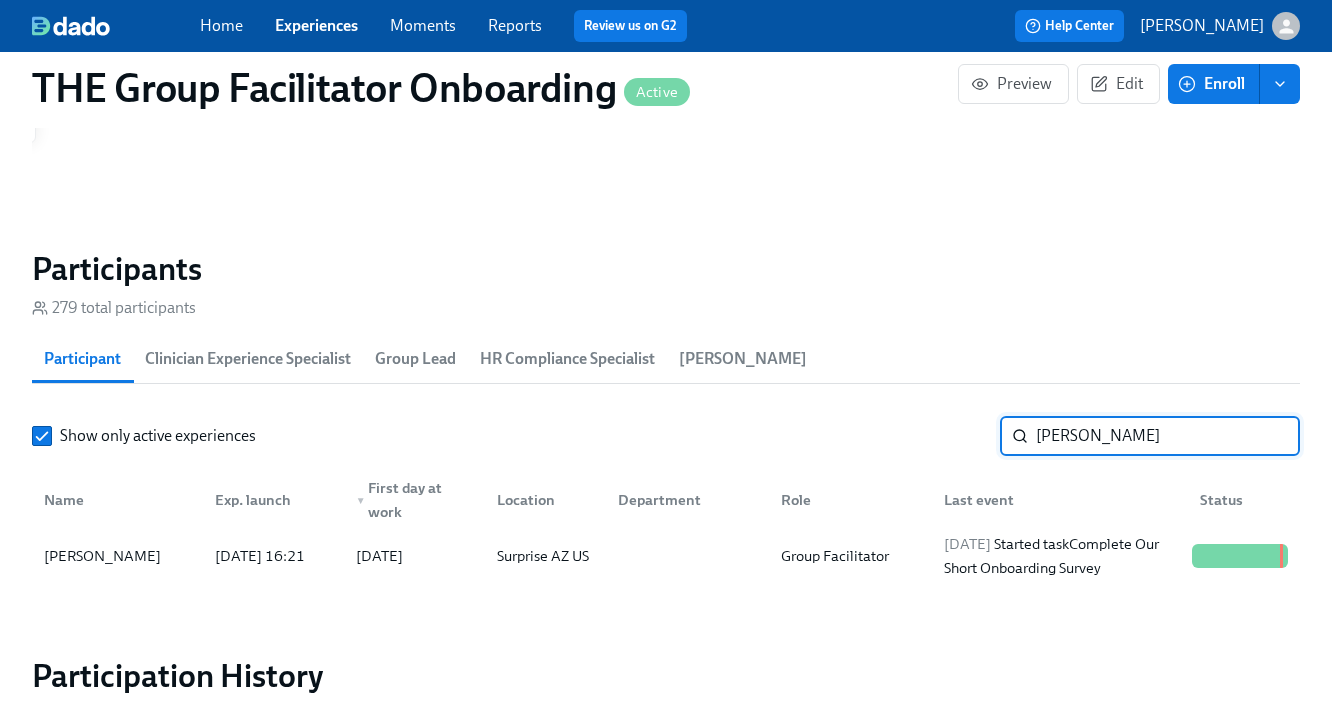 click on "Ernest Moreno" at bounding box center (1168, 436) 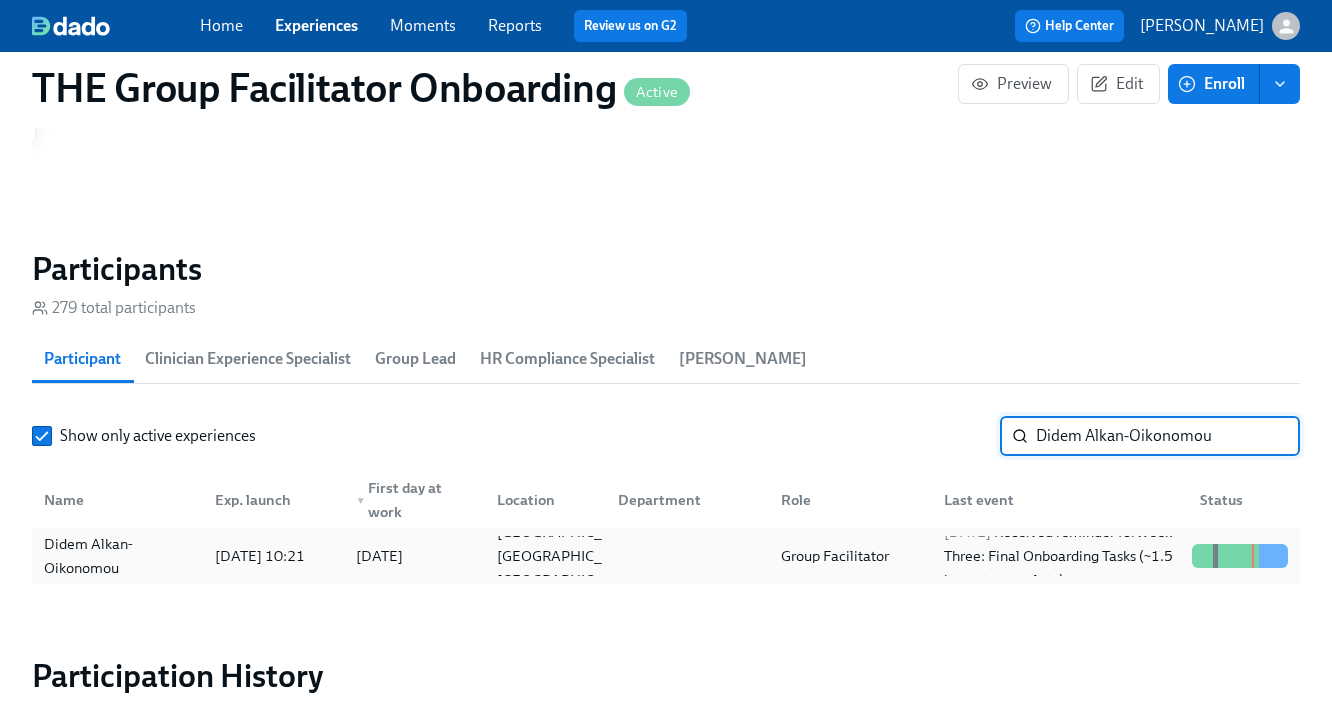 click on "Group Facilitator" at bounding box center (846, 556) 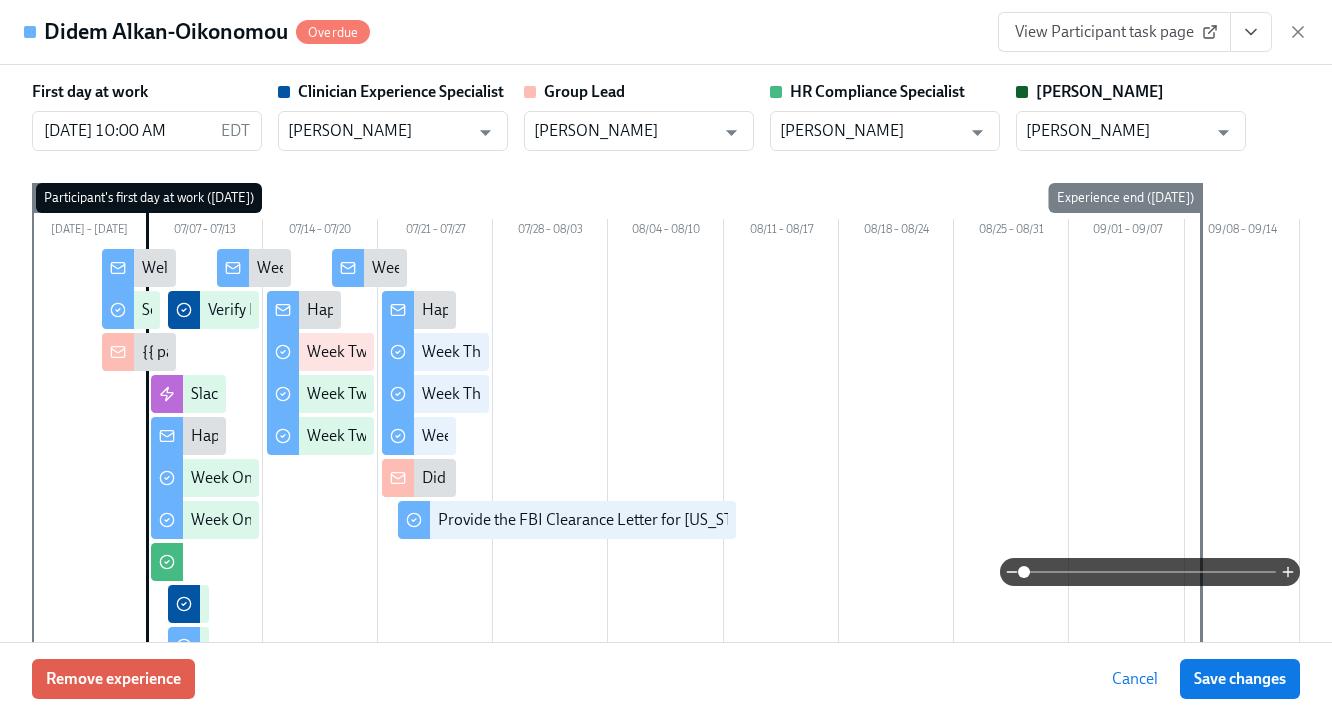 click 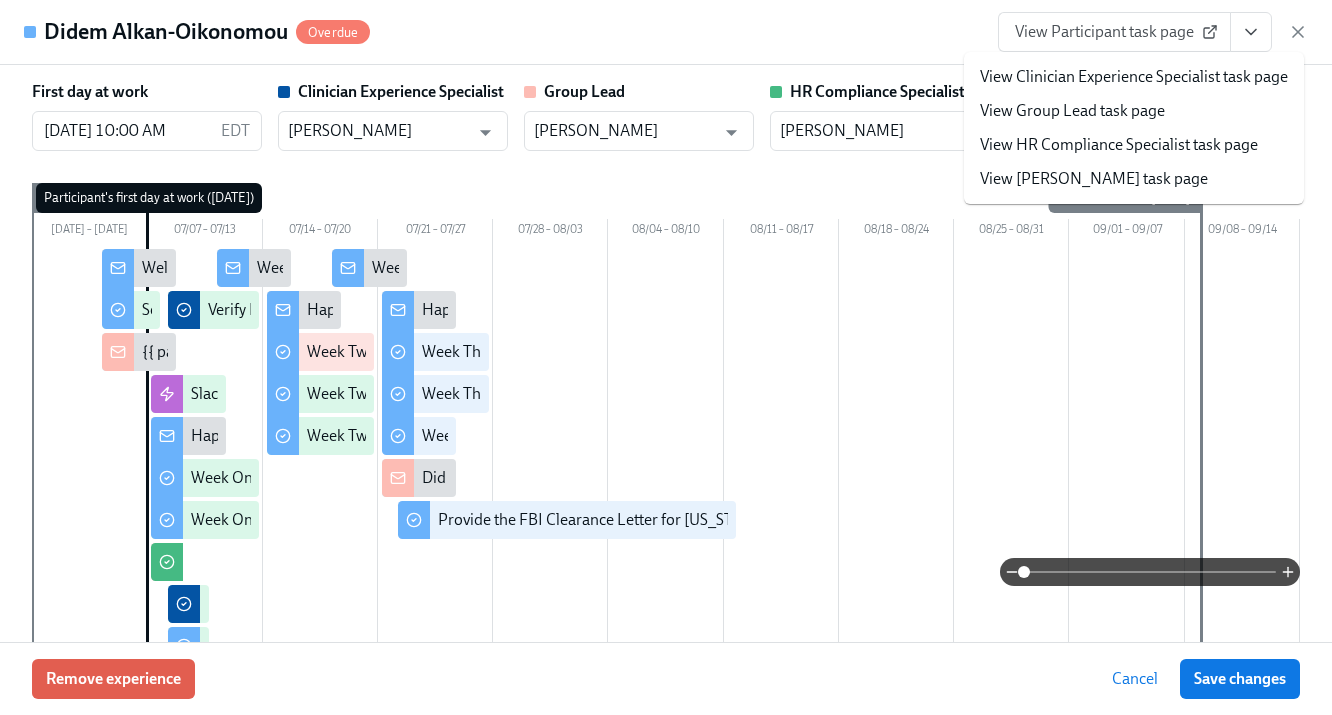 click on "View Participant task page" at bounding box center [1114, 32] 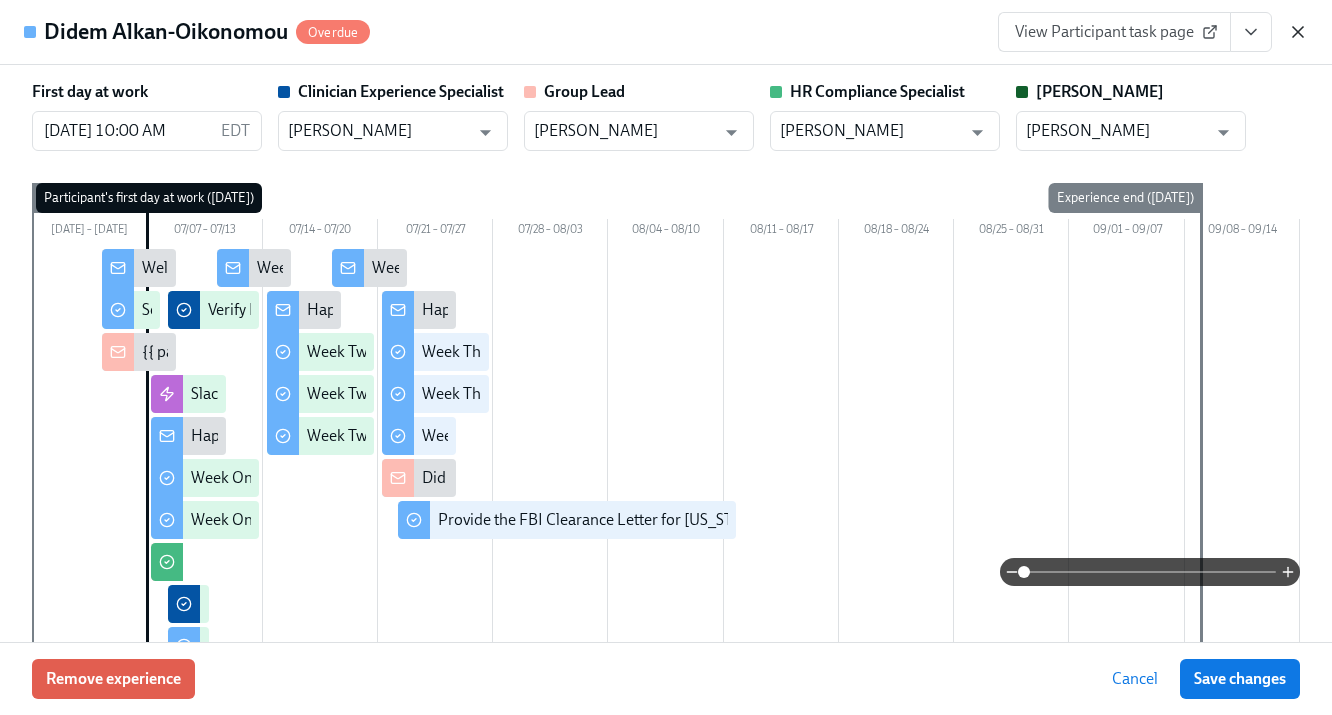 click 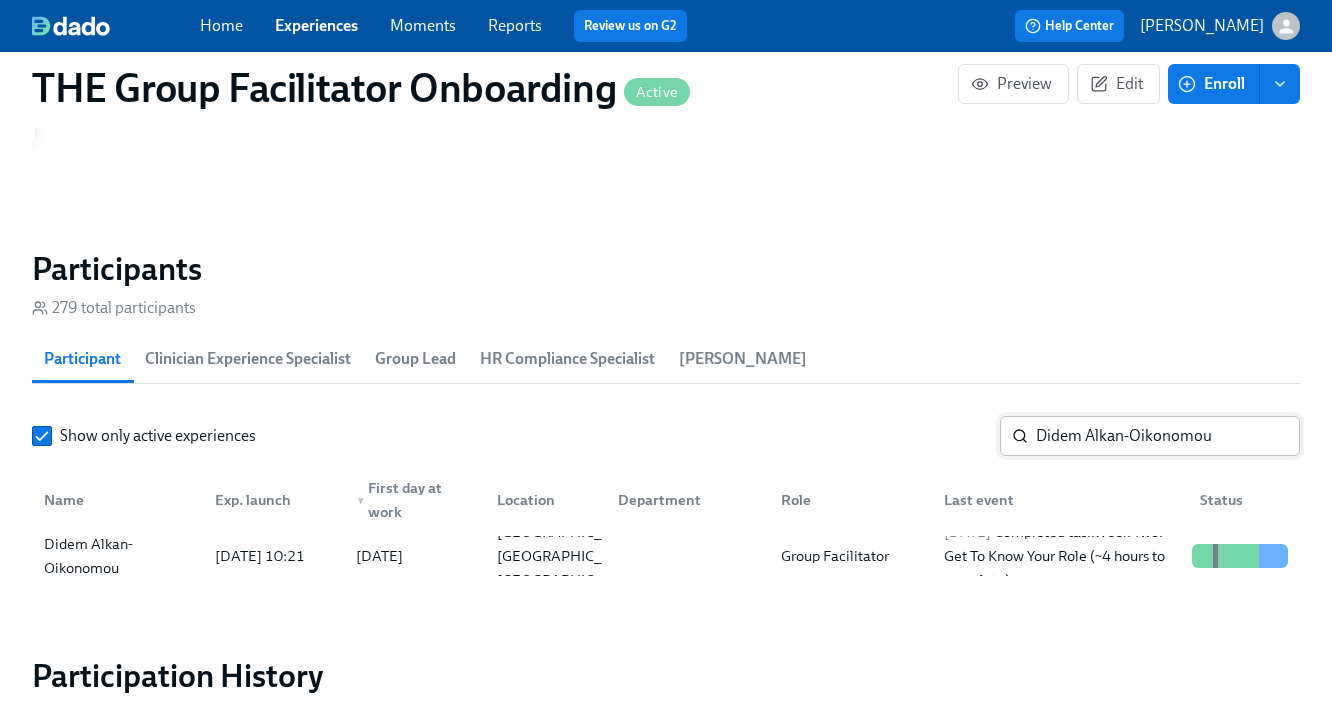 click on "Didem Alkan-Oikonomou" at bounding box center [1168, 436] 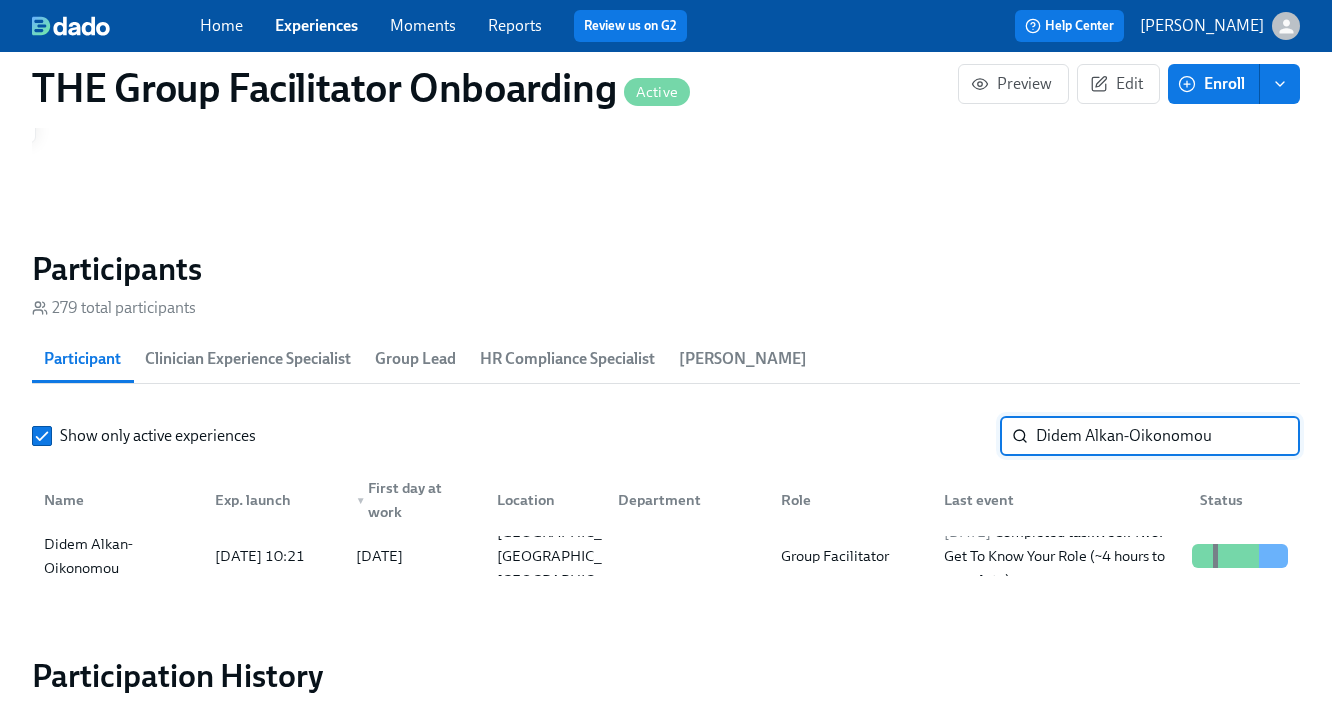 click on "Didem Alkan-Oikonomou" at bounding box center [1168, 436] 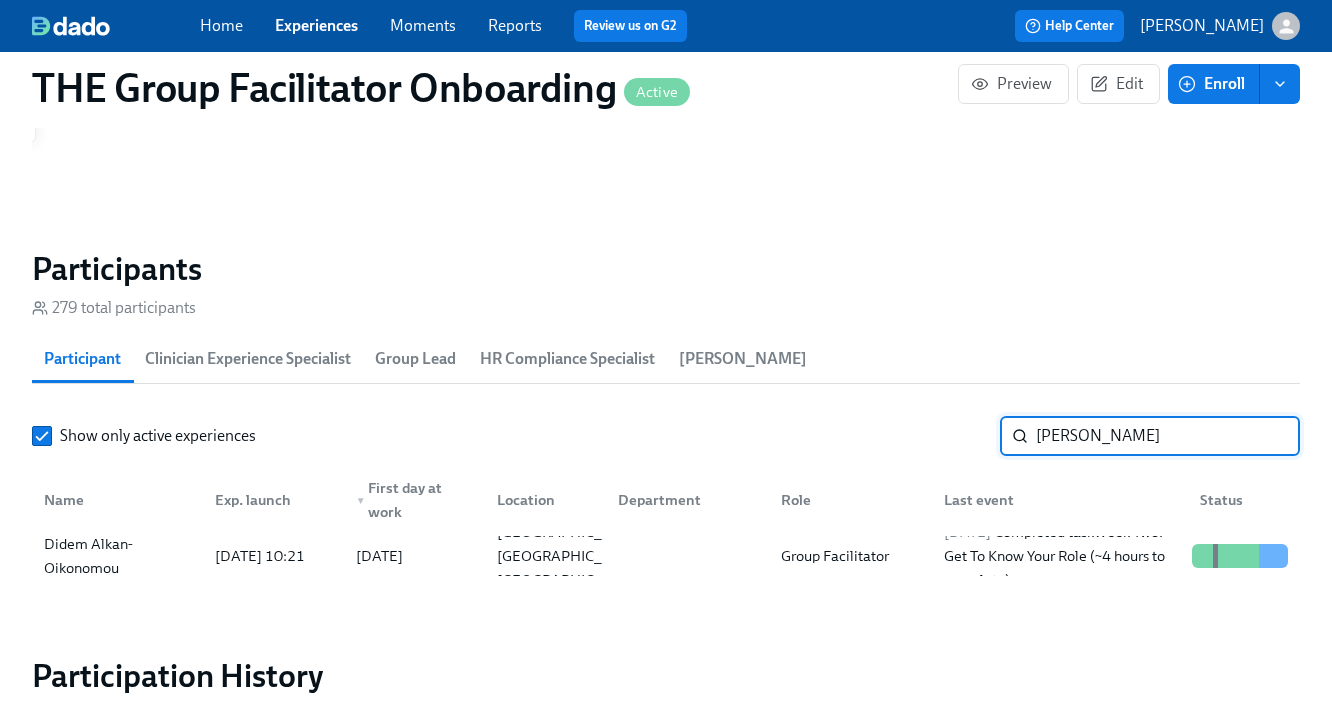 type on "Conswella Cloyd" 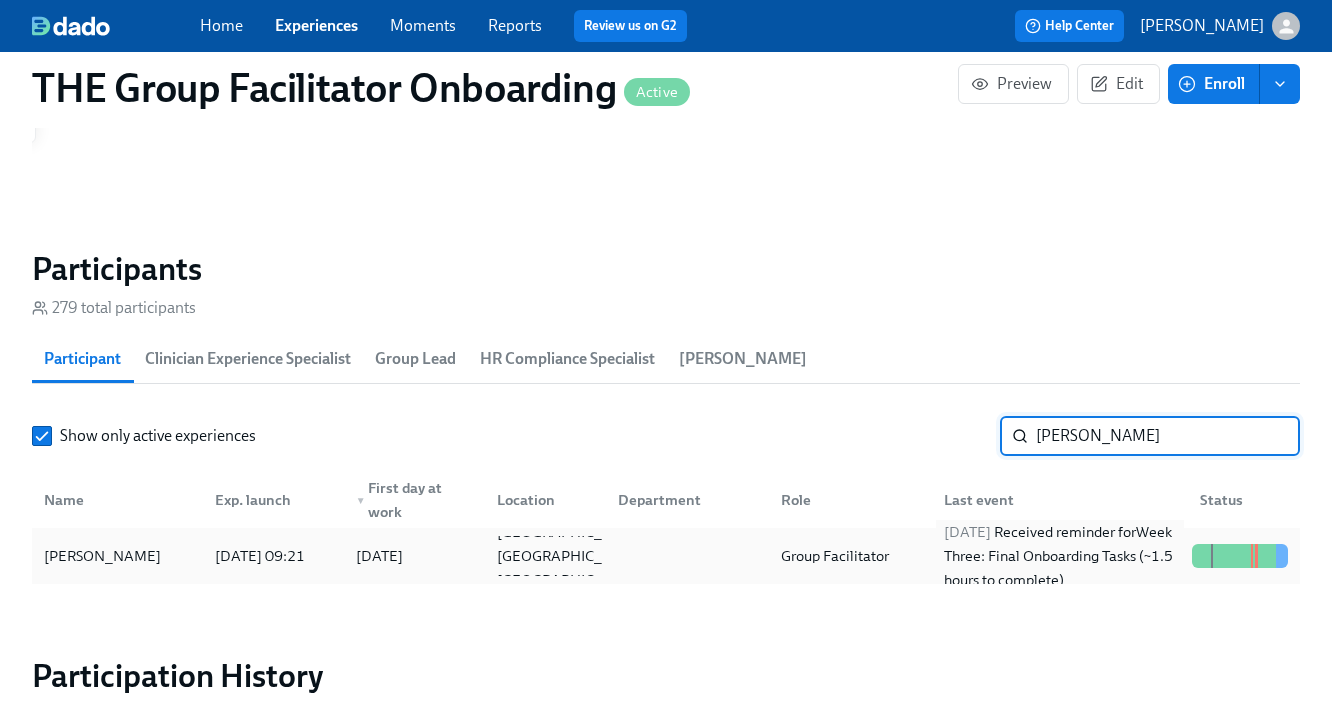 click on "2025/07/22   Received reminder for  Week Three: Final Onboarding Tasks (~1.5 hours to complete)" at bounding box center [1060, 556] 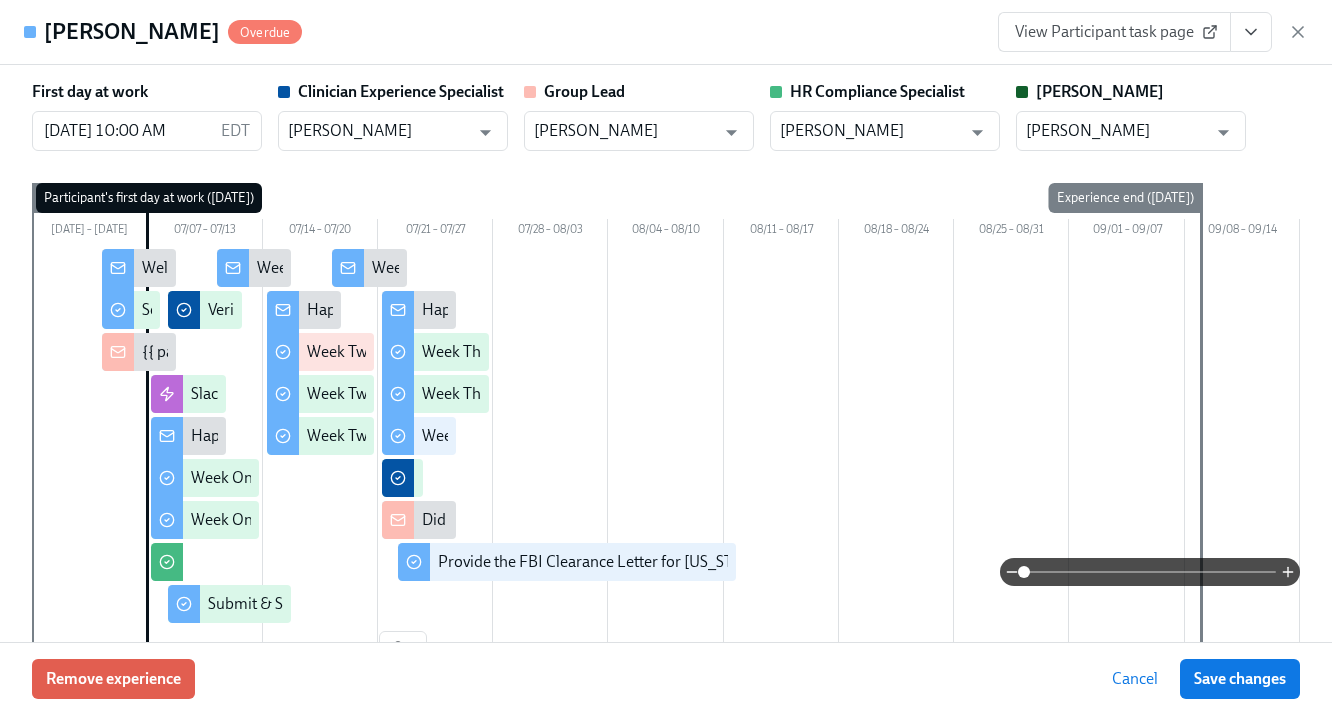 click on "View Participant task page" at bounding box center [1114, 32] 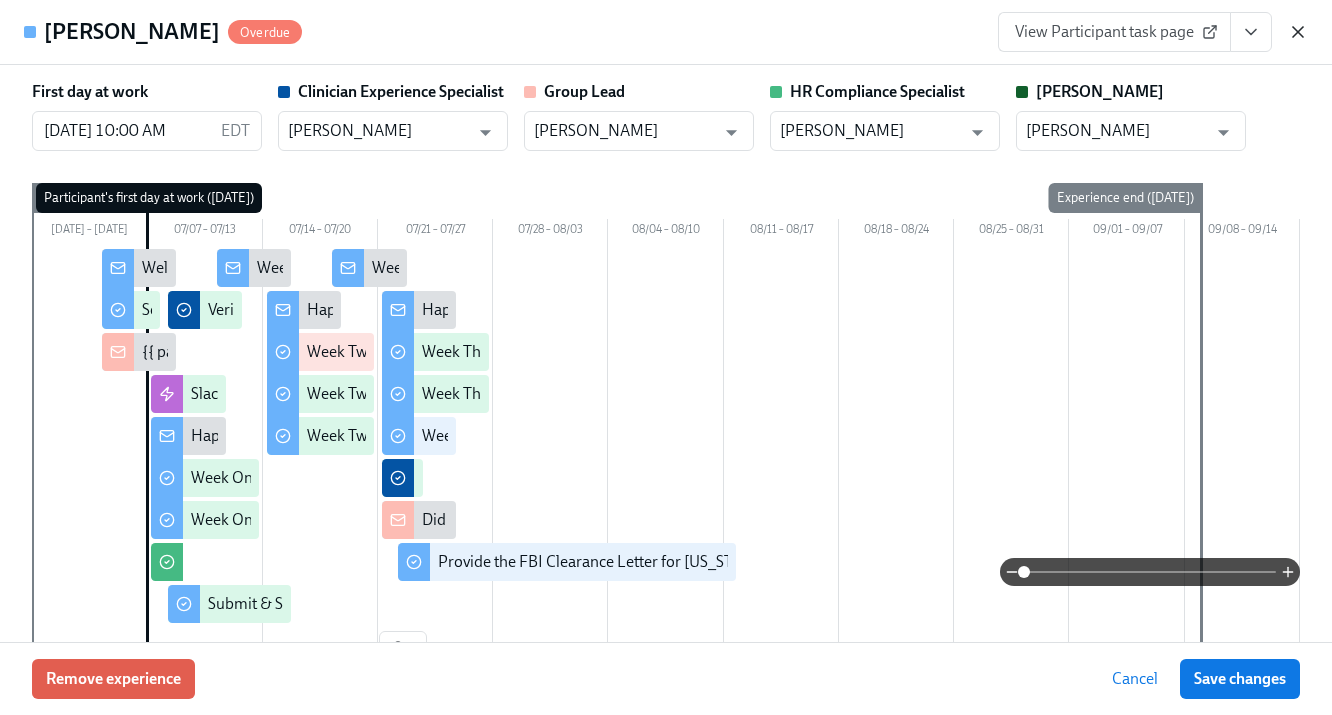 click 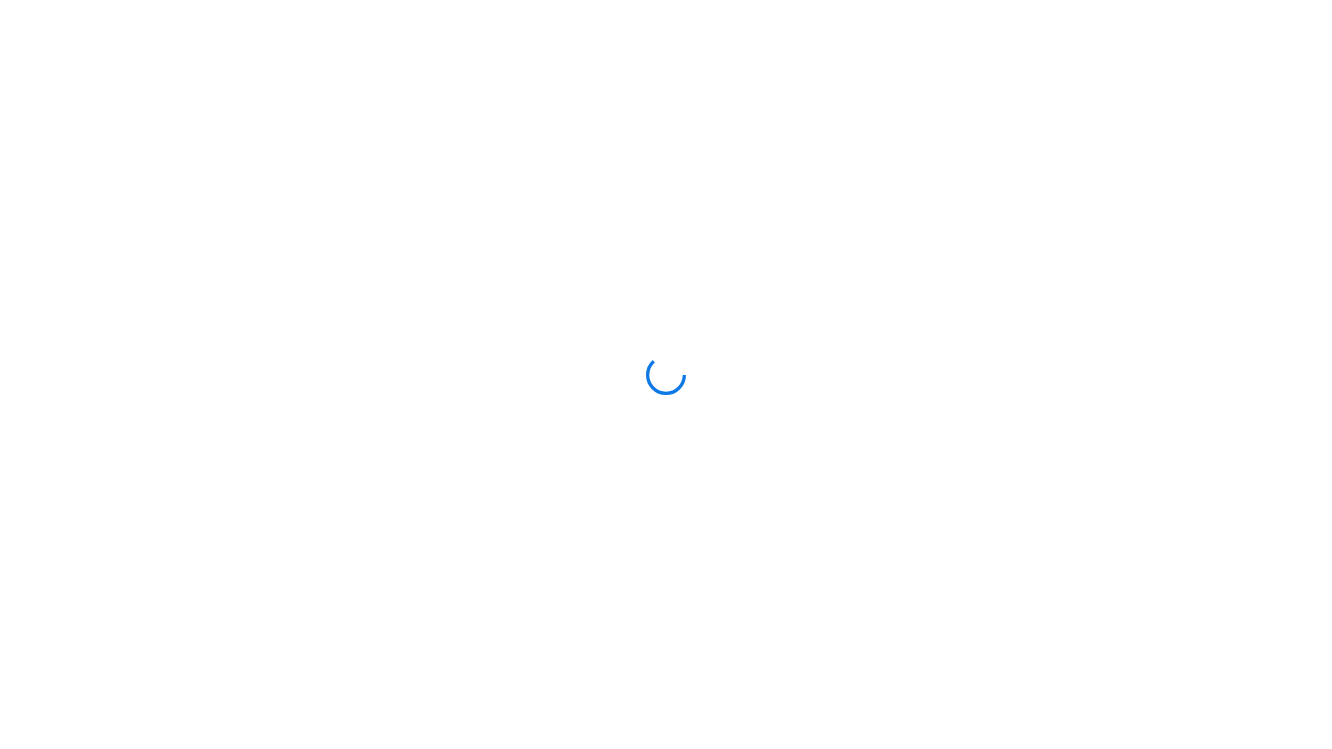 scroll, scrollTop: 0, scrollLeft: 0, axis: both 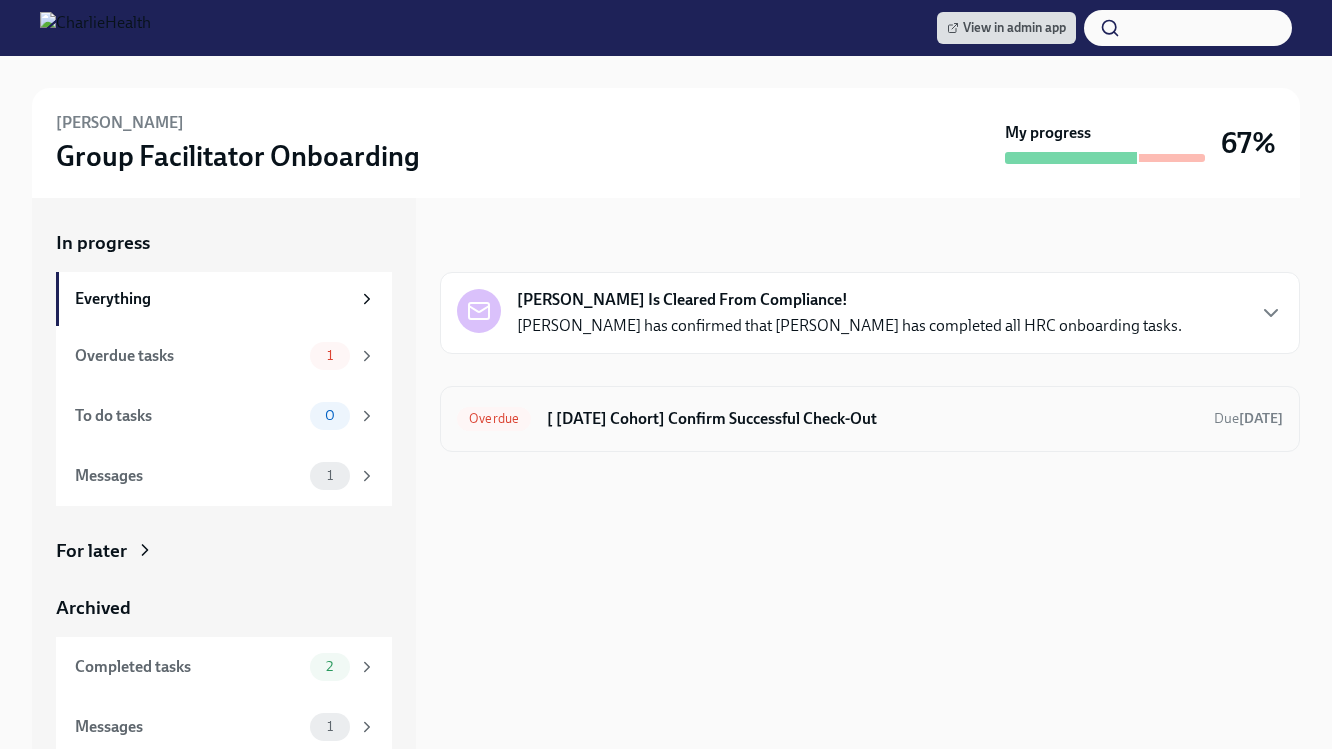 click on "Overdue [ [DATE] Cohort] Confirm Successful Check-Out  Due  [DATE]" at bounding box center [870, 419] 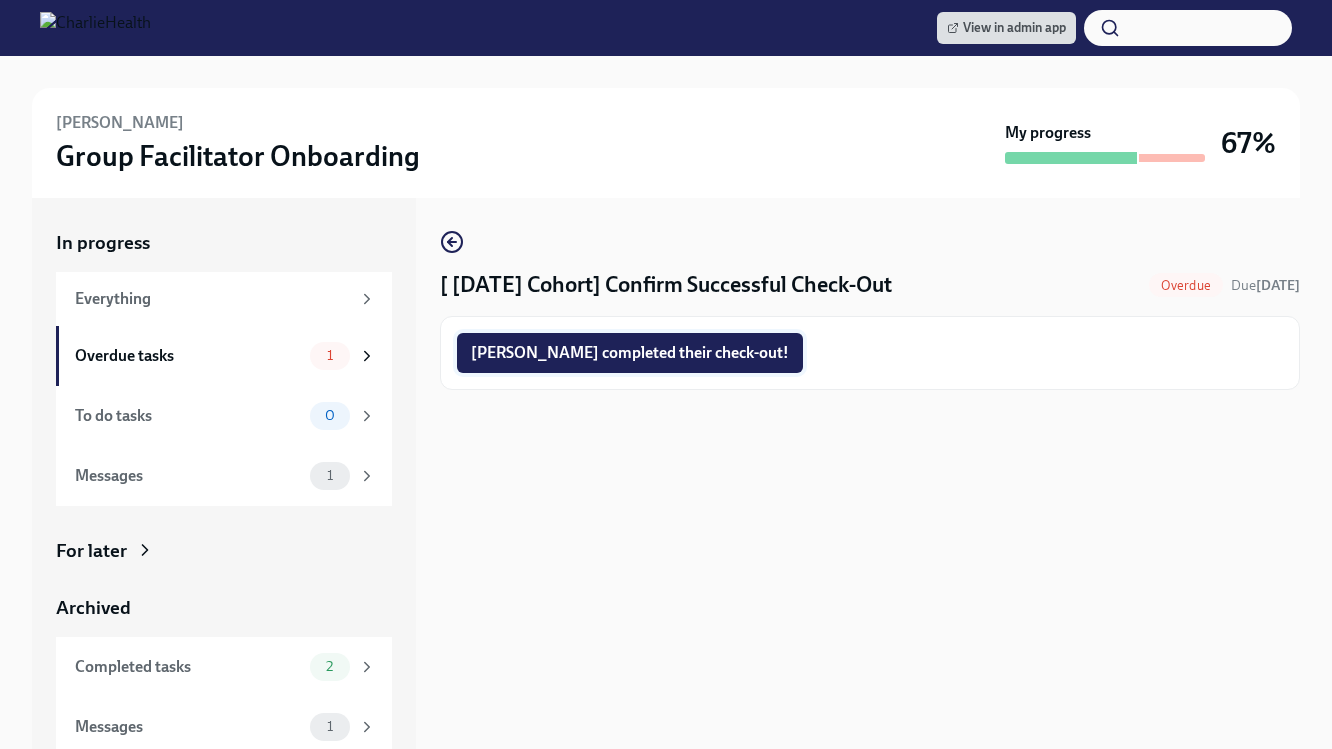 click on "Ernest completed their check-out!" at bounding box center [630, 353] 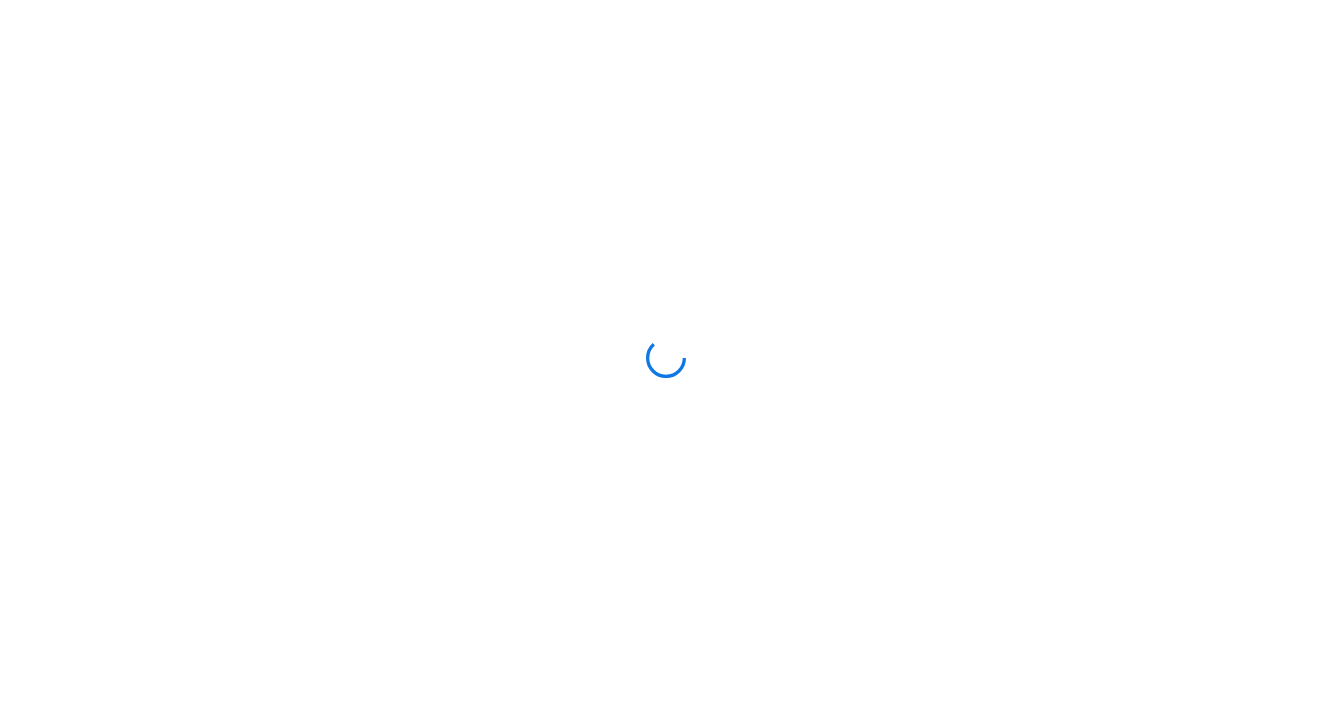 scroll, scrollTop: 0, scrollLeft: 0, axis: both 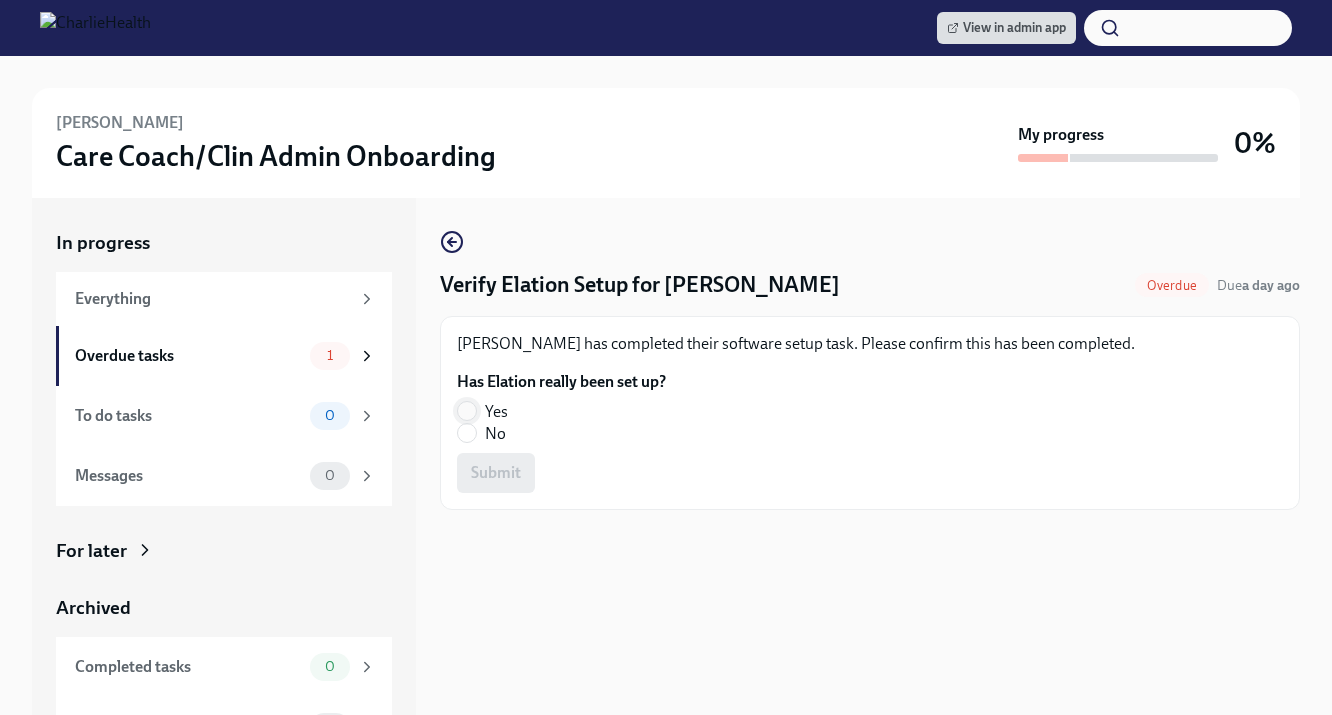 click on "Yes" at bounding box center (467, 411) 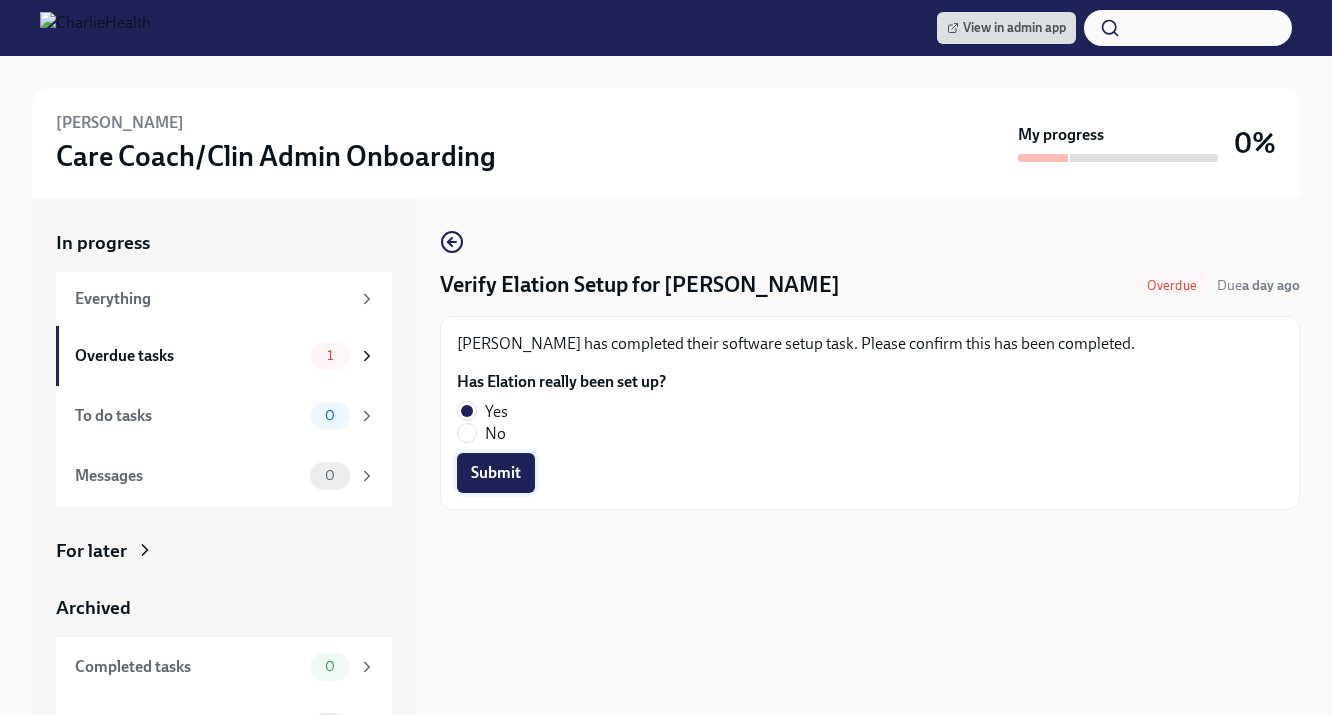 click on "Submit" at bounding box center [496, 473] 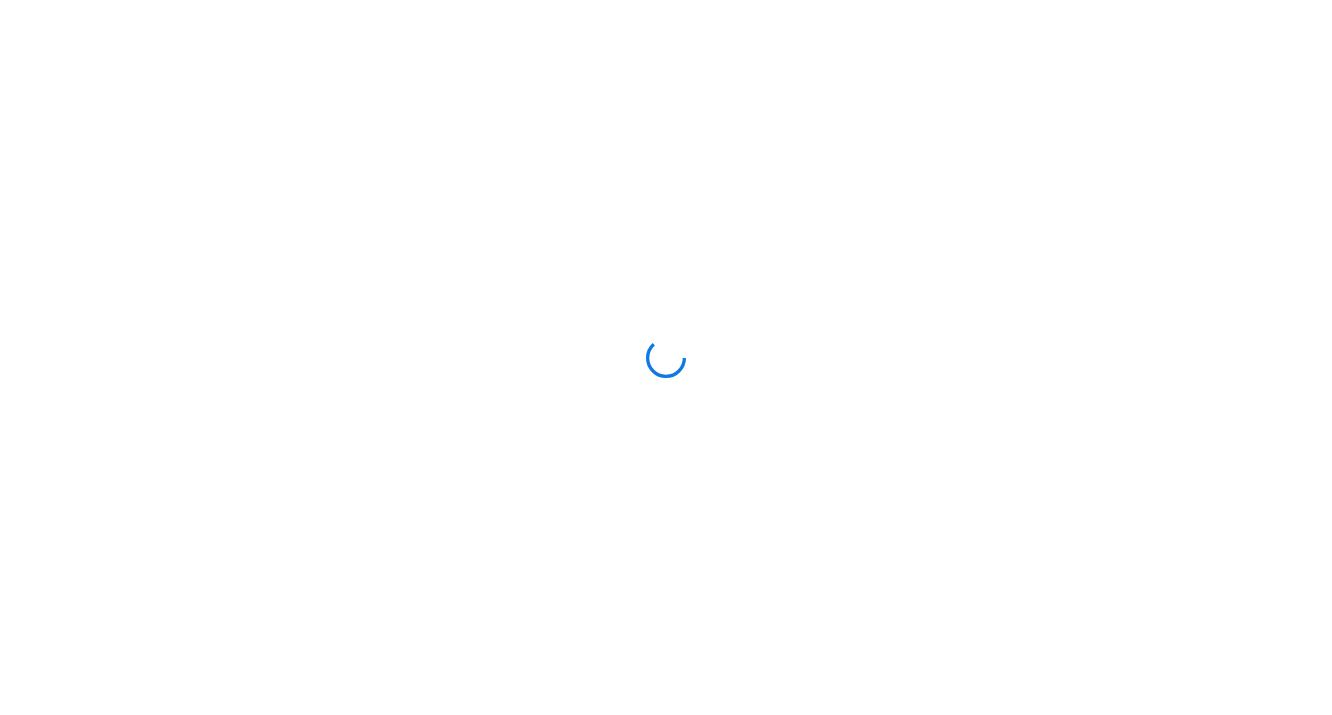 scroll, scrollTop: 0, scrollLeft: 0, axis: both 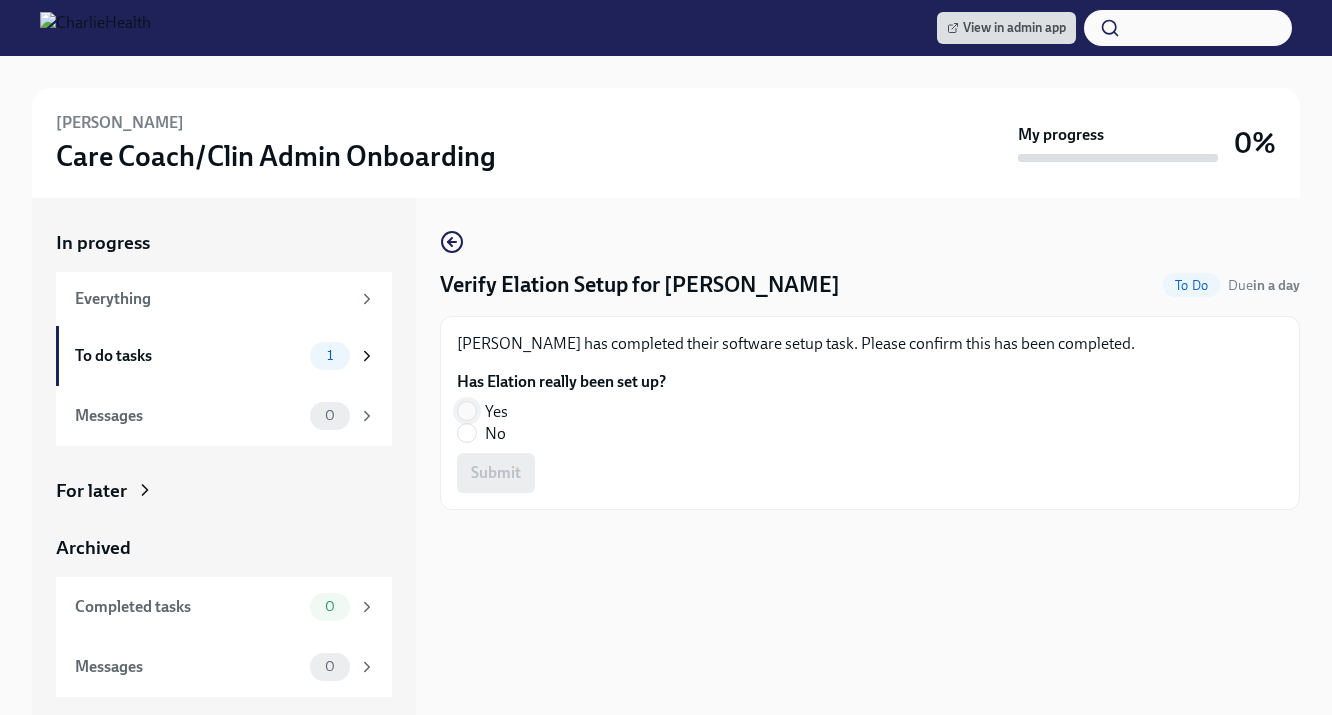 click on "Yes" at bounding box center [467, 411] 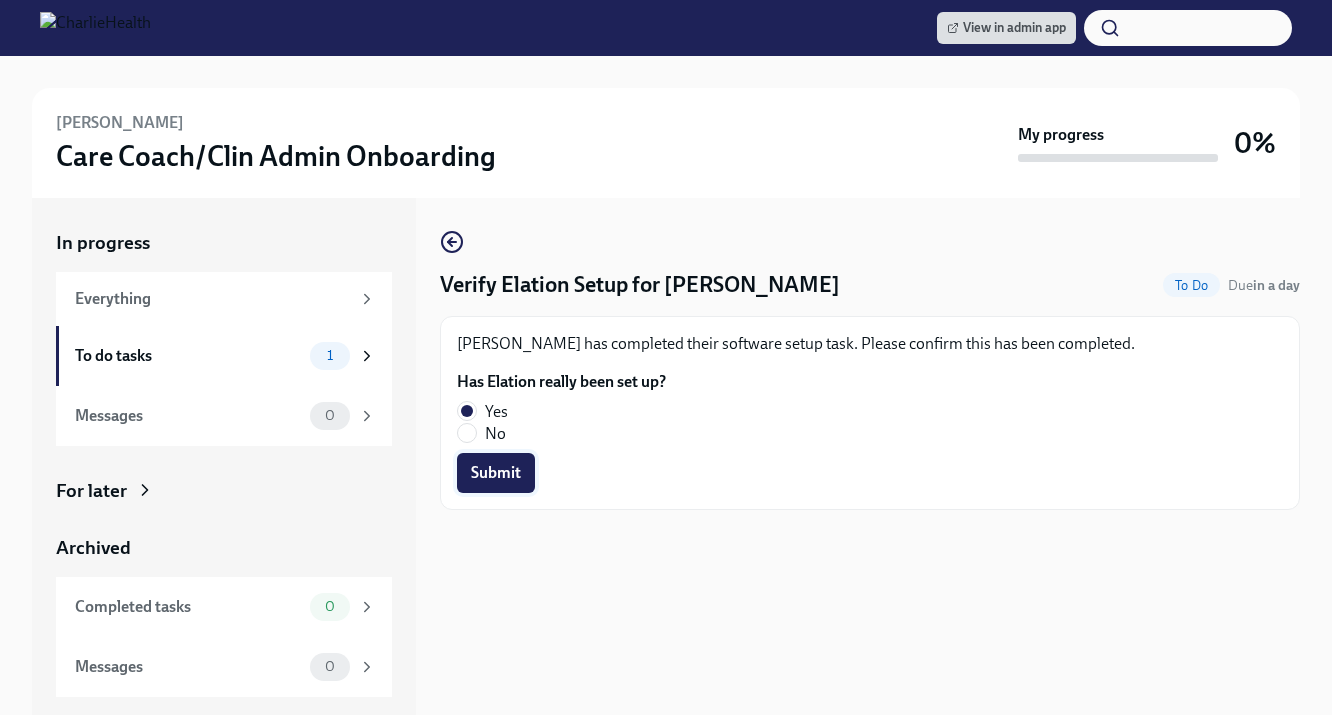 click on "Submit" at bounding box center (496, 473) 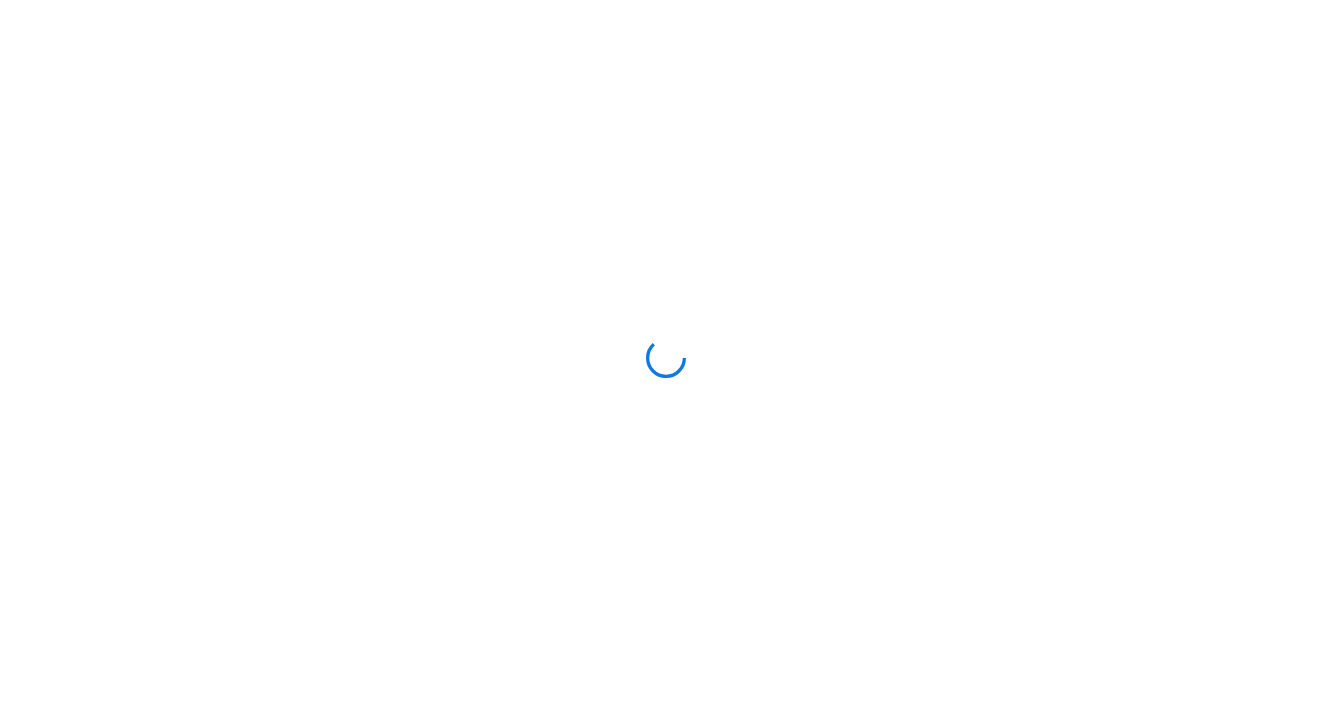 scroll, scrollTop: 0, scrollLeft: 0, axis: both 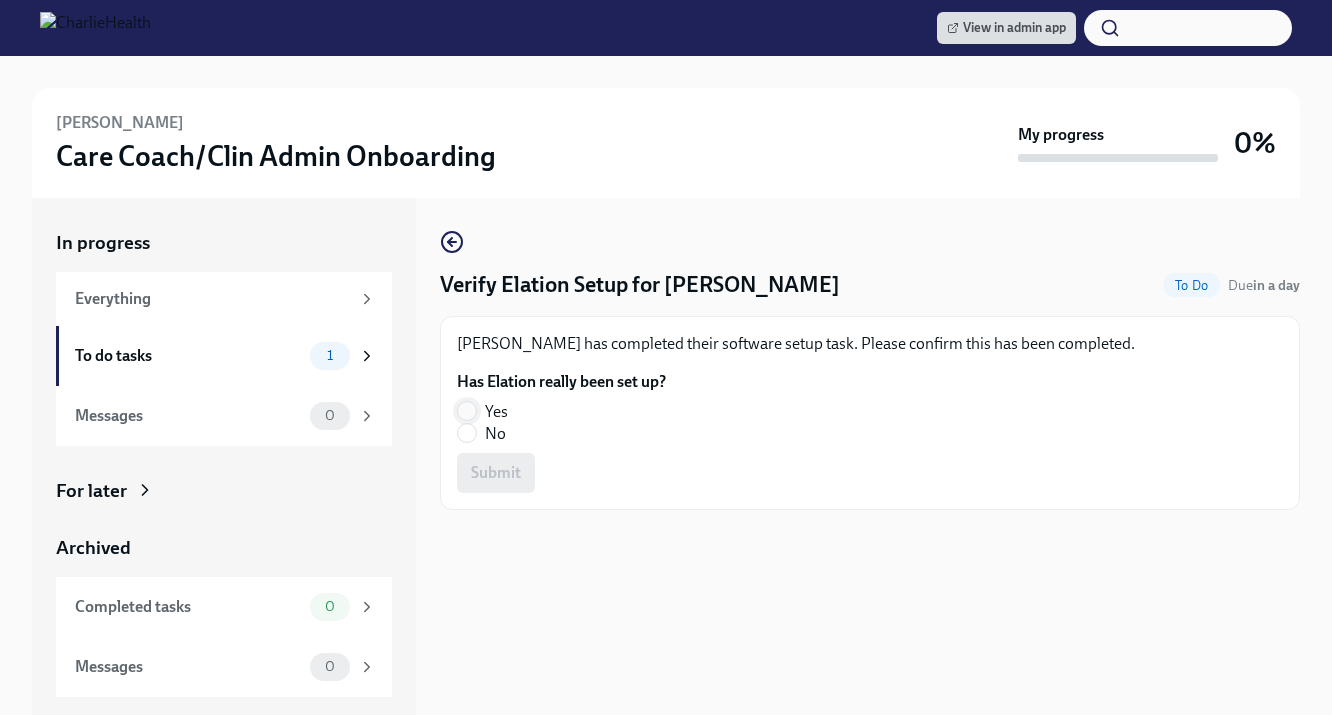 click on "Yes" at bounding box center (467, 411) 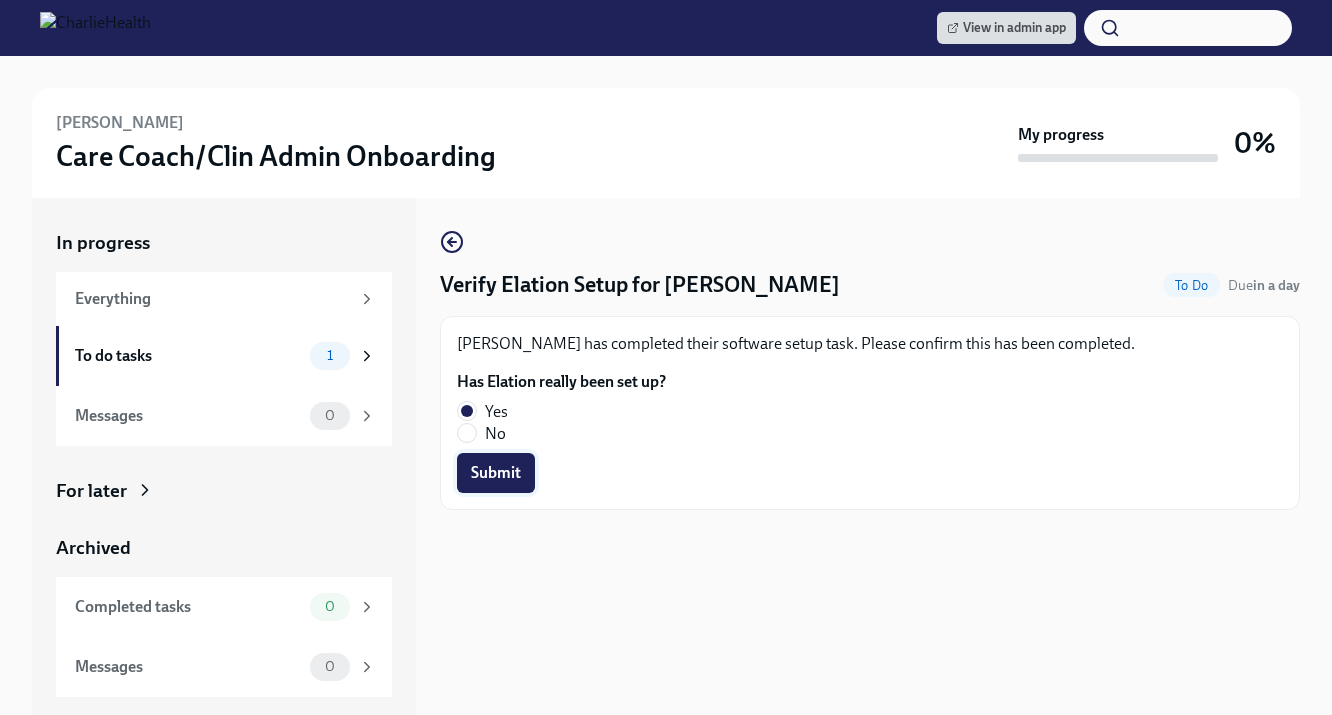 click on "Submit" at bounding box center (496, 473) 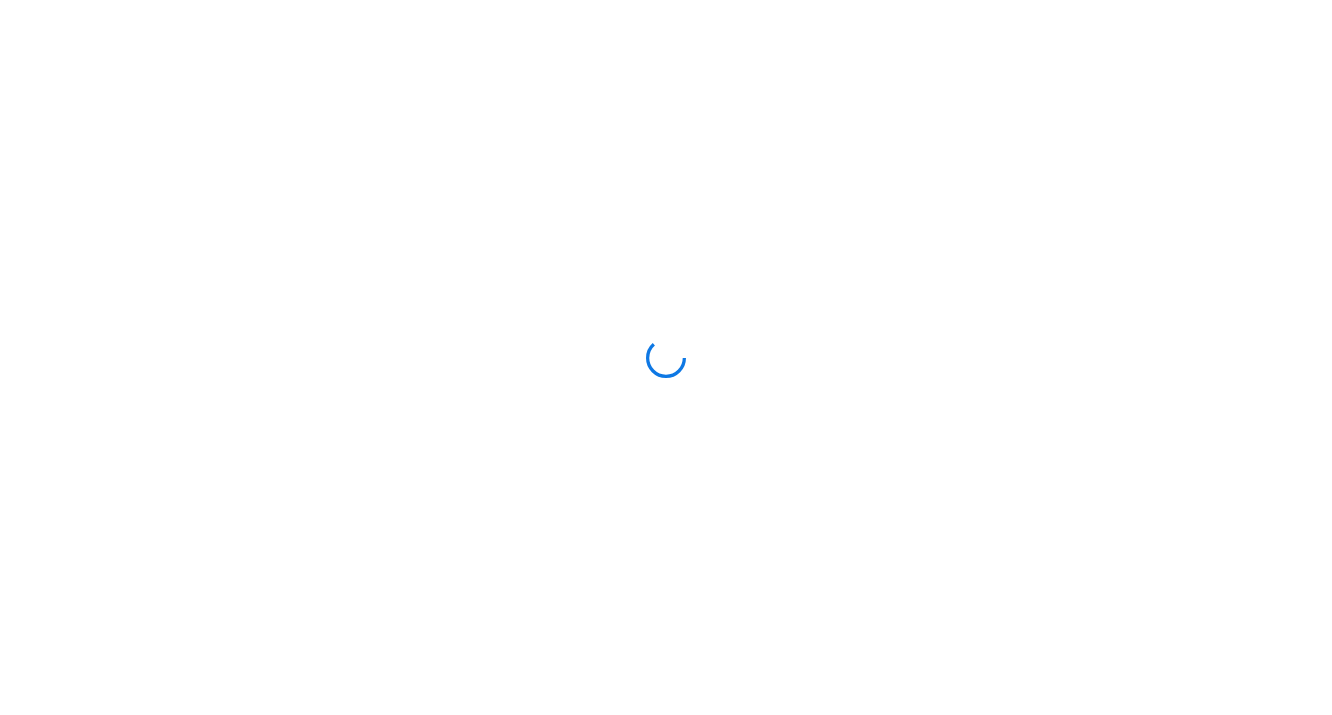 scroll, scrollTop: 0, scrollLeft: 0, axis: both 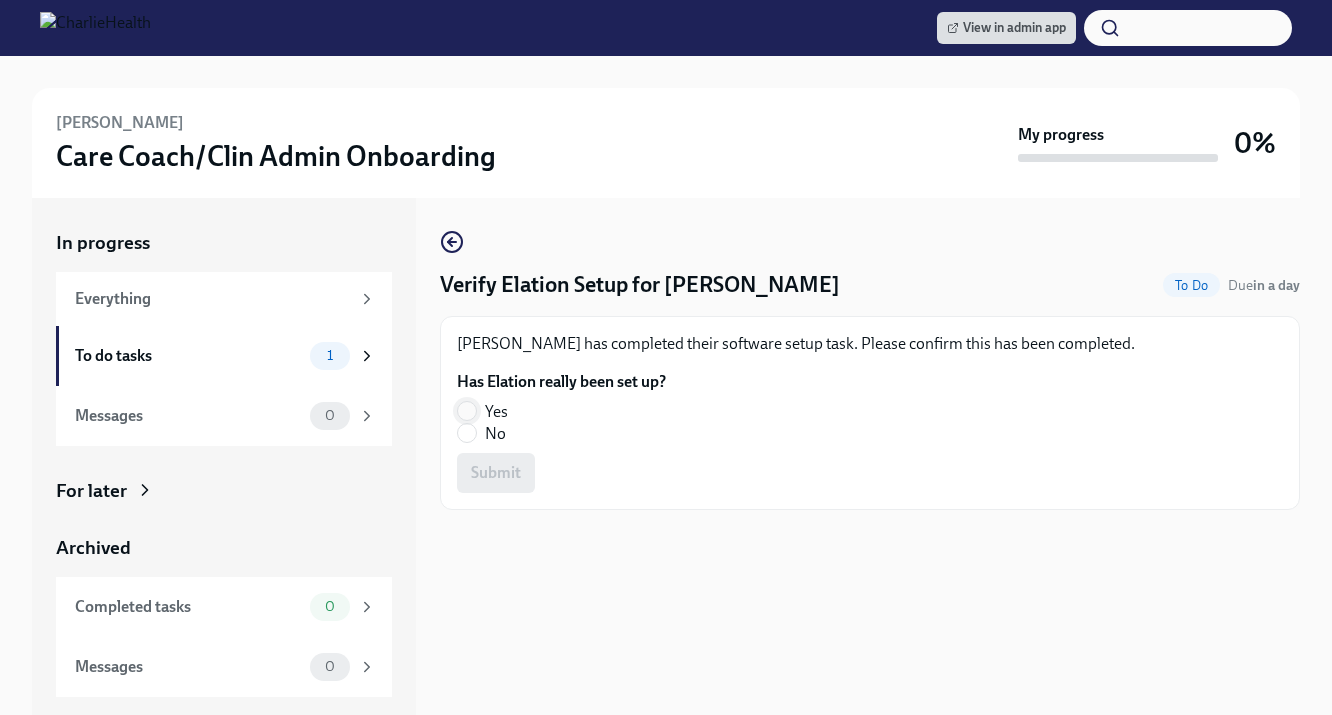 click on "Yes" at bounding box center (467, 411) 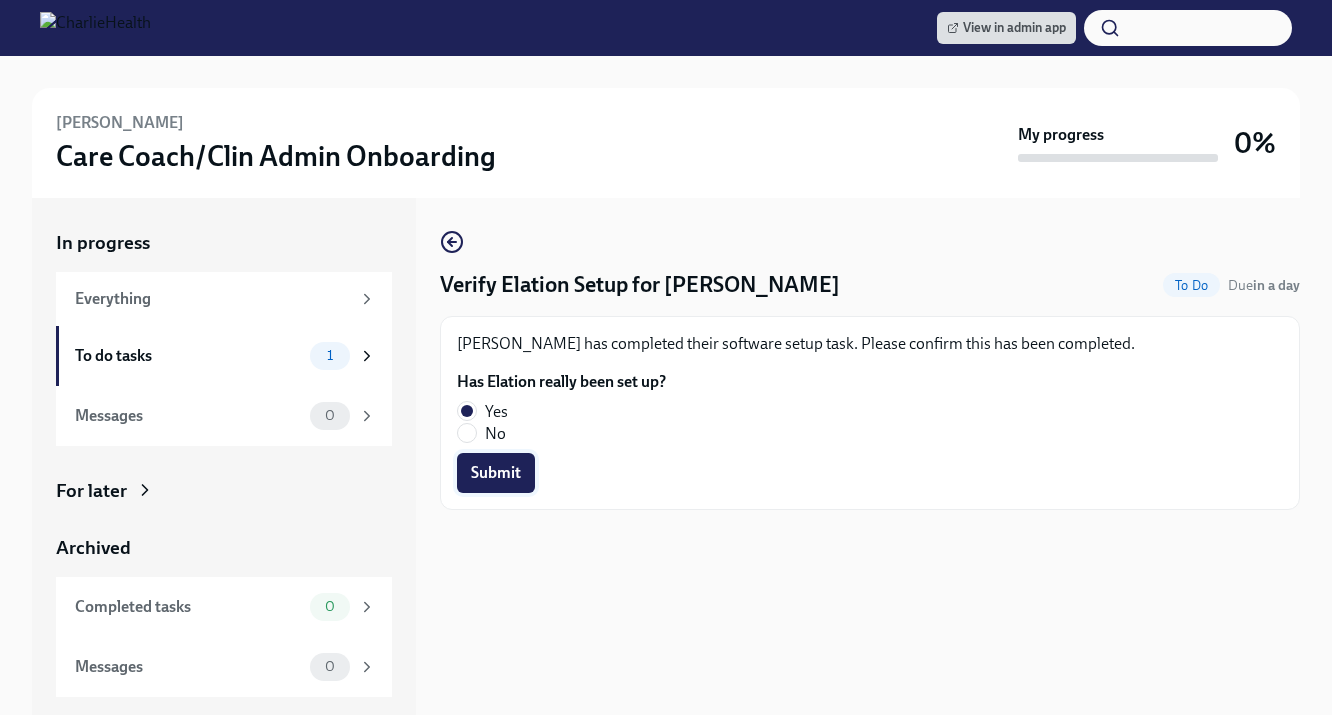 click on "Submit" at bounding box center (496, 473) 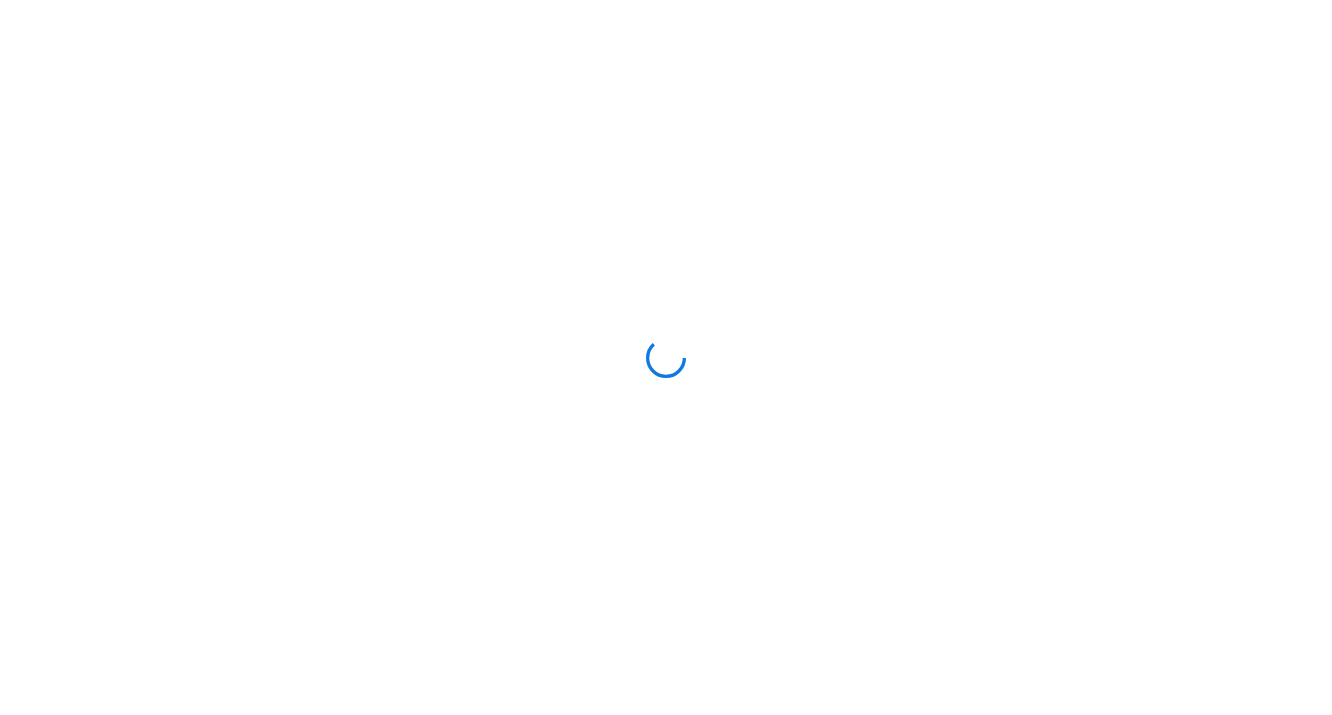 scroll, scrollTop: 0, scrollLeft: 0, axis: both 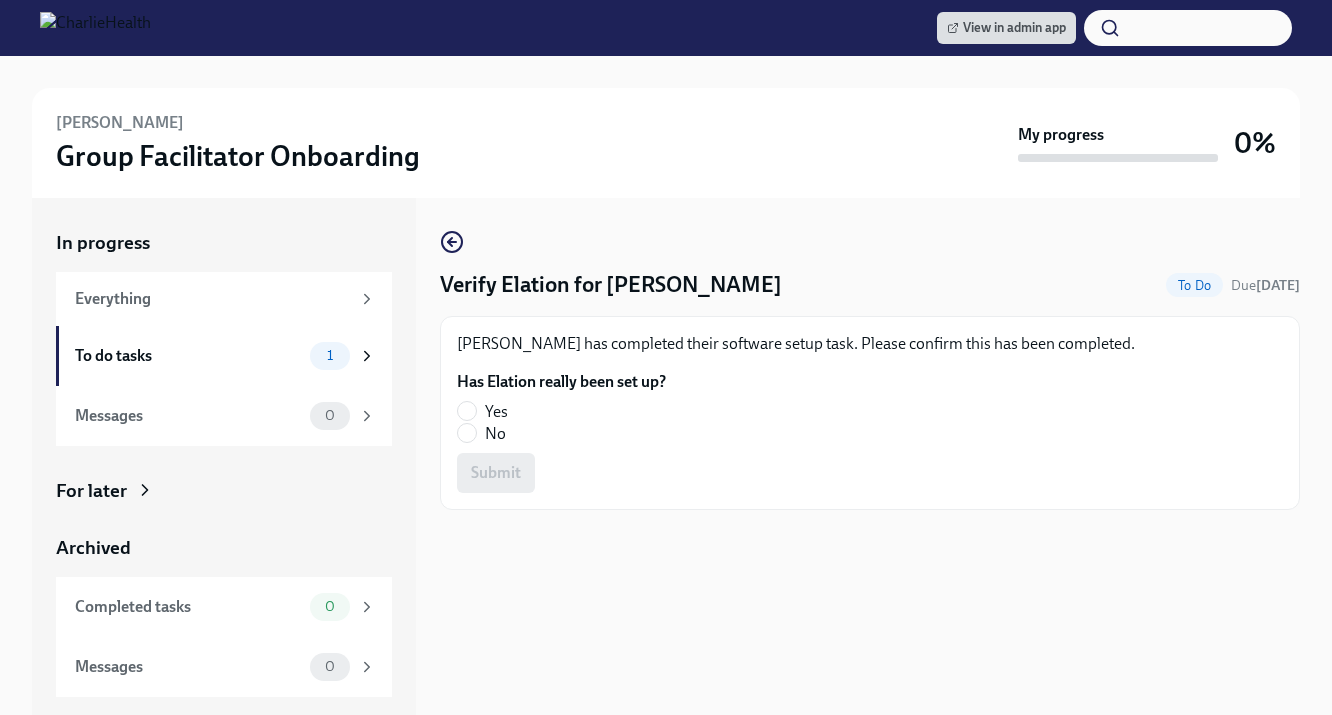 click on "Has Elation really been set up? Yes No" at bounding box center (561, 408) 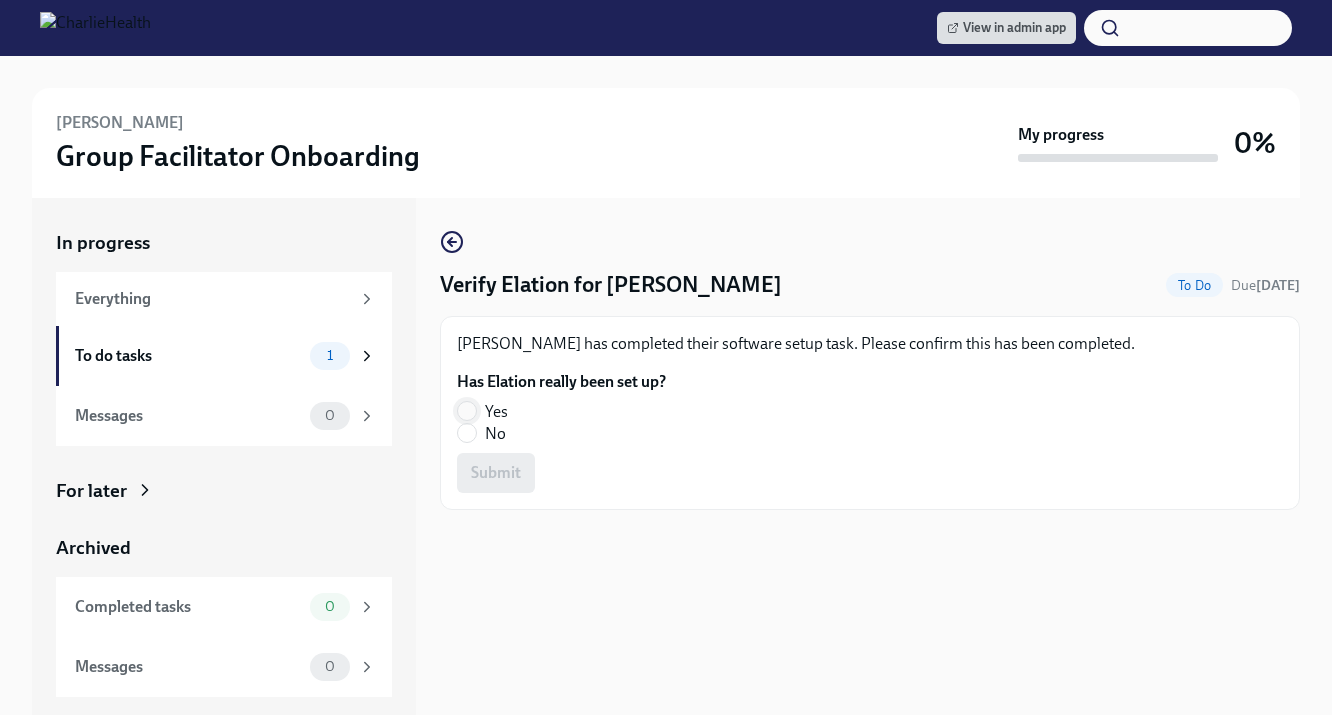 click on "Yes" at bounding box center (467, 411) 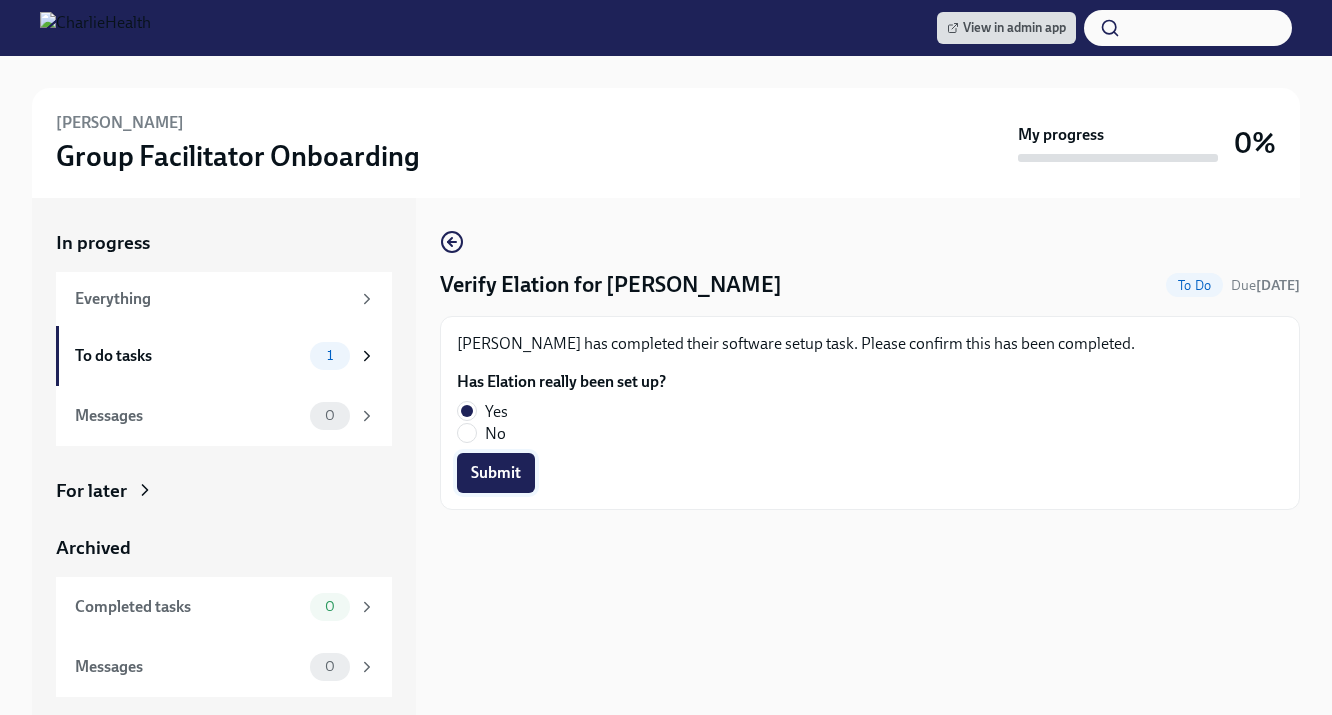 click on "Submit" at bounding box center [496, 473] 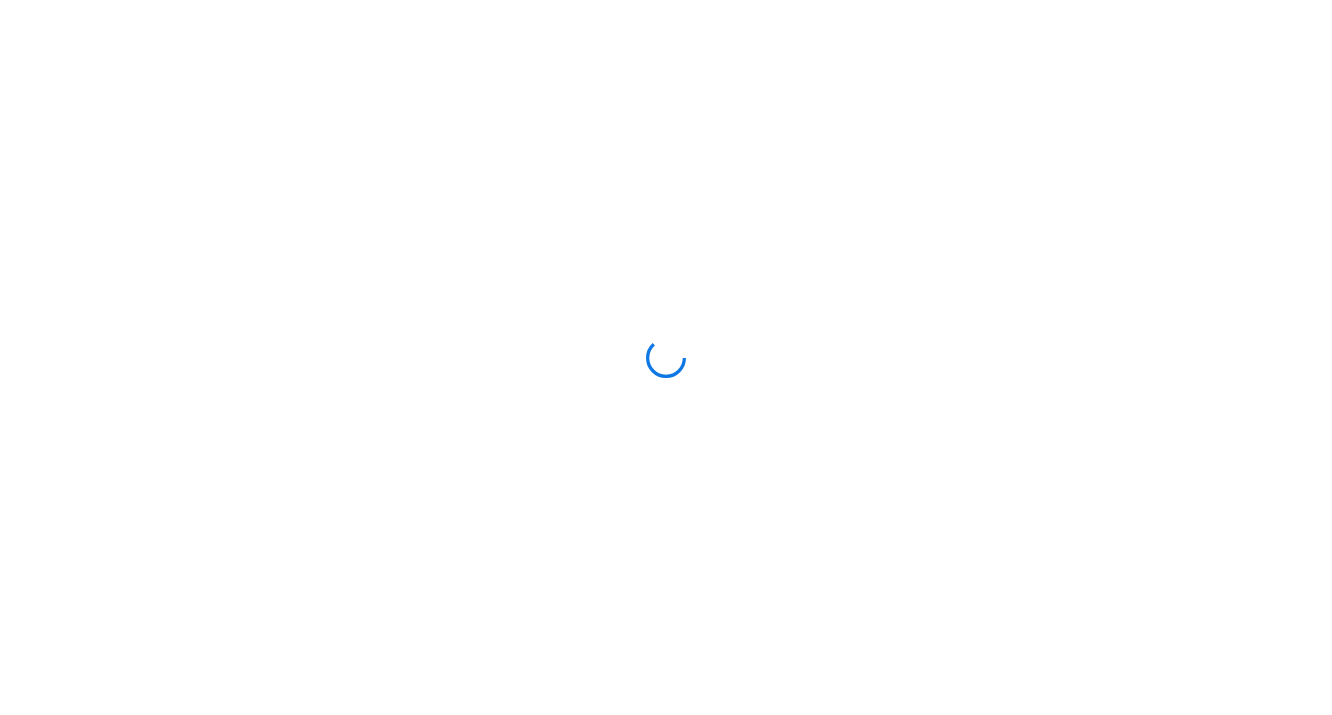 scroll, scrollTop: 0, scrollLeft: 0, axis: both 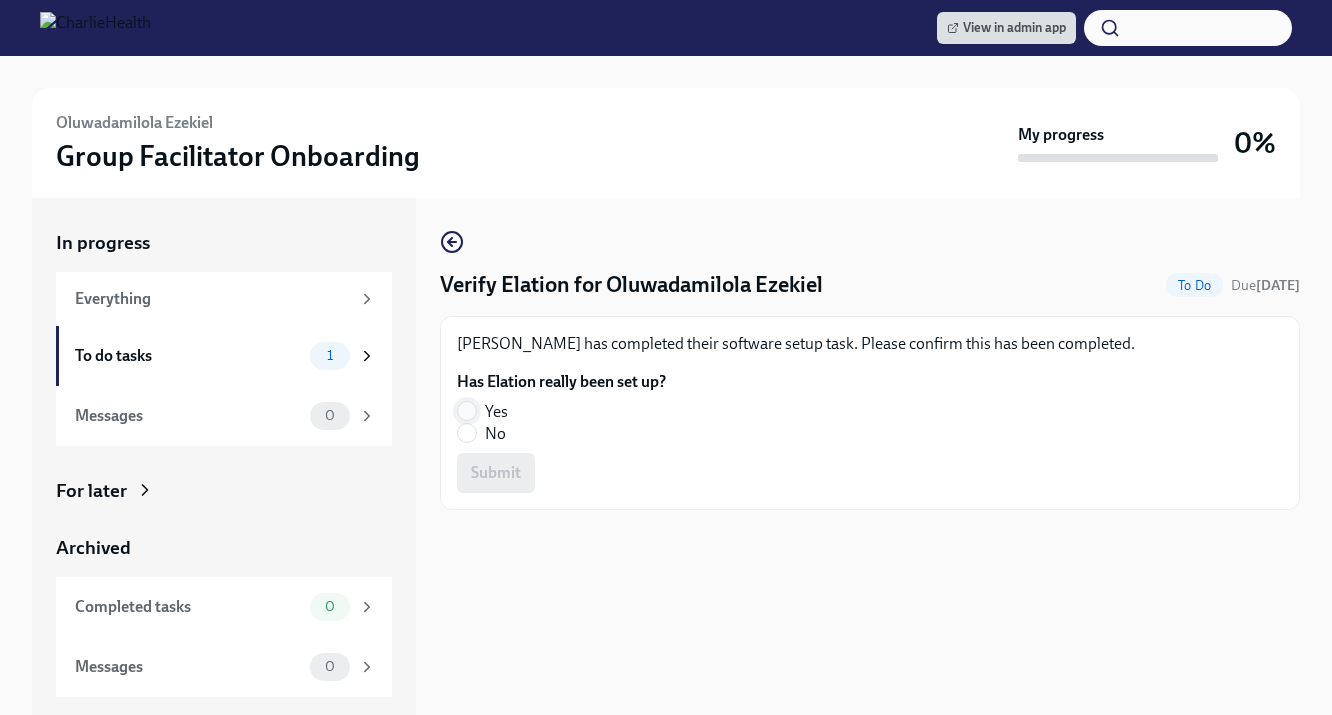 click on "Yes" at bounding box center (467, 411) 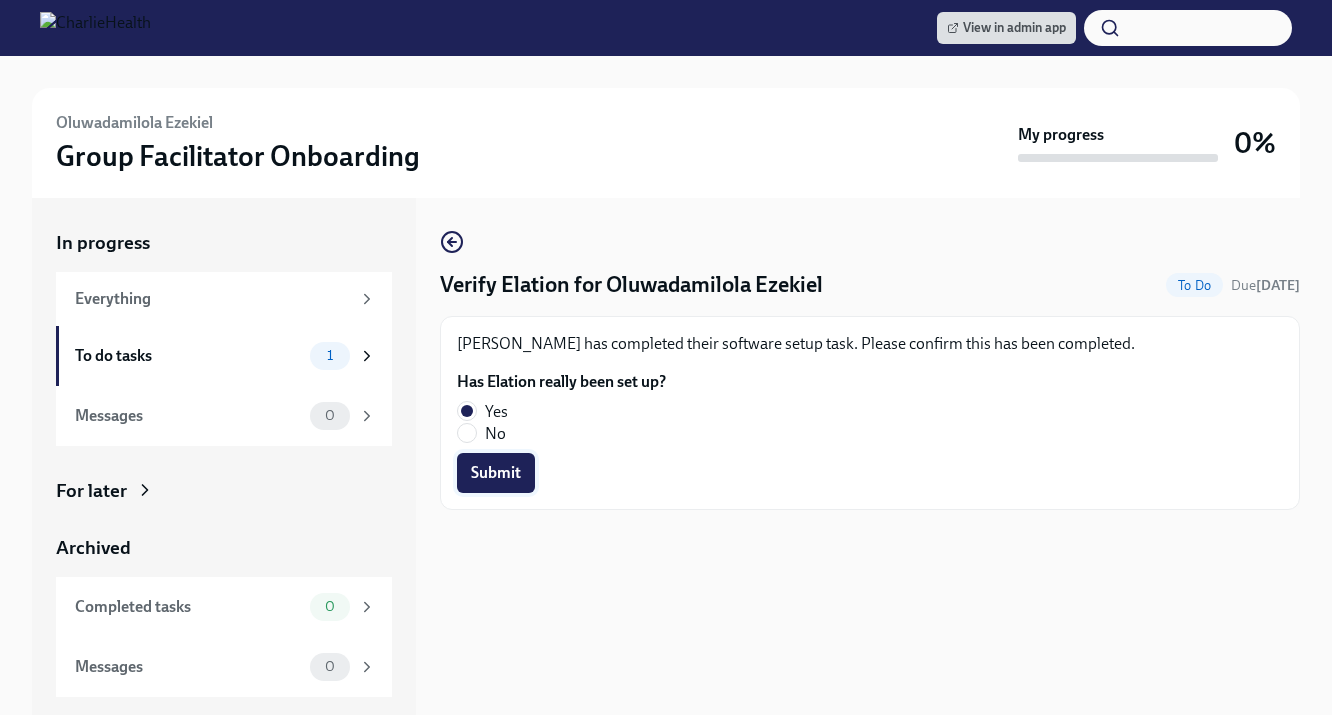 click on "Submit" at bounding box center [496, 473] 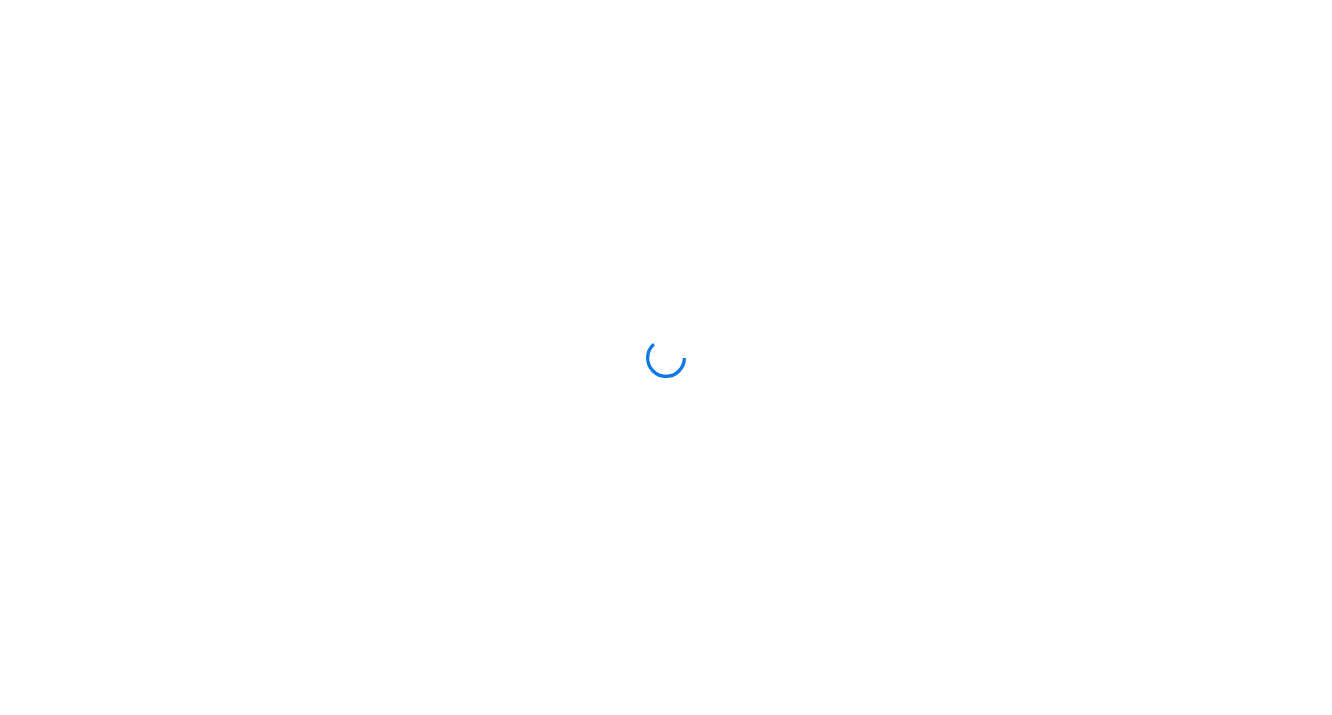 scroll, scrollTop: 0, scrollLeft: 0, axis: both 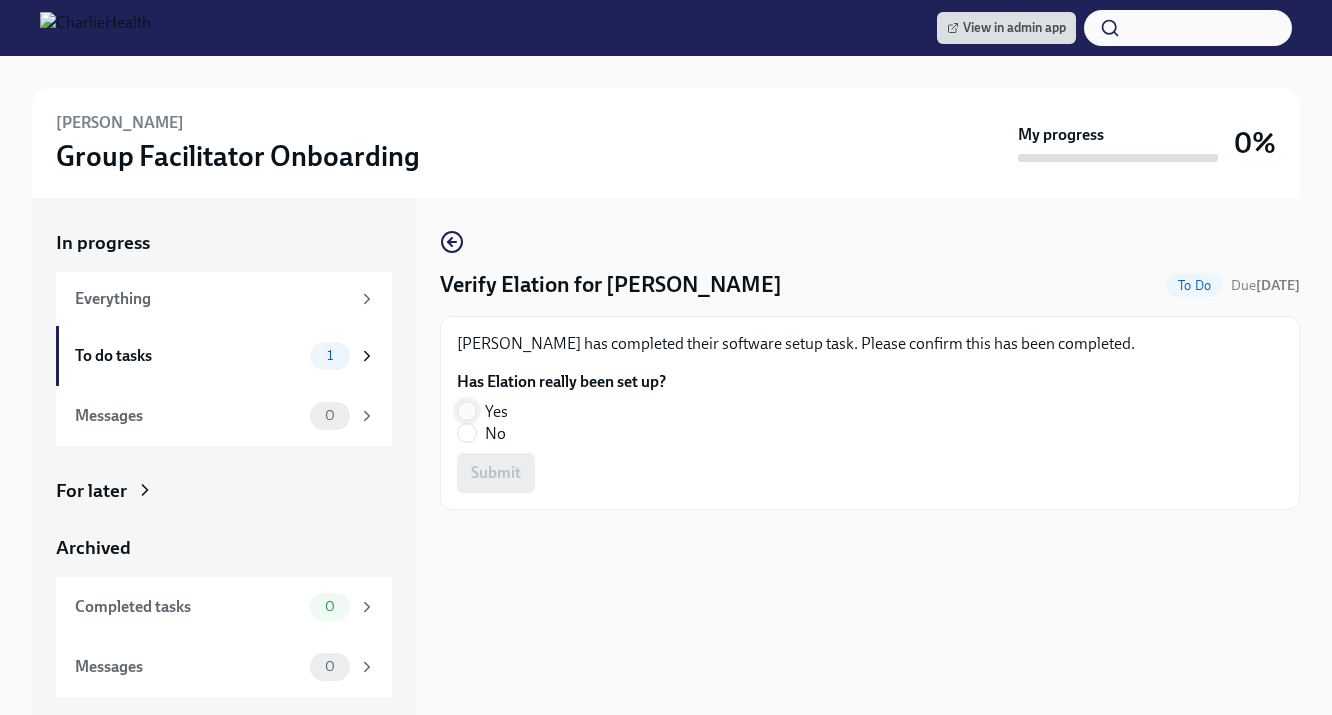 click on "Yes" at bounding box center [467, 411] 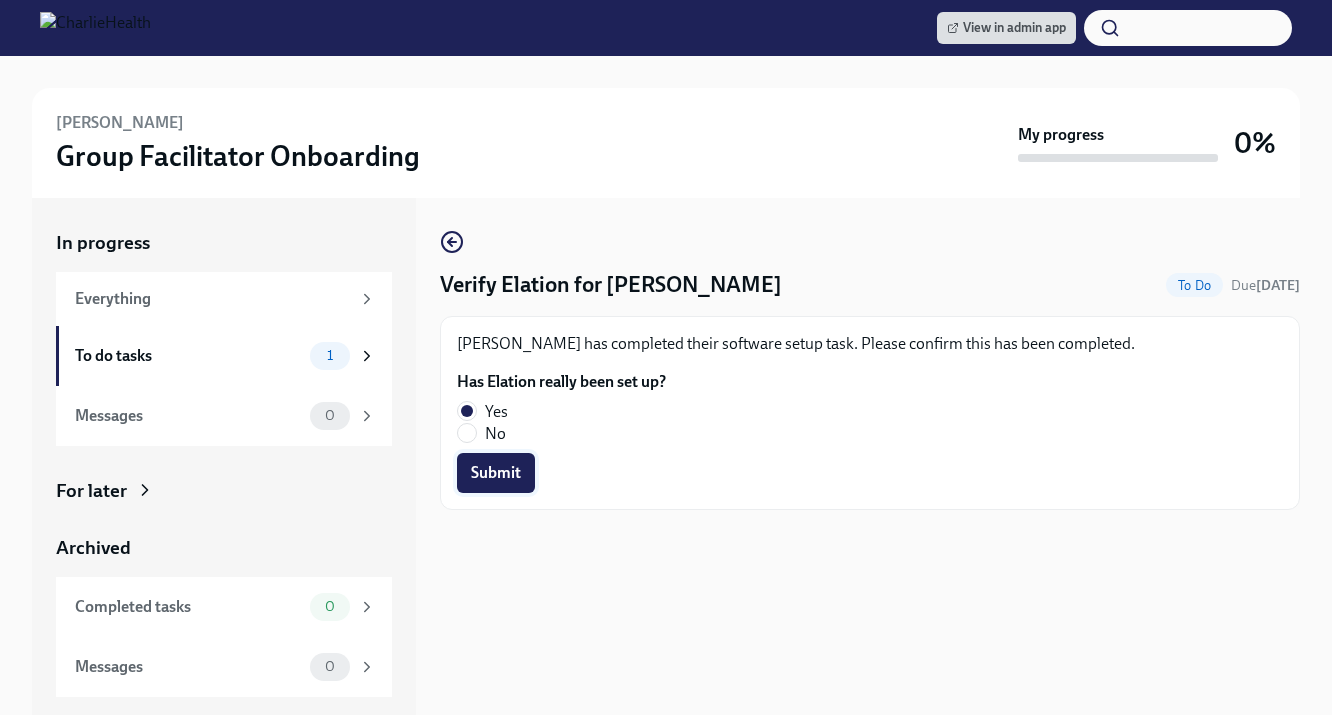 click on "Submit" at bounding box center (496, 473) 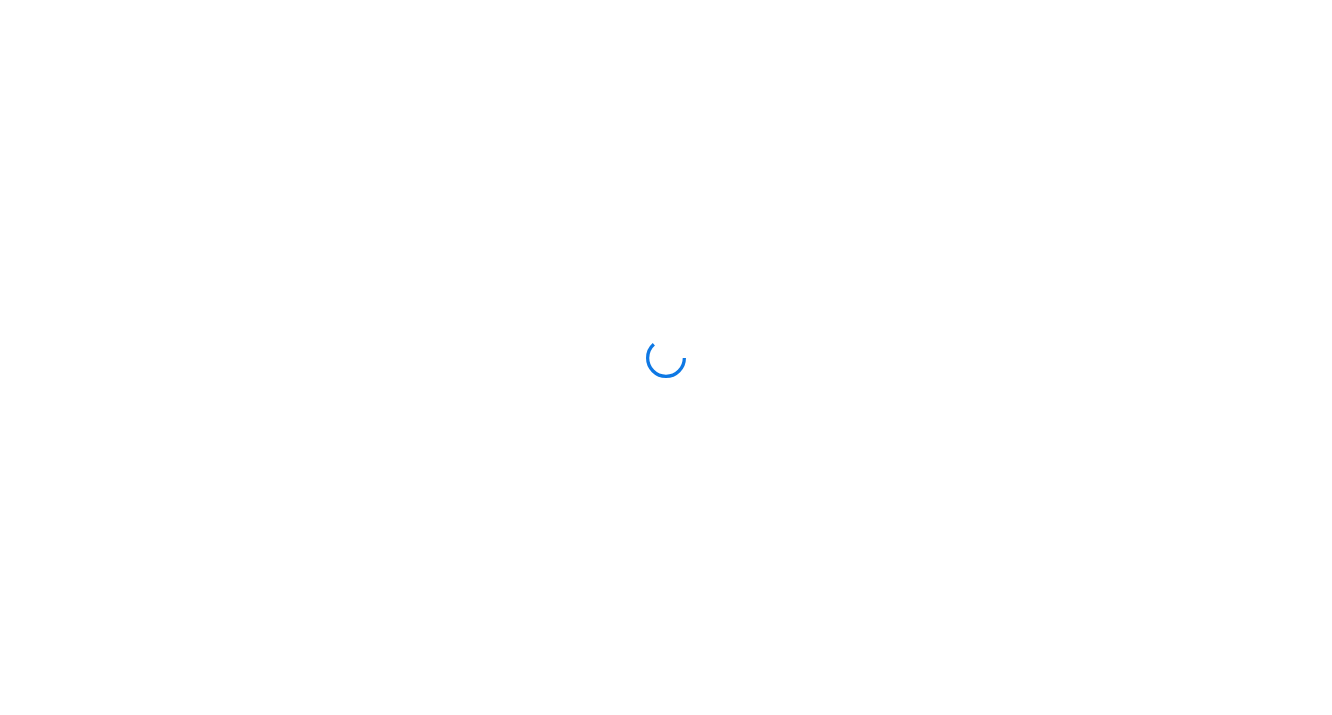 scroll, scrollTop: 0, scrollLeft: 0, axis: both 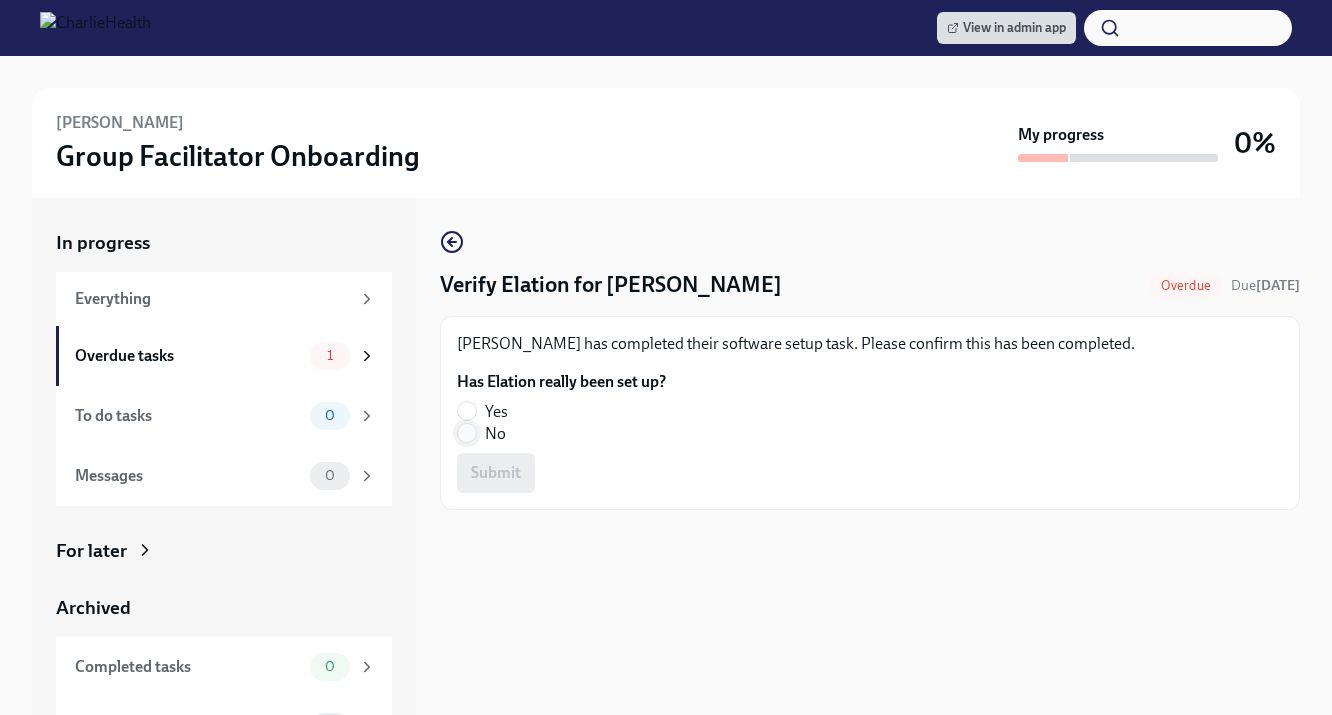 click on "No" at bounding box center (467, 433) 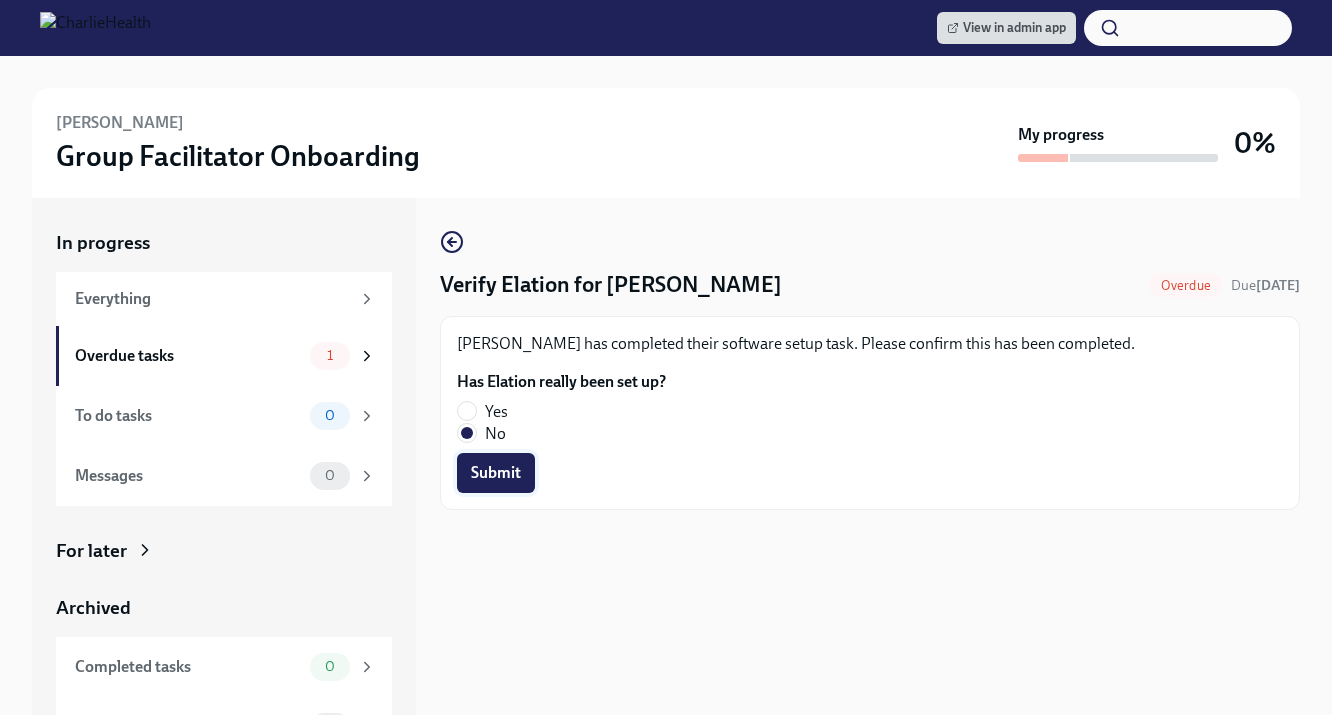 click on "Submit" at bounding box center (496, 473) 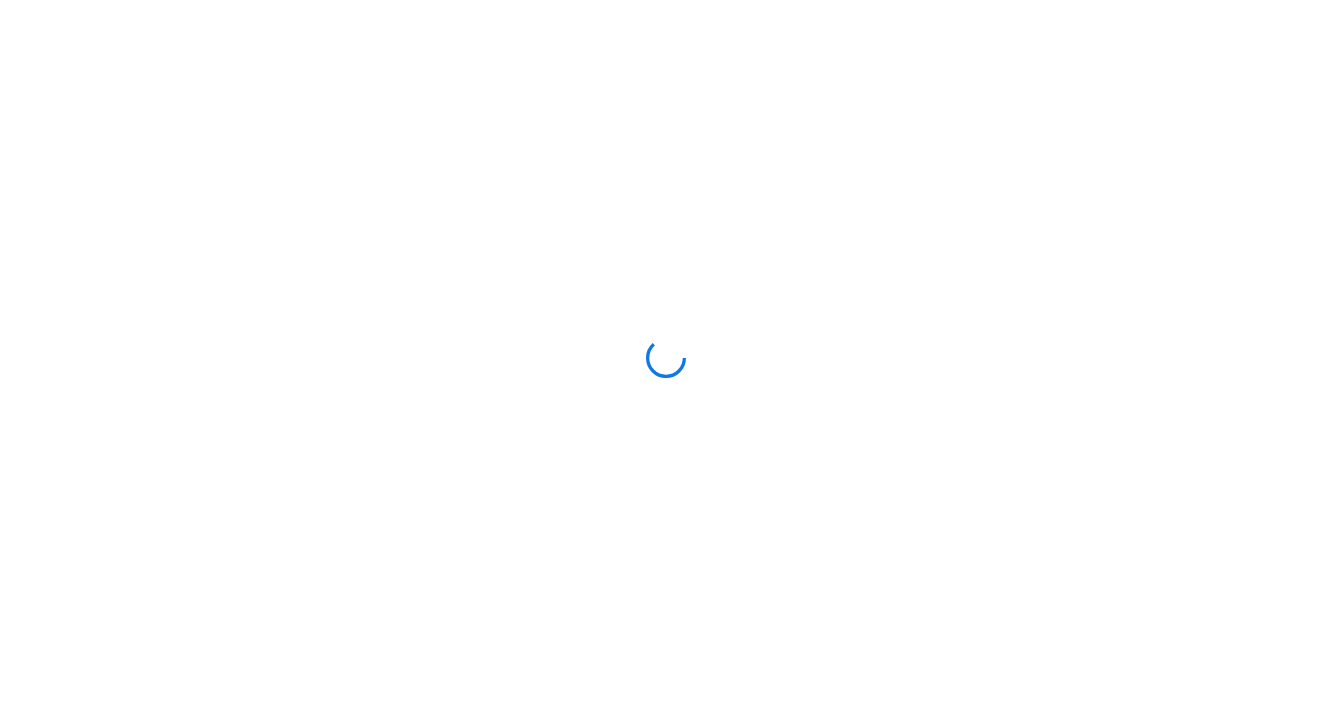 scroll, scrollTop: 0, scrollLeft: 0, axis: both 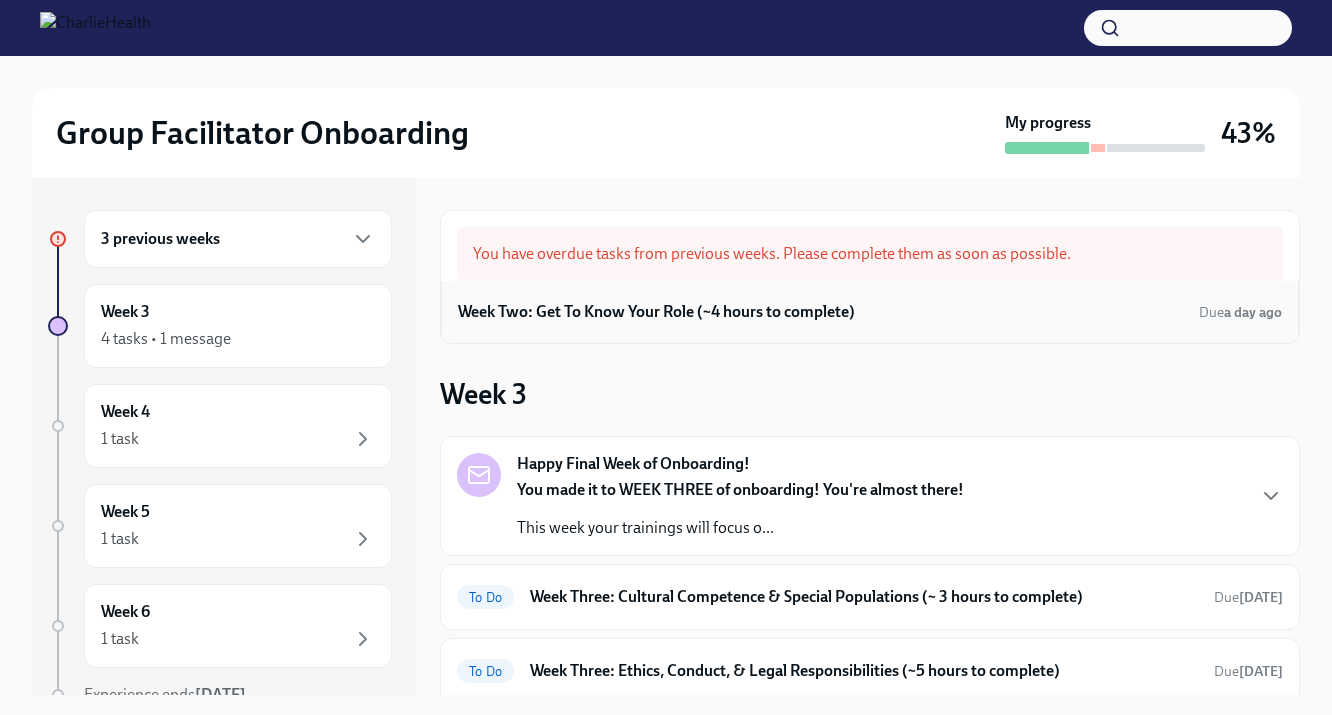 click on "Week Two: Get To Know Your Role (~4 hours to complete)" at bounding box center [656, 312] 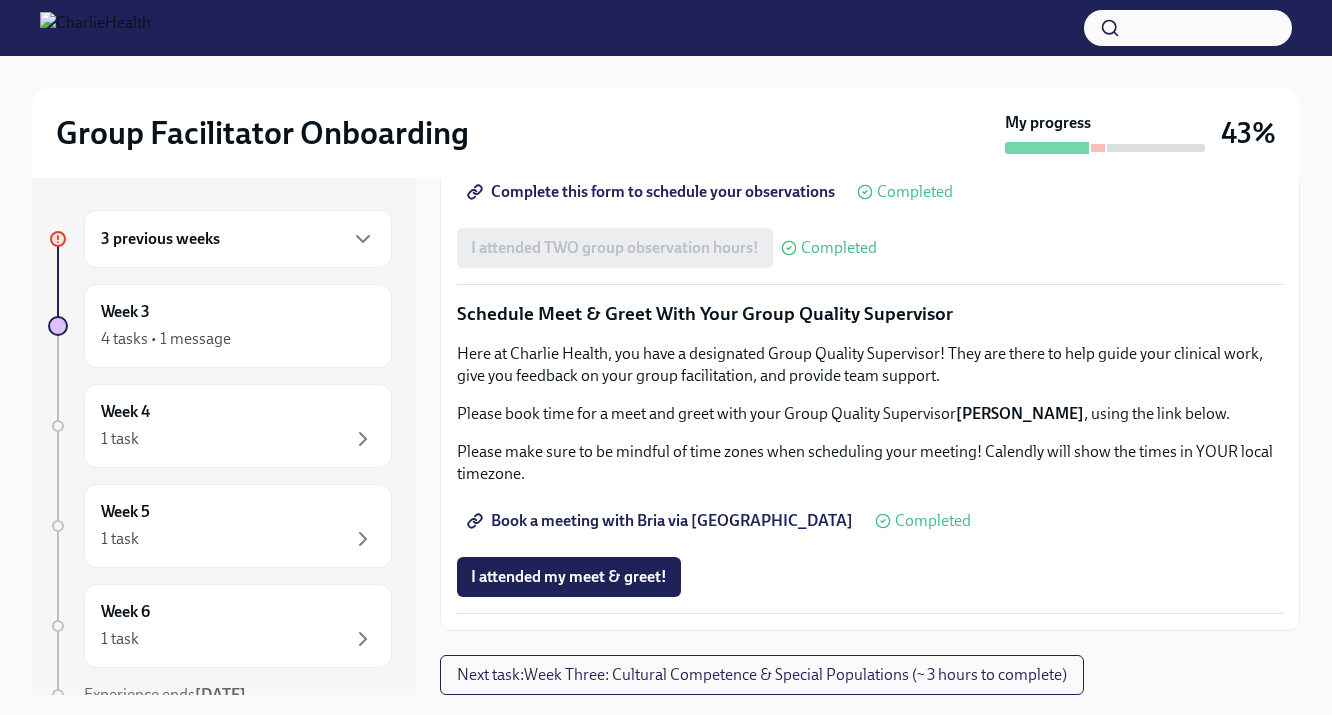 scroll, scrollTop: 1946, scrollLeft: 0, axis: vertical 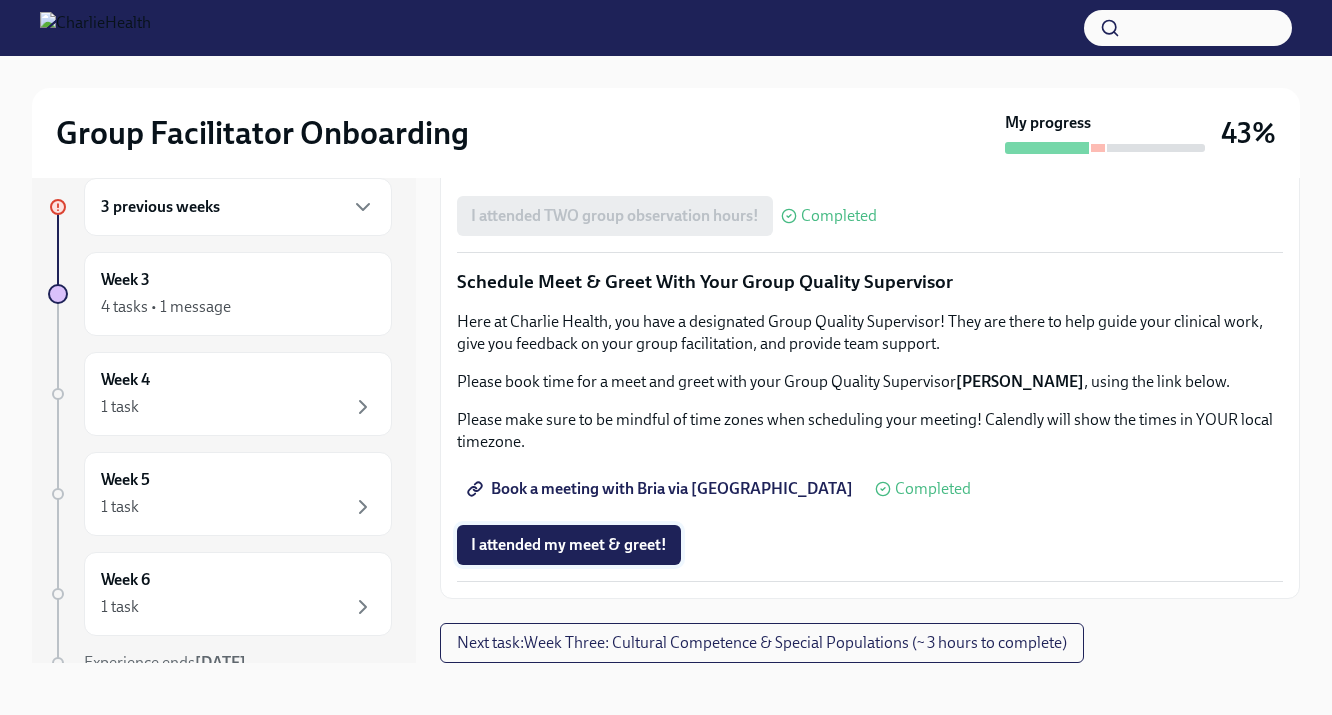 click on "I attended my meet & greet!" at bounding box center [569, 545] 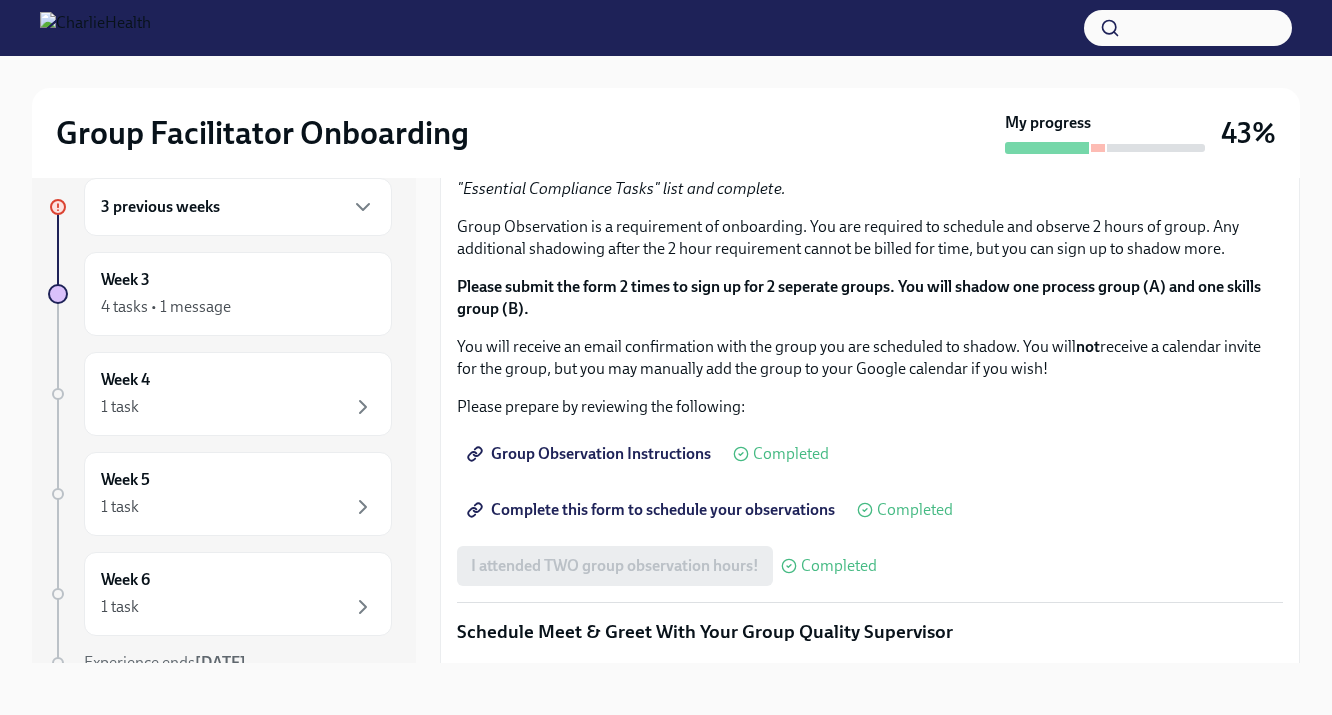 scroll, scrollTop: 0, scrollLeft: 0, axis: both 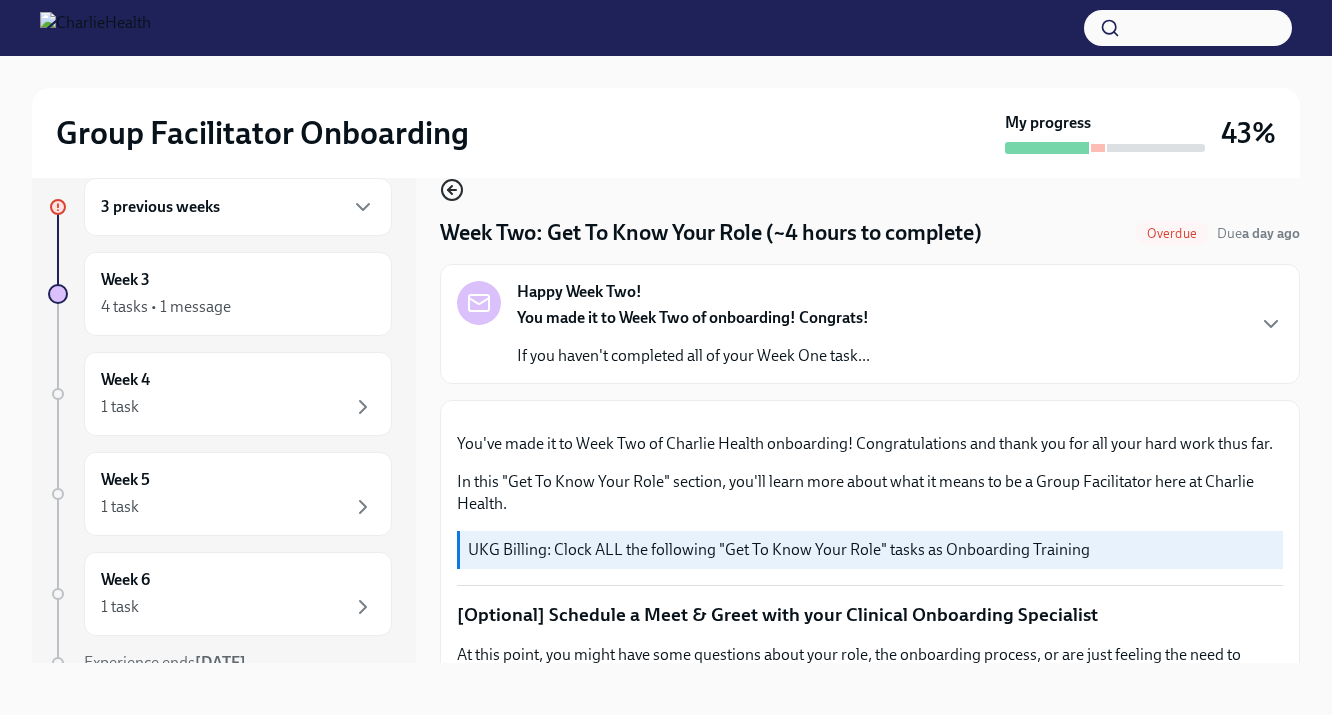 click 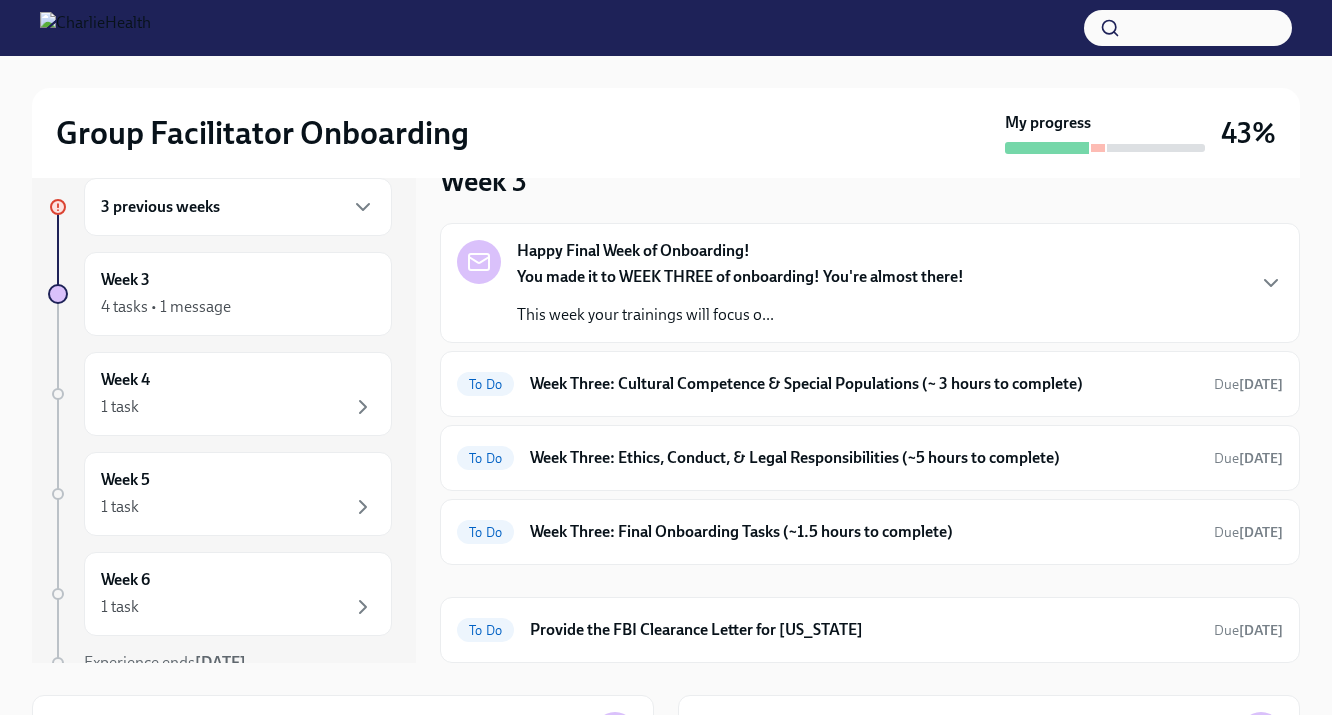 scroll, scrollTop: 15, scrollLeft: 0, axis: vertical 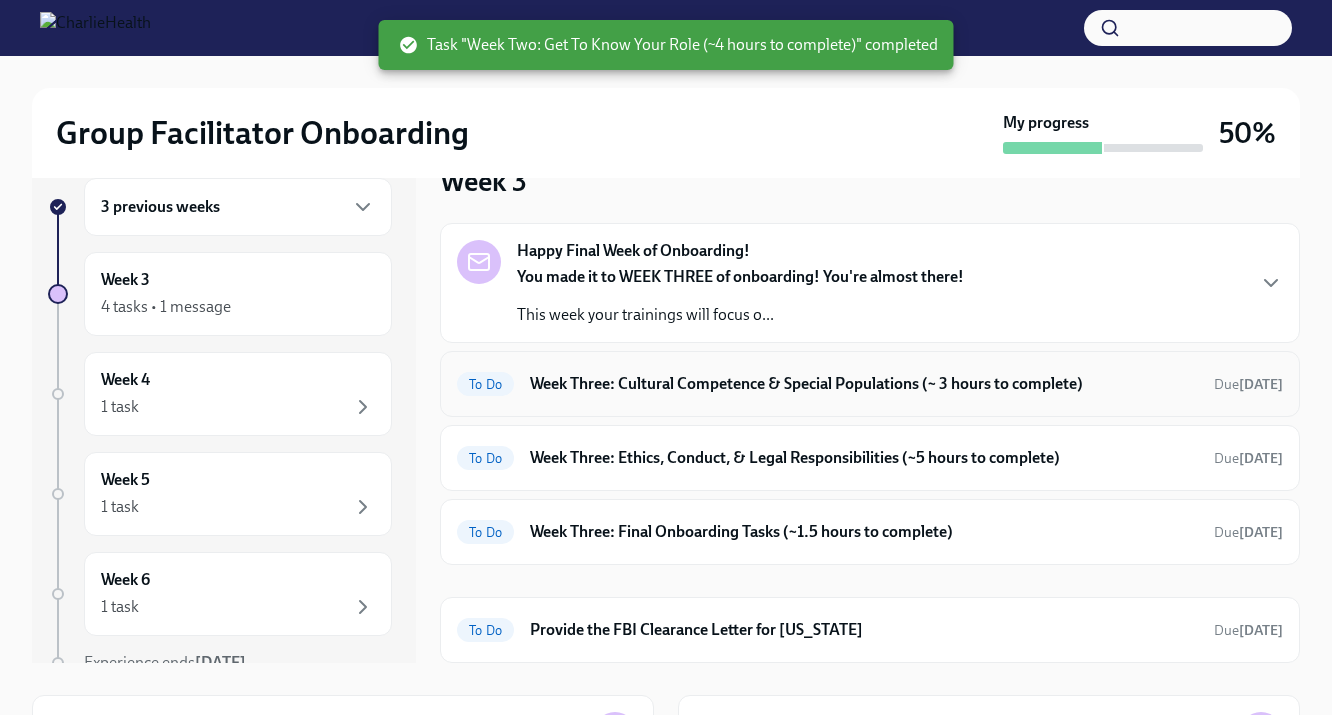 click on "Week Three: Cultural Competence & Special Populations (~ 3 hours to complete)" at bounding box center [864, 384] 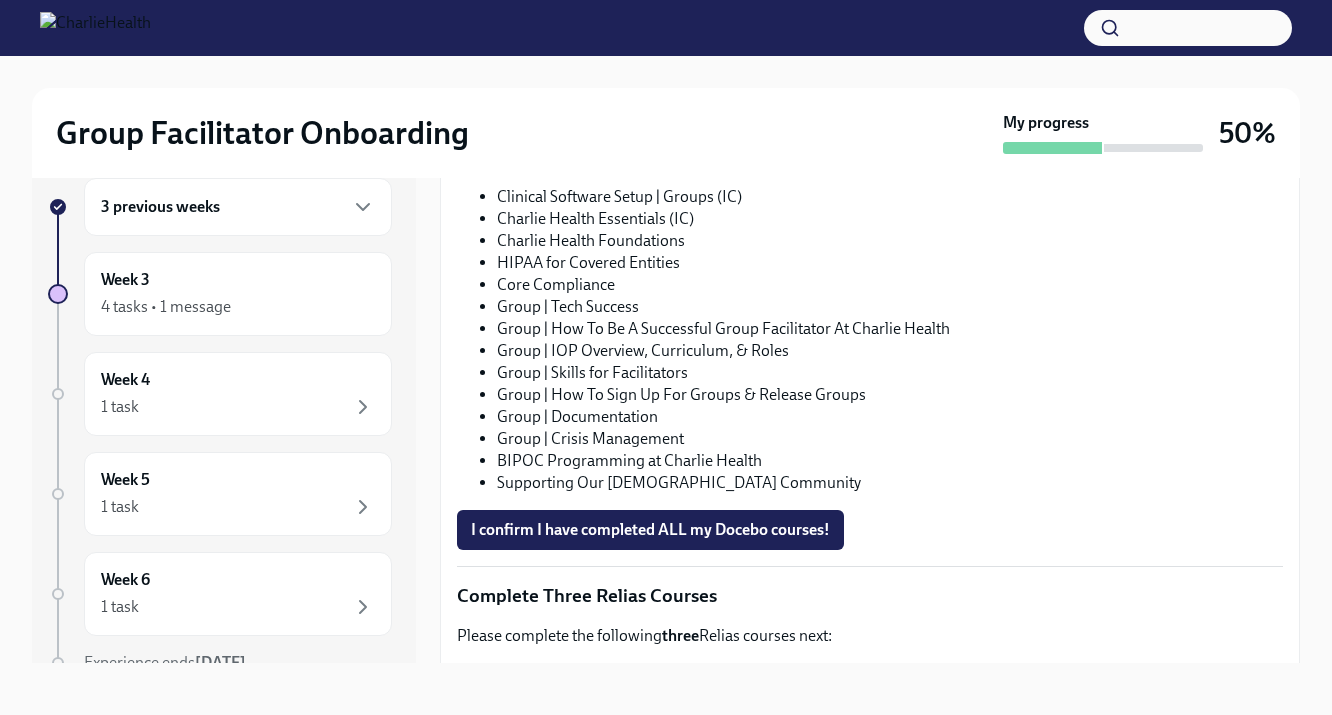 scroll, scrollTop: 1531, scrollLeft: 0, axis: vertical 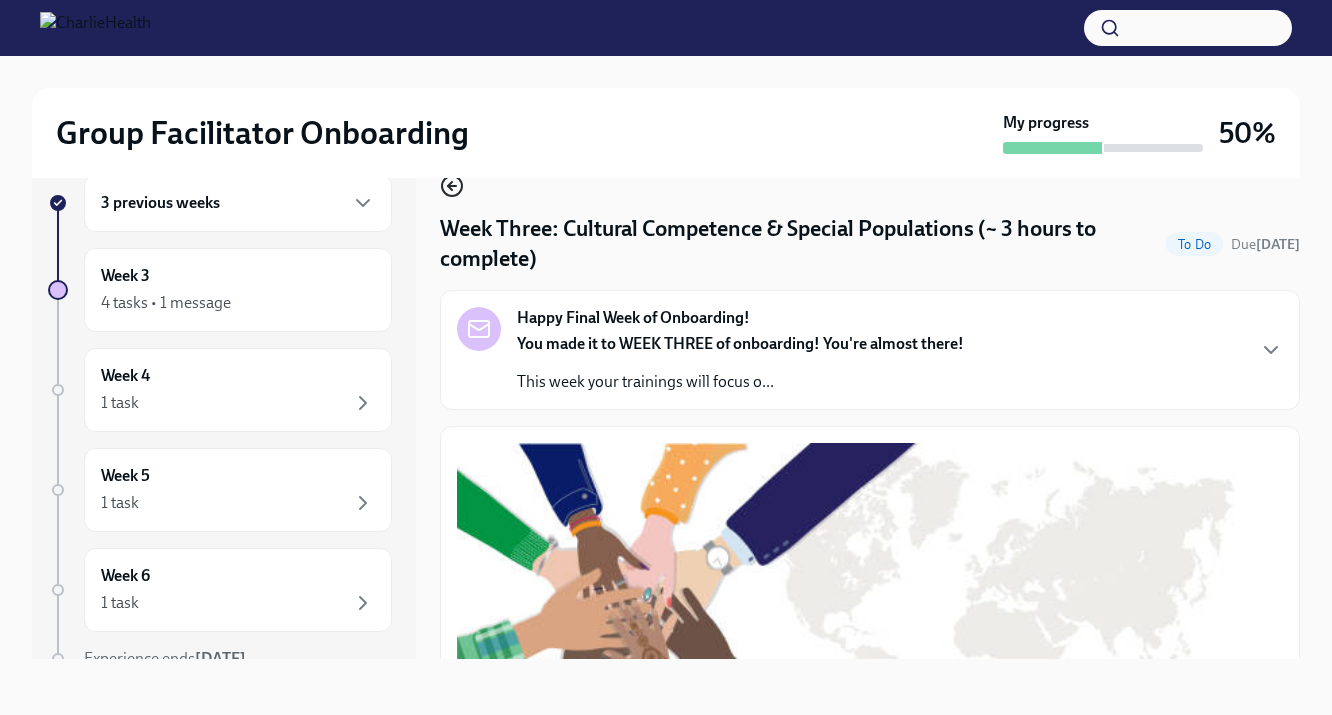 click 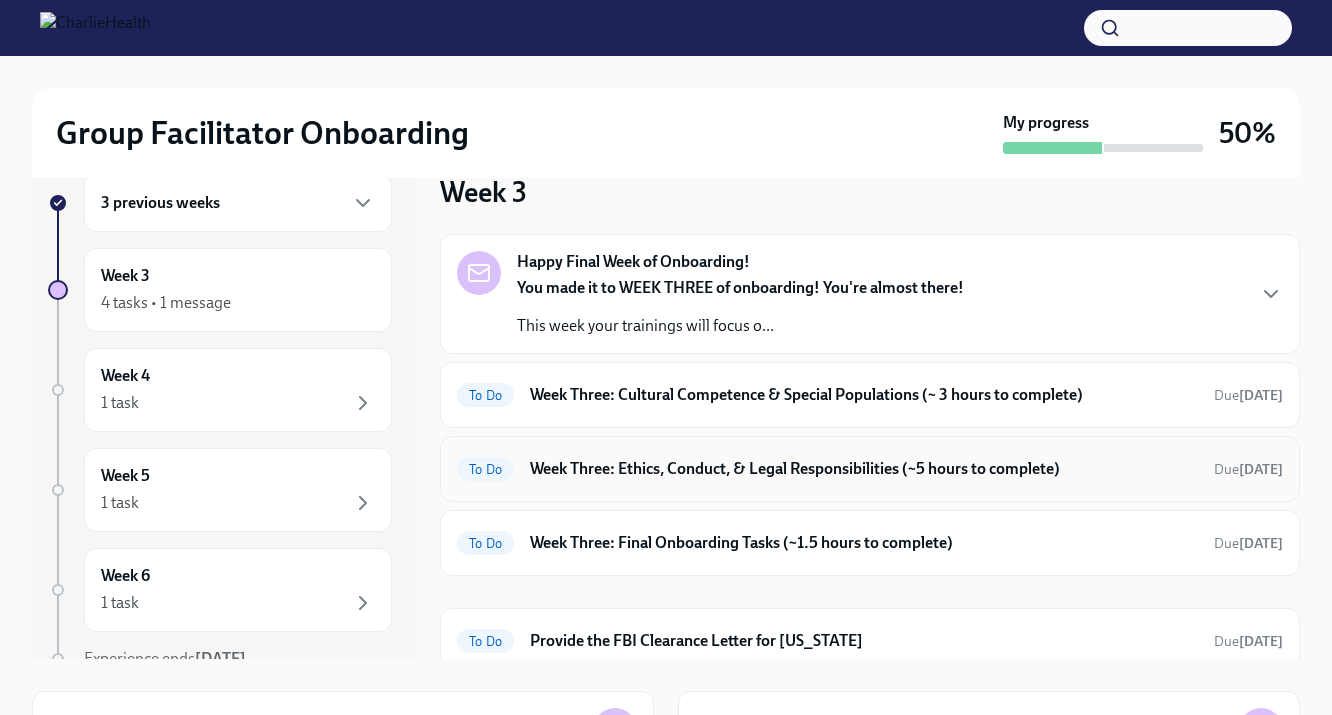 click on "Week Three: Ethics, Conduct, & Legal Responsibilities (~5 hours to complete)" at bounding box center [864, 469] 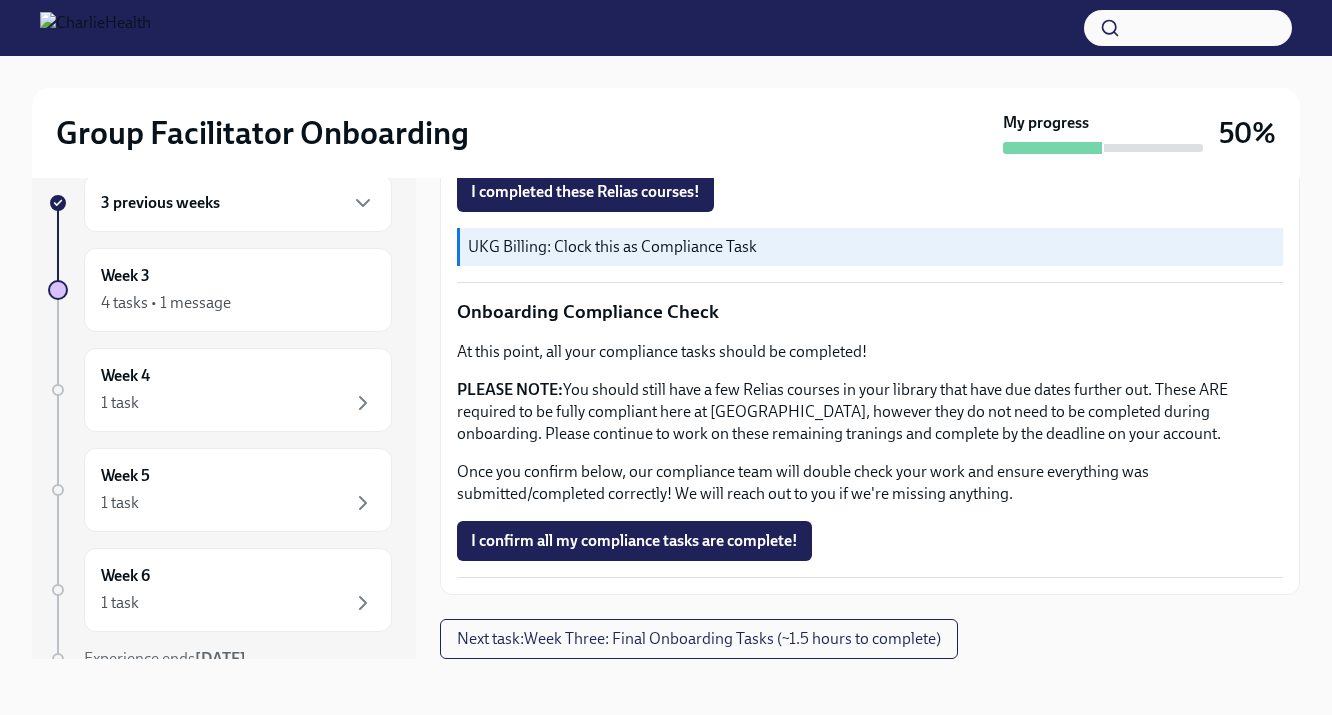 scroll, scrollTop: 0, scrollLeft: 0, axis: both 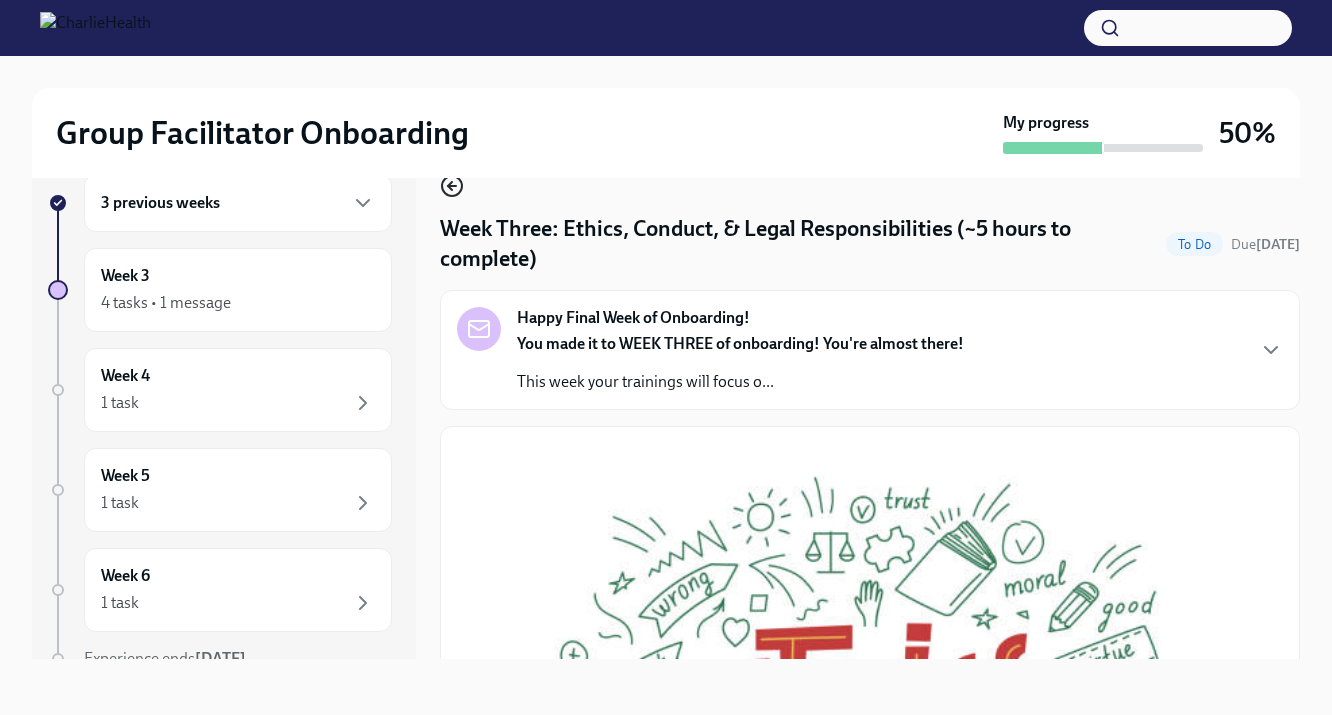 click 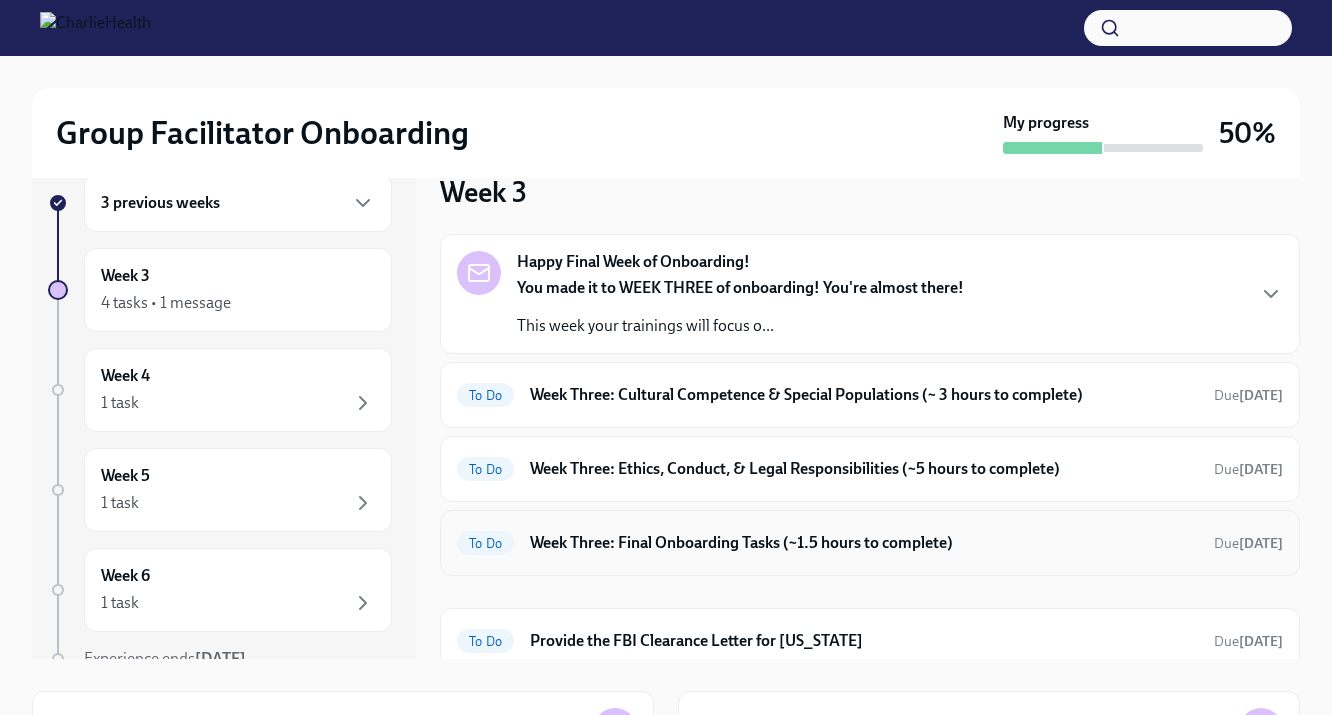 scroll, scrollTop: 15, scrollLeft: 0, axis: vertical 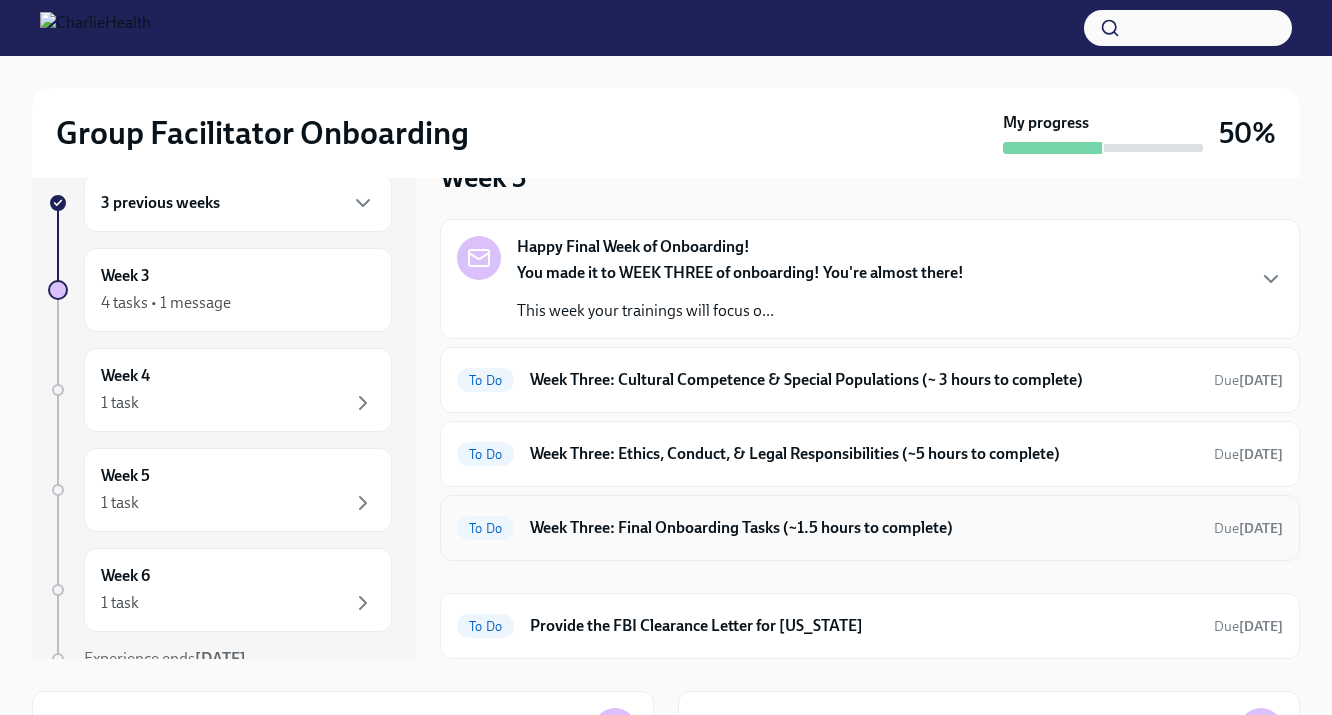click on "Week Three: Final Onboarding Tasks (~1.5 hours to complete)" at bounding box center [864, 528] 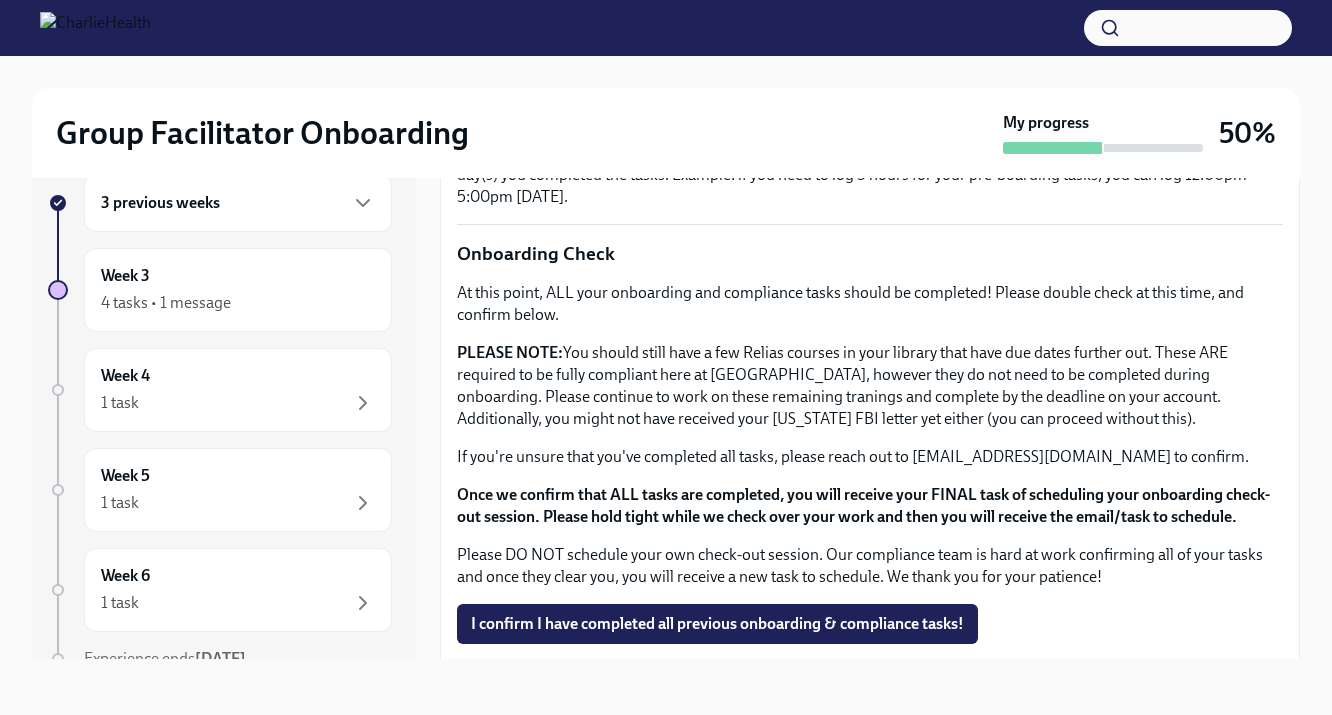 scroll, scrollTop: 0, scrollLeft: 0, axis: both 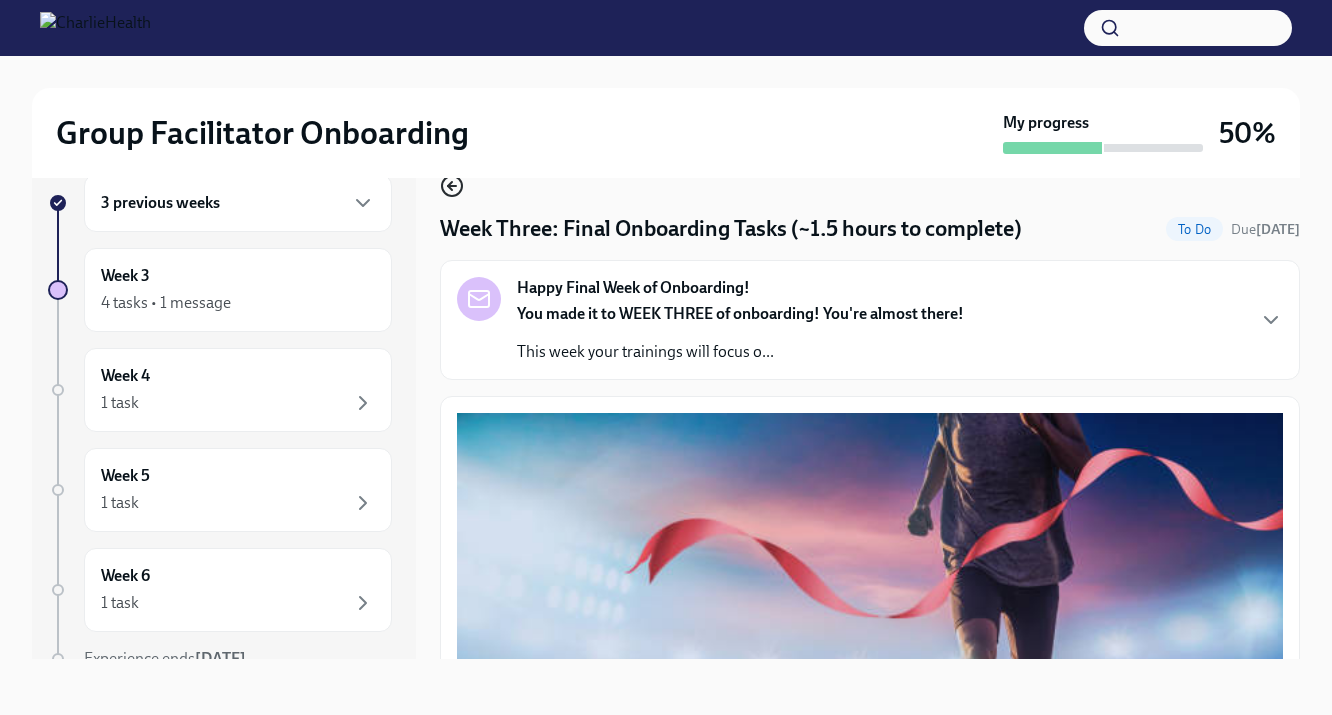 click 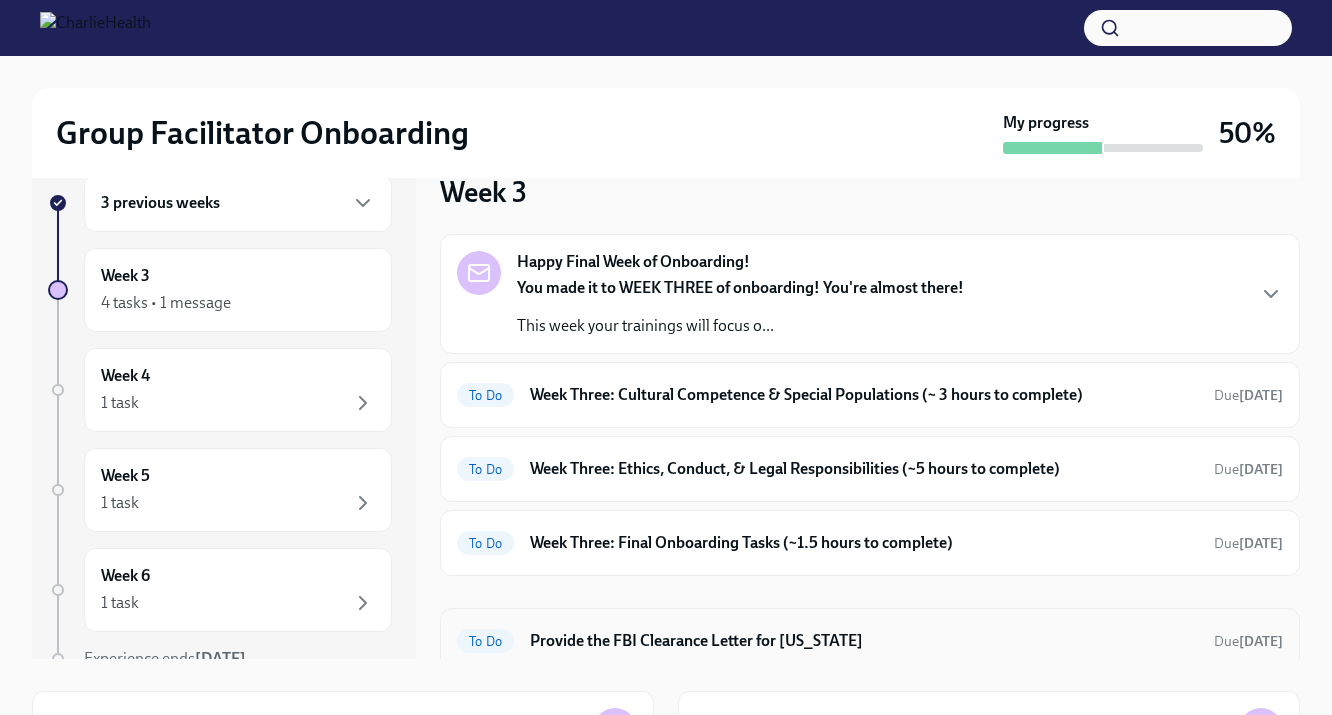 scroll, scrollTop: 15, scrollLeft: 0, axis: vertical 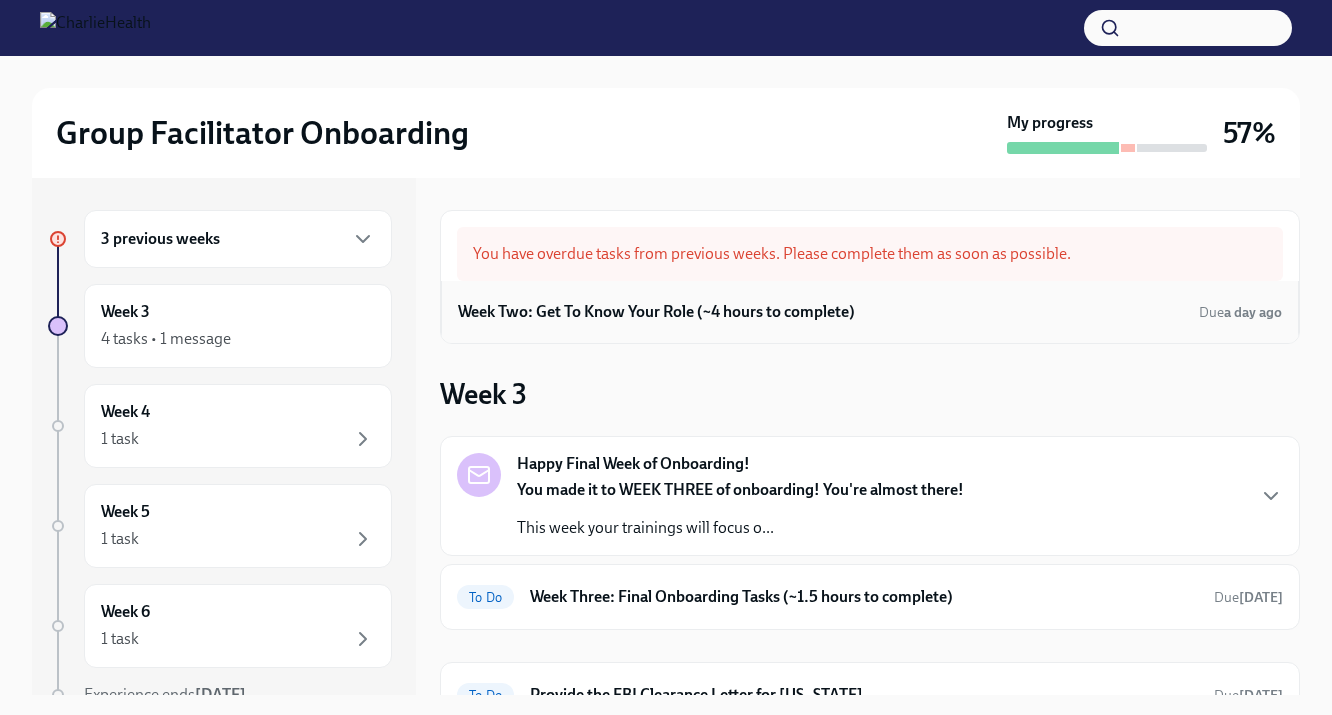 click on "Week Two: Get To Know Your Role (~4 hours to complete)" at bounding box center (656, 312) 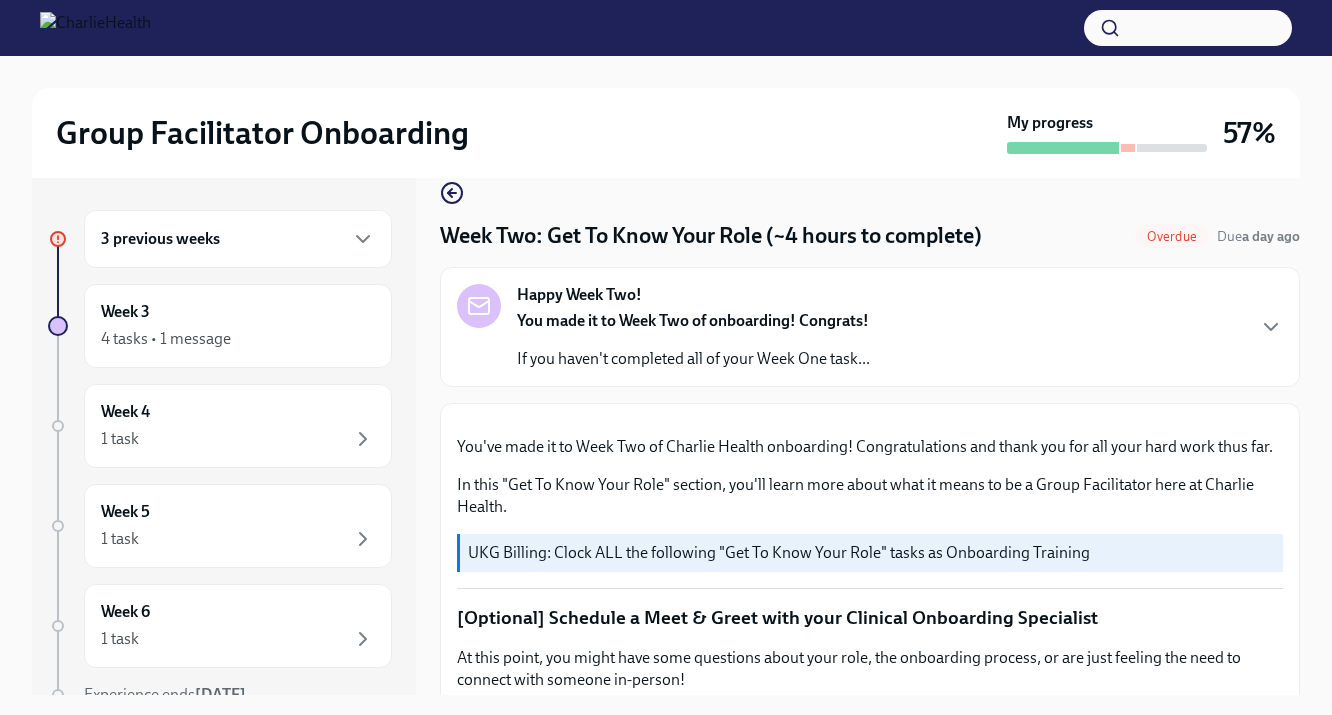 scroll, scrollTop: 0, scrollLeft: 0, axis: both 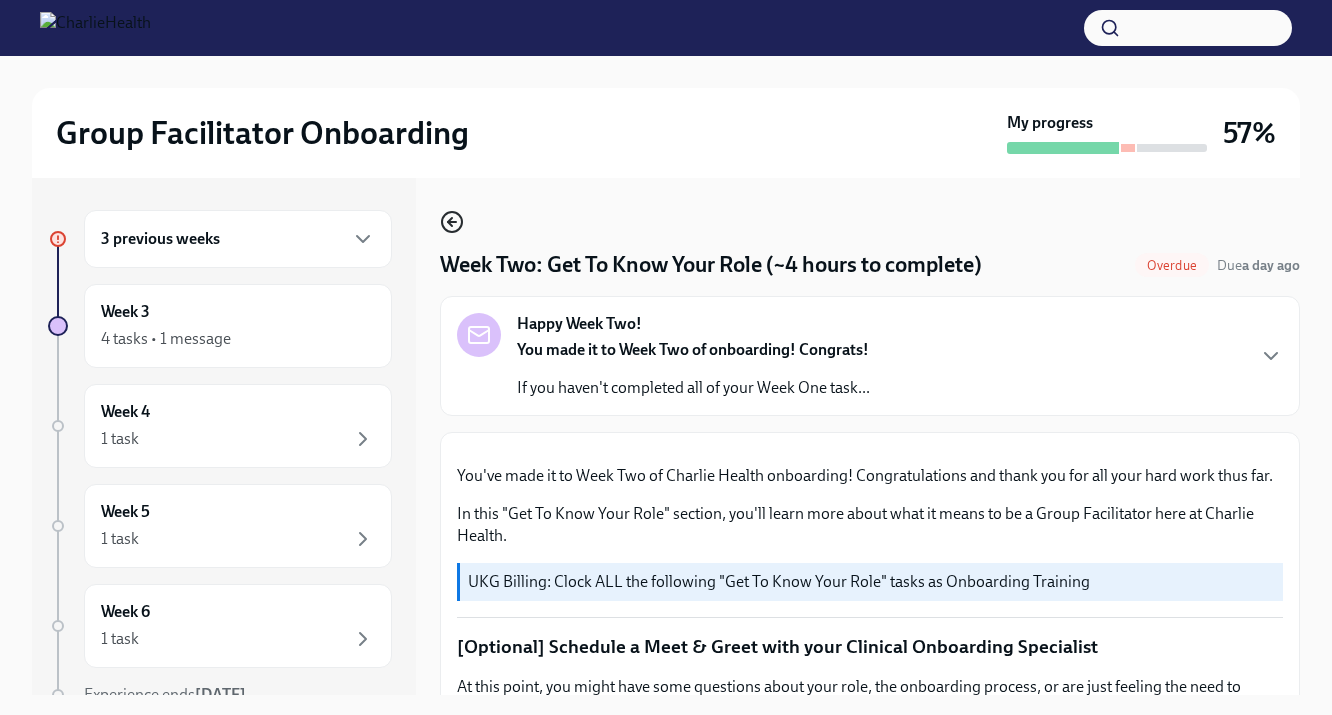 click 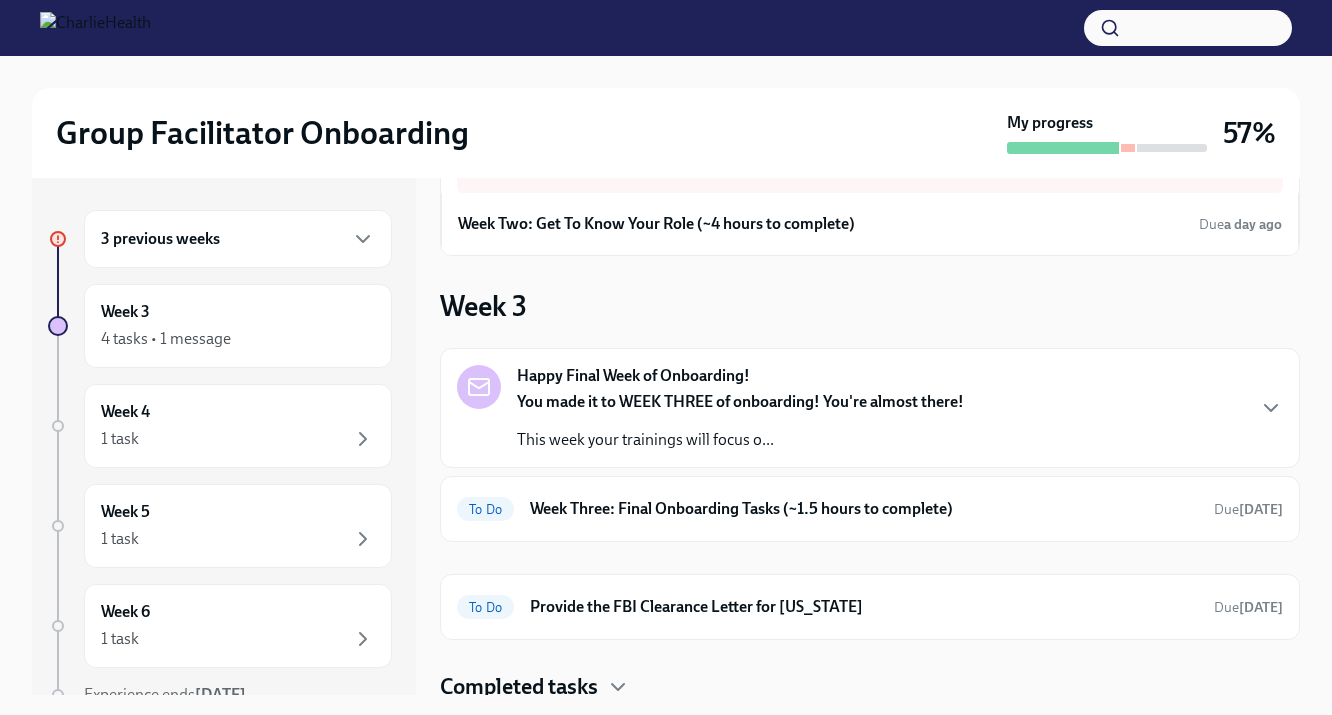 scroll, scrollTop: 95, scrollLeft: 0, axis: vertical 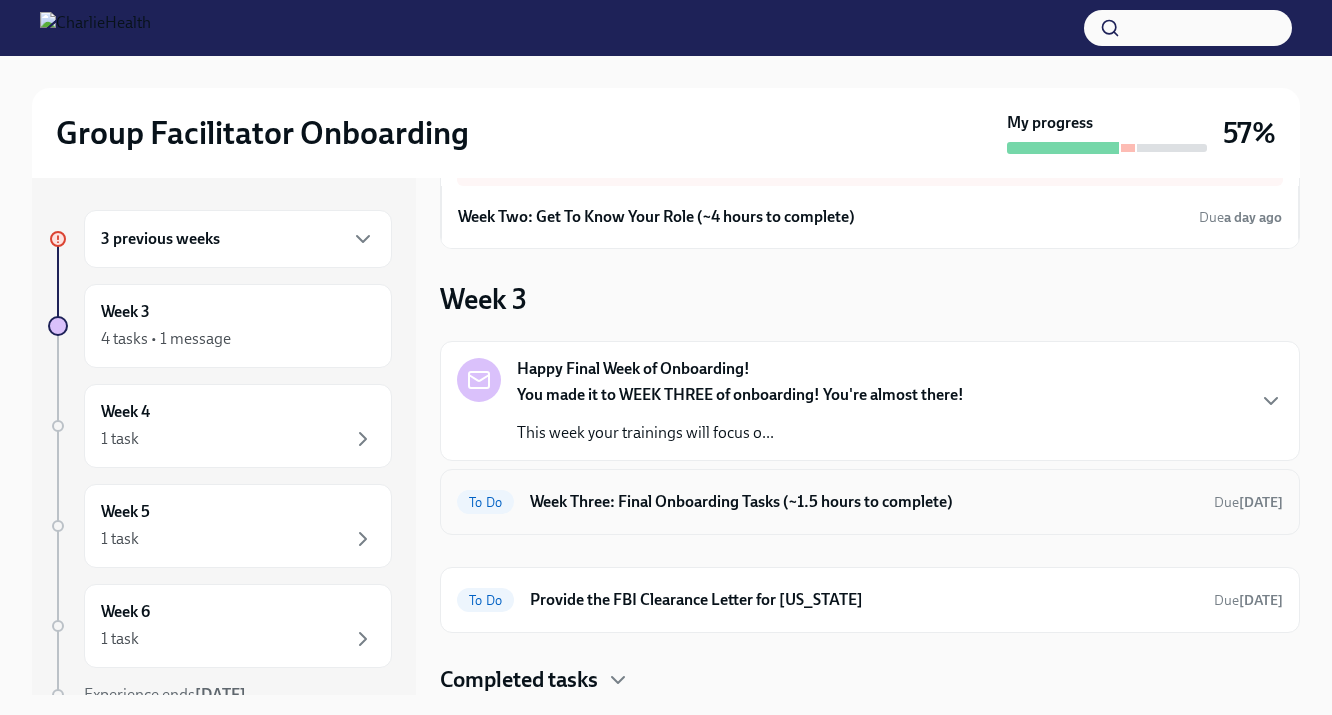 click on "Week Three: Final Onboarding Tasks (~1.5 hours to complete)" at bounding box center [864, 502] 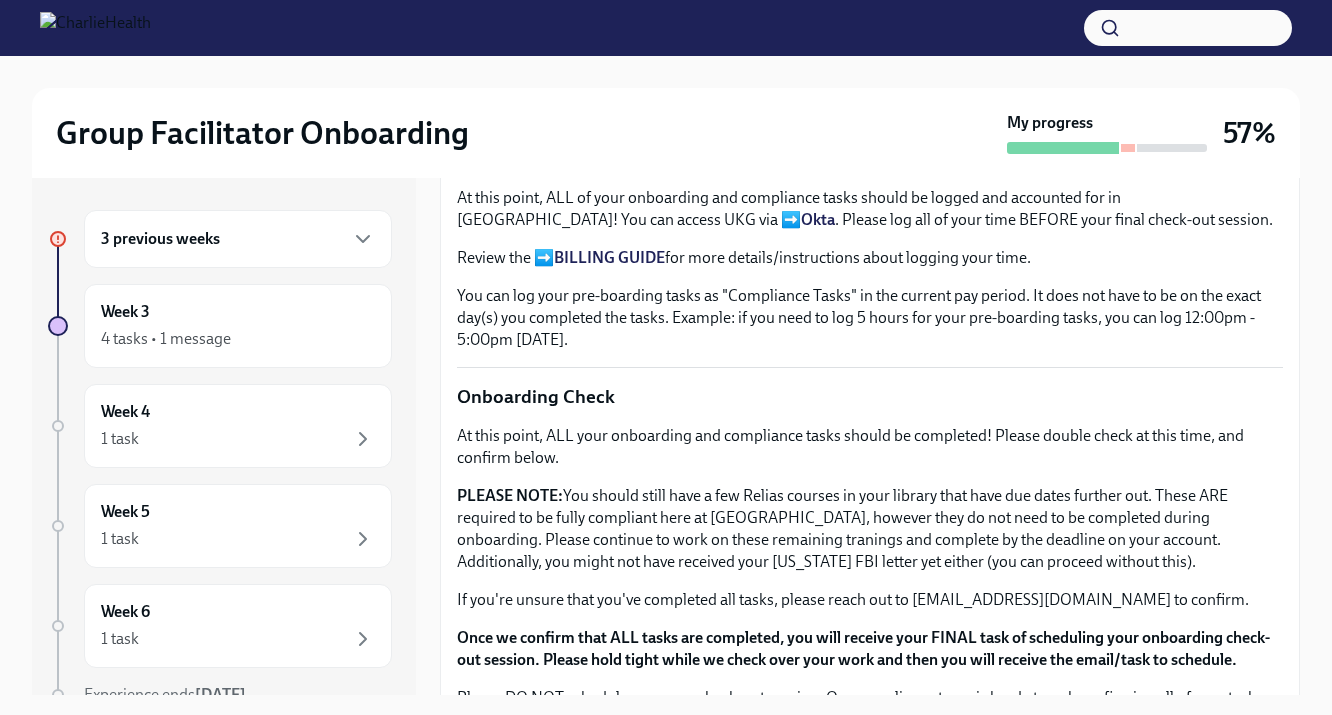 scroll, scrollTop: 1698, scrollLeft: 0, axis: vertical 